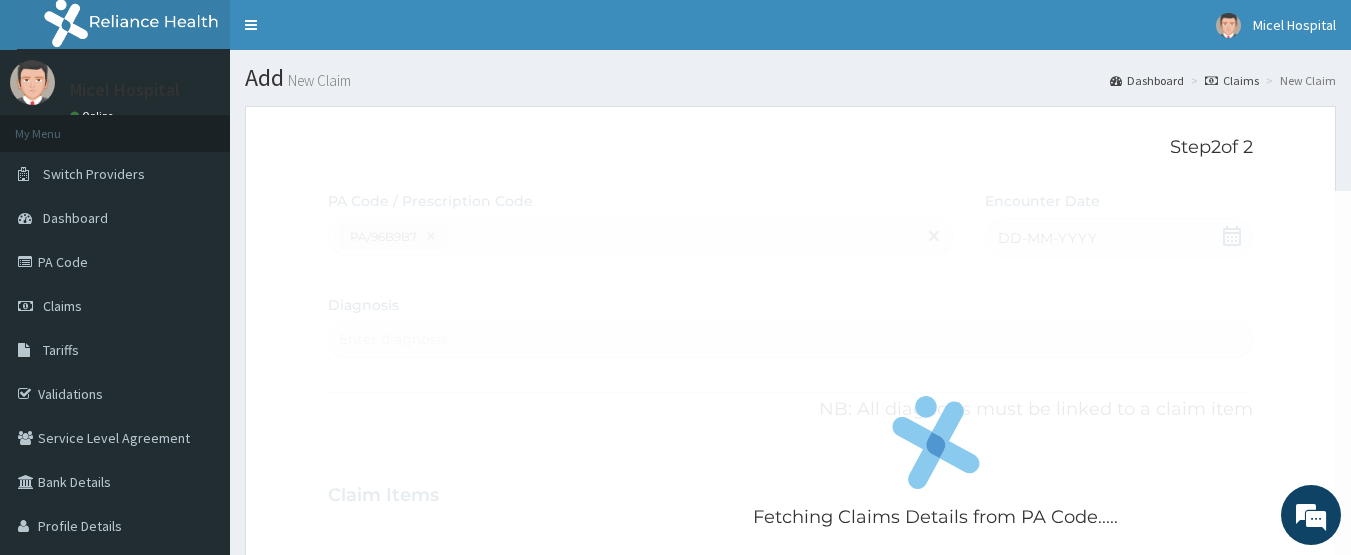 scroll, scrollTop: 107, scrollLeft: 0, axis: vertical 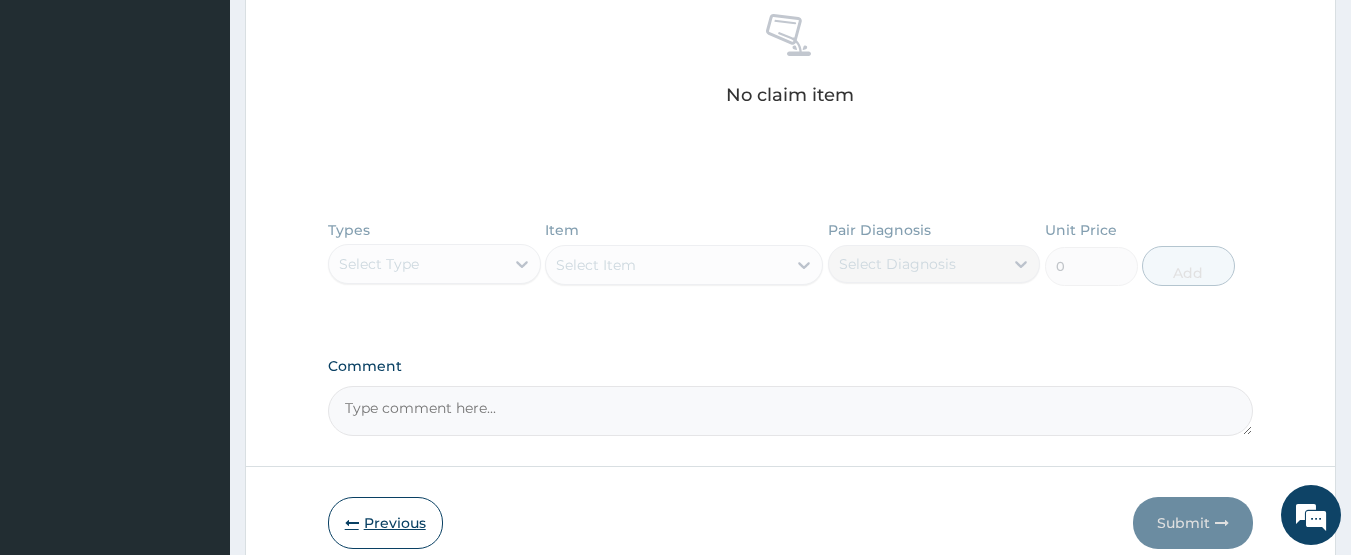 click on "Previous" at bounding box center (385, 523) 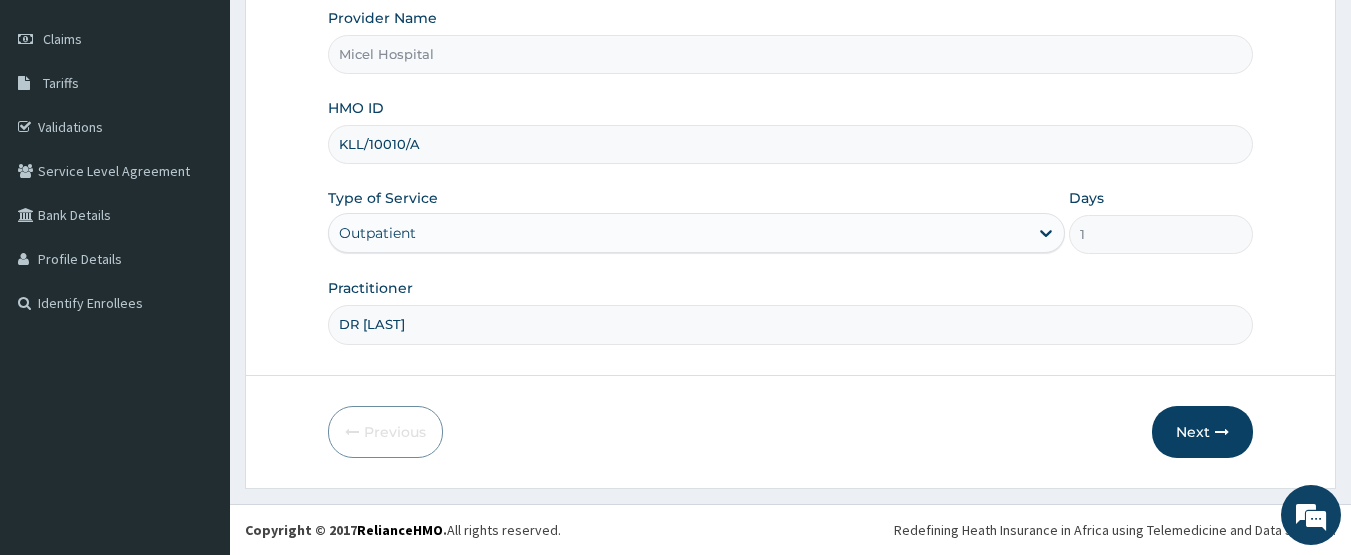 click on "KLL/10010/A" at bounding box center (791, 144) 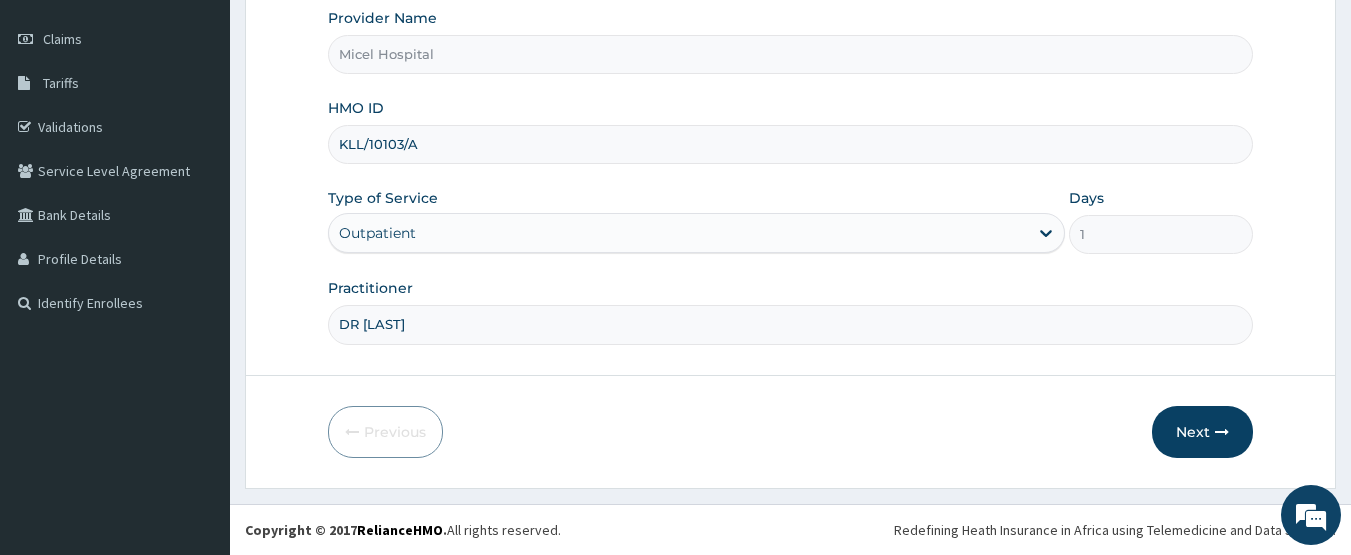 click on "KLL/10103/A" at bounding box center [791, 144] 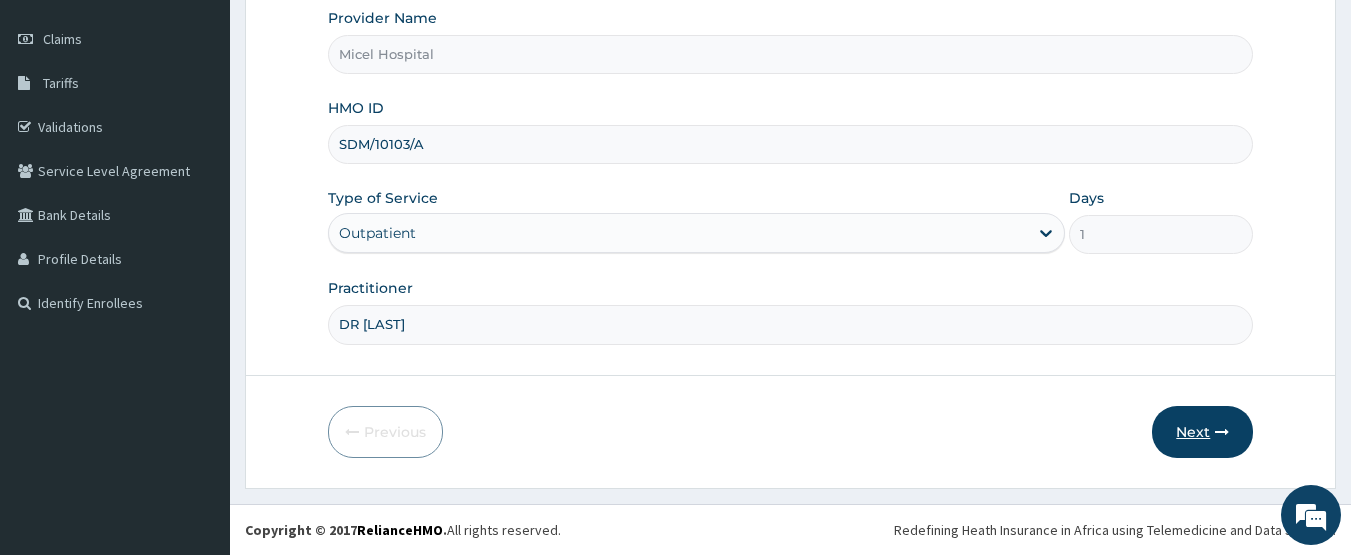 type on "SDM/10103/A" 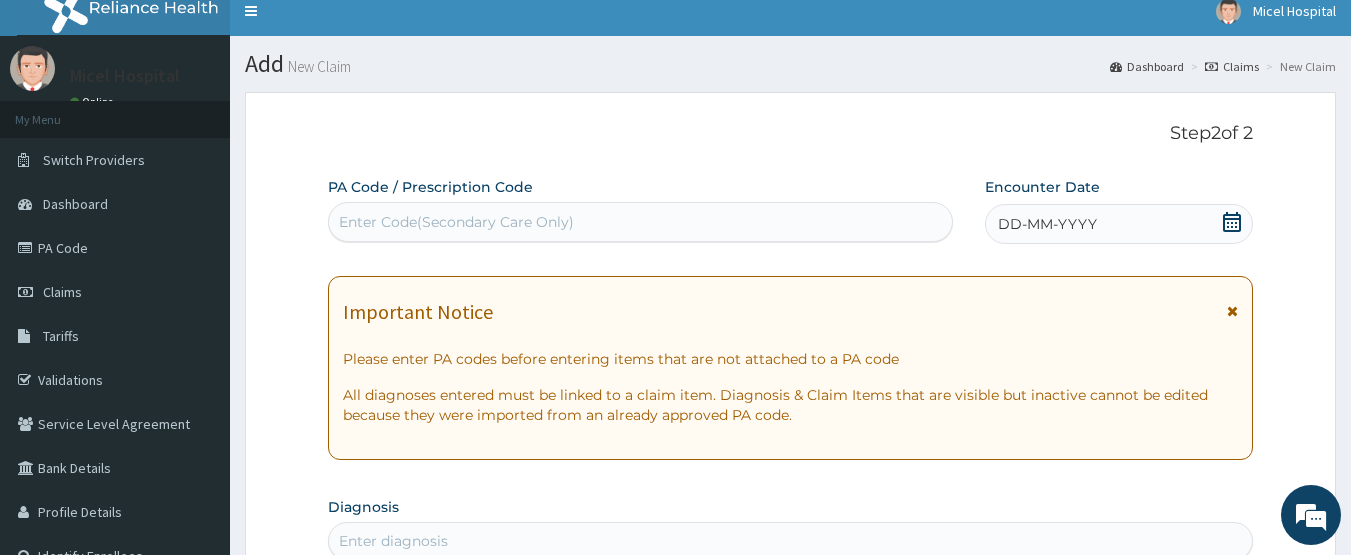 scroll, scrollTop: 0, scrollLeft: 0, axis: both 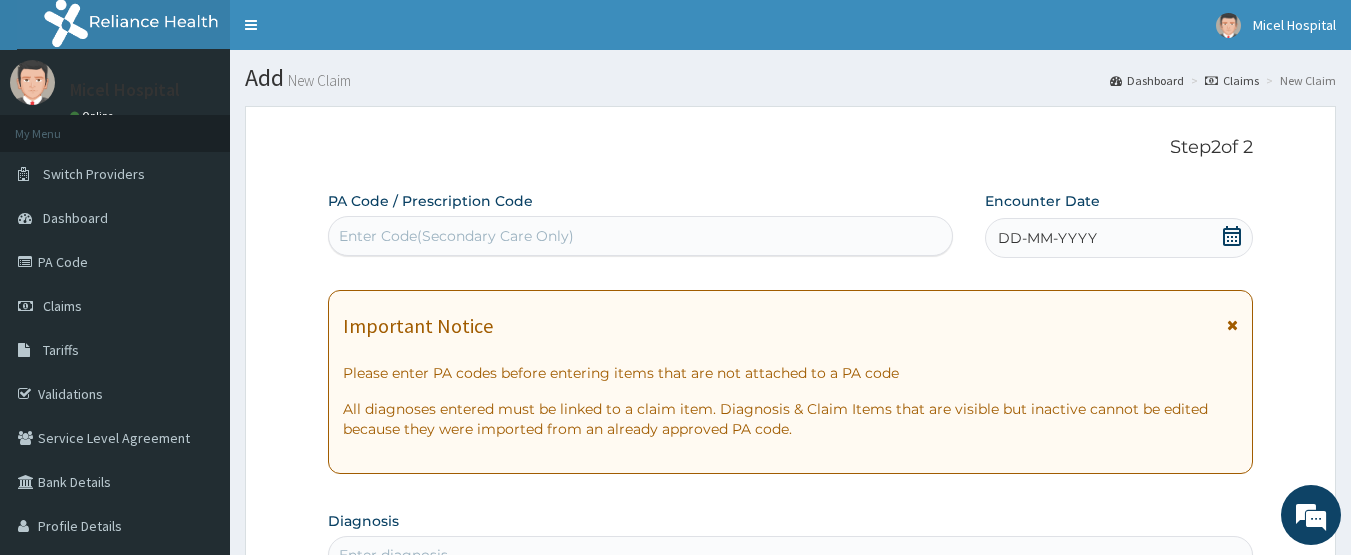 click on "Enter Code(Secondary Care Only)" at bounding box center (641, 236) 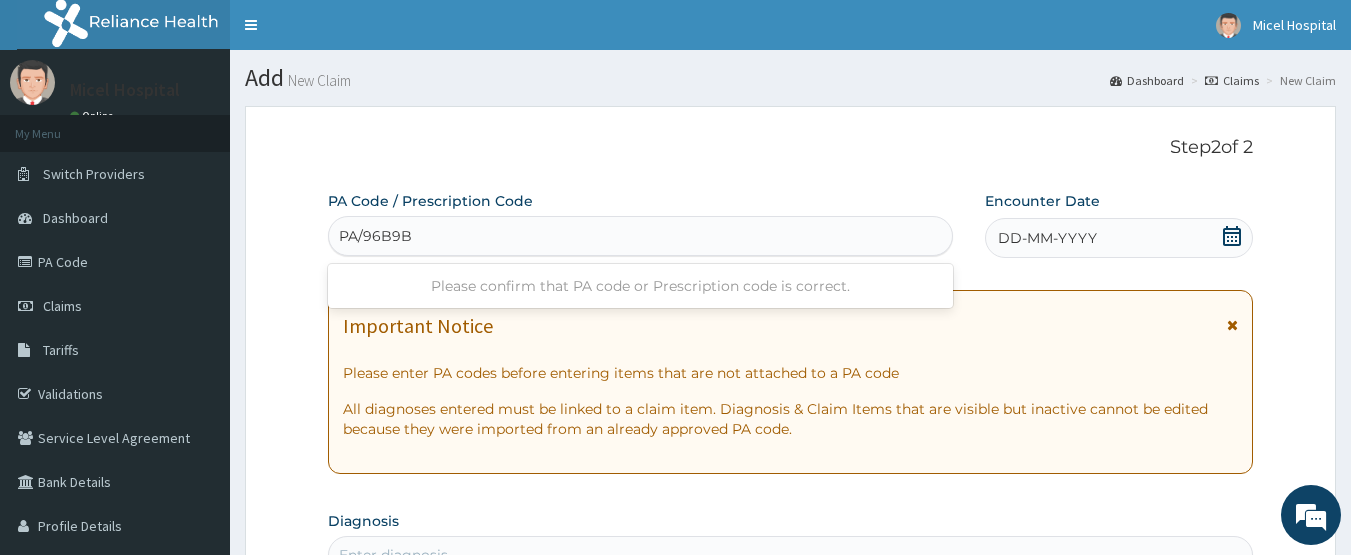 type on "PA/96B9B7" 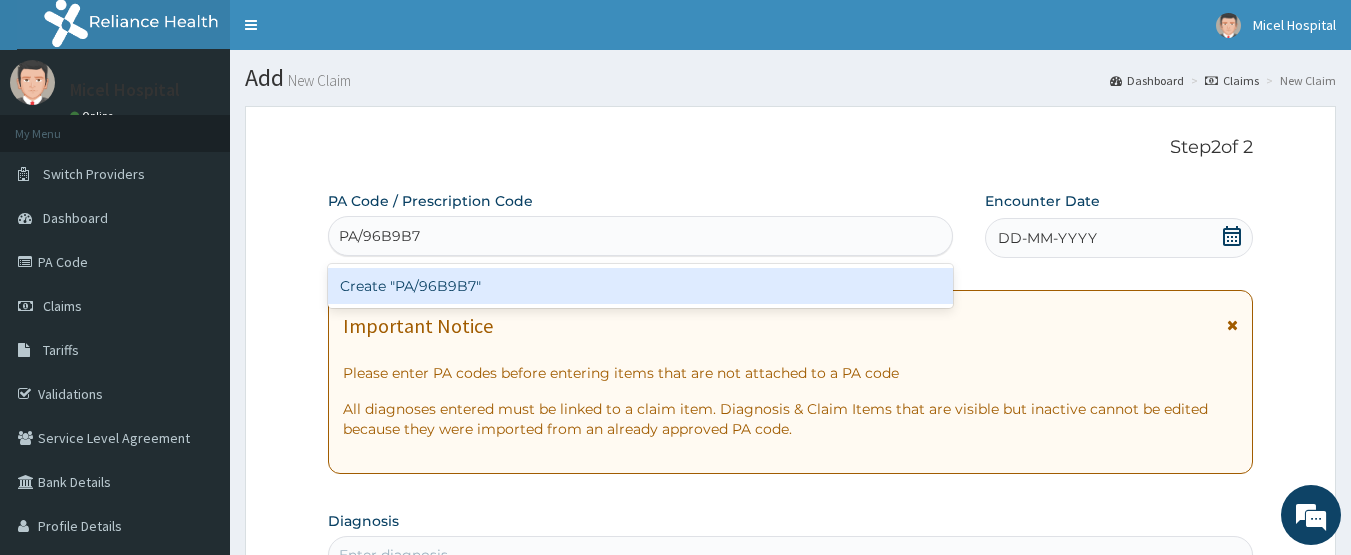 click on "Create "PA/96B9B7"" at bounding box center [641, 286] 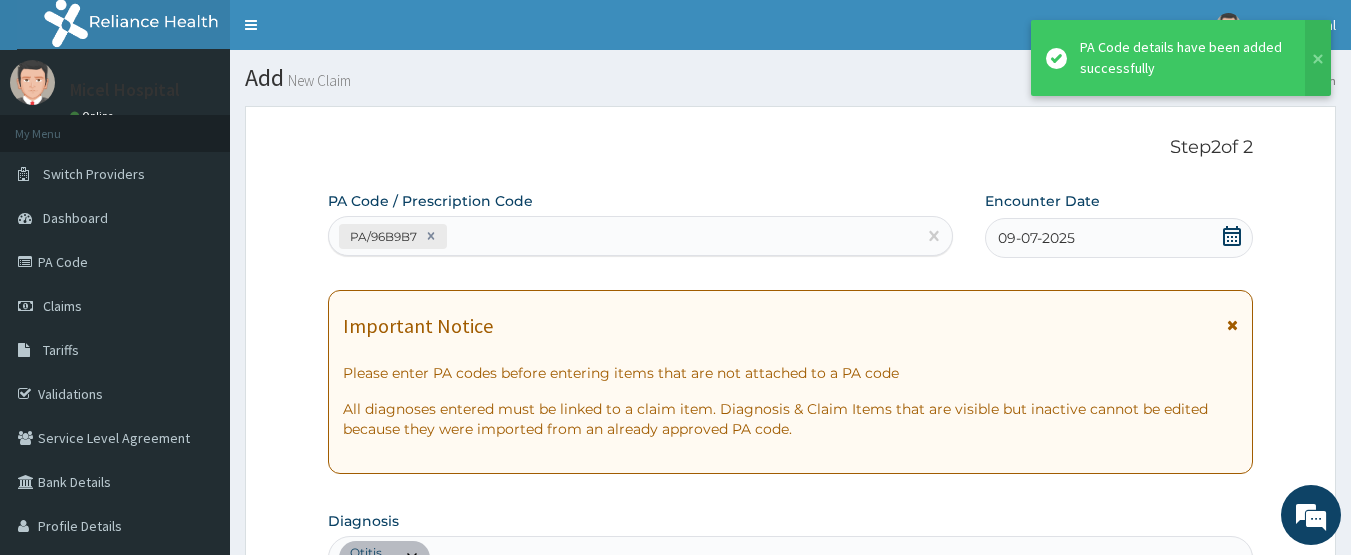 scroll, scrollTop: 555, scrollLeft: 0, axis: vertical 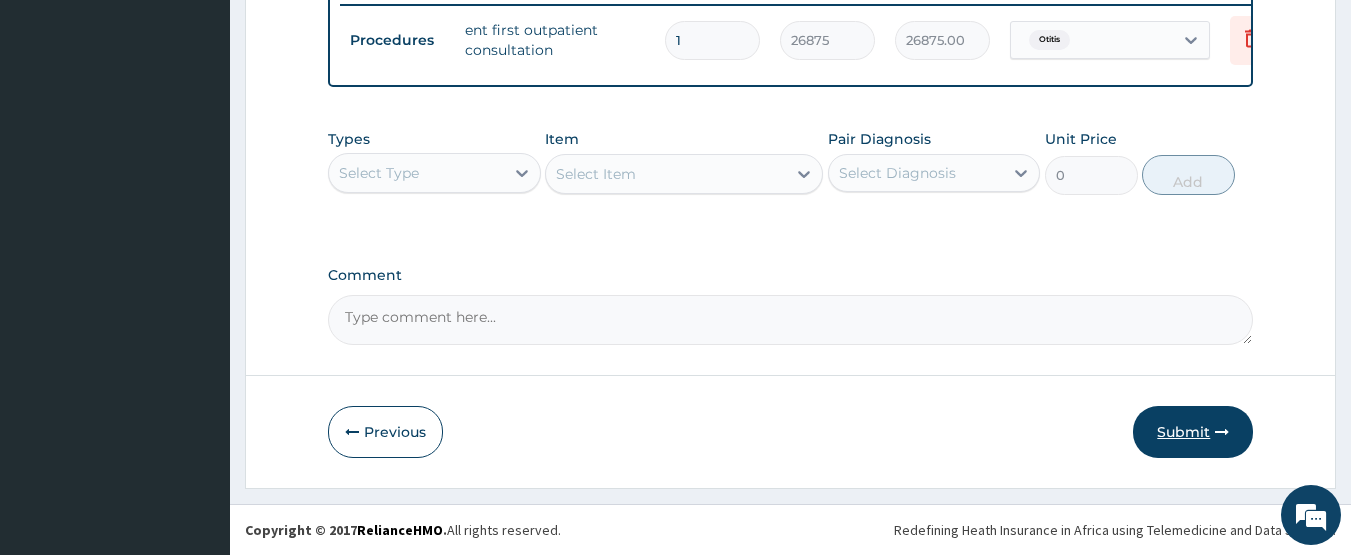 click on "Submit" at bounding box center [1193, 432] 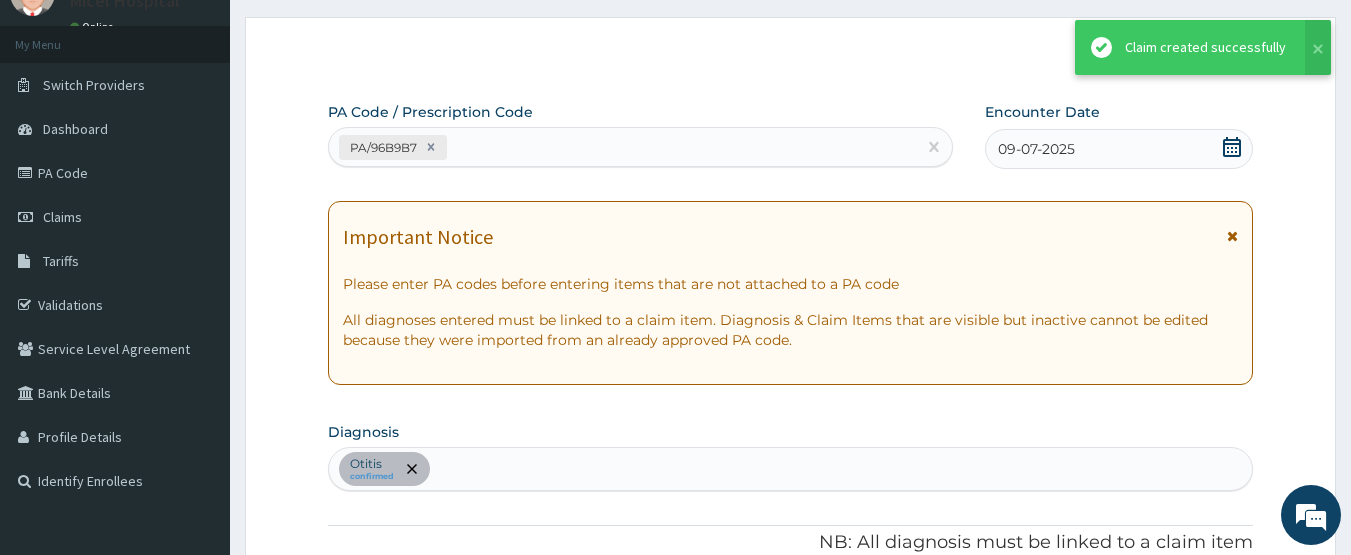 scroll, scrollTop: 807, scrollLeft: 0, axis: vertical 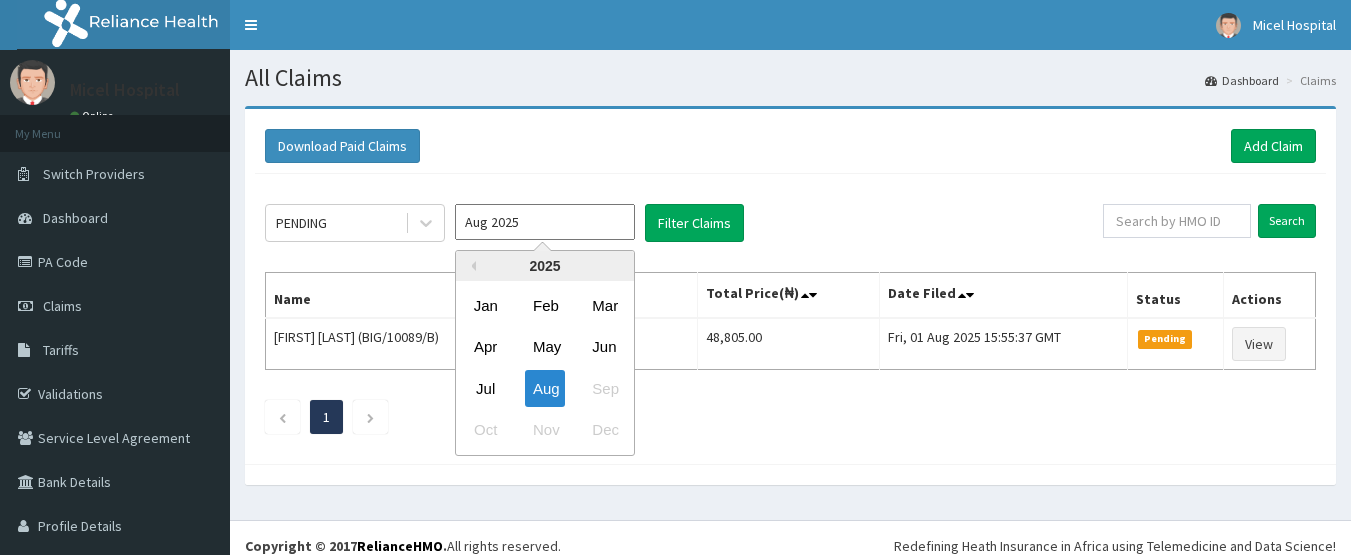 click on "Aug 2025" at bounding box center [545, 222] 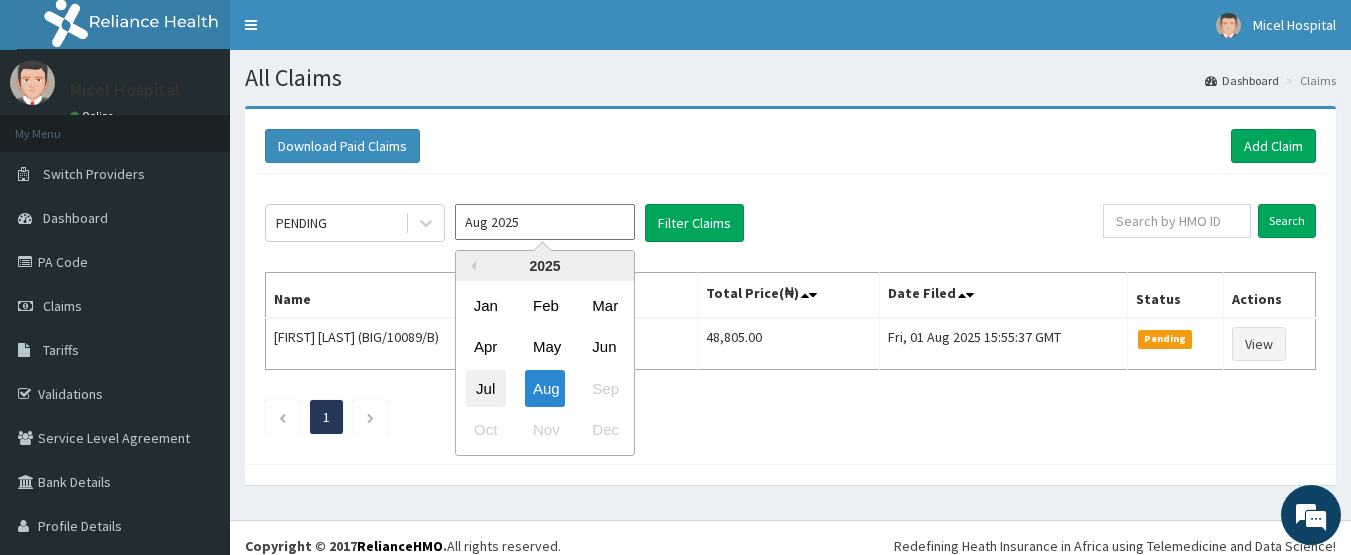 click on "Jul" at bounding box center (486, 388) 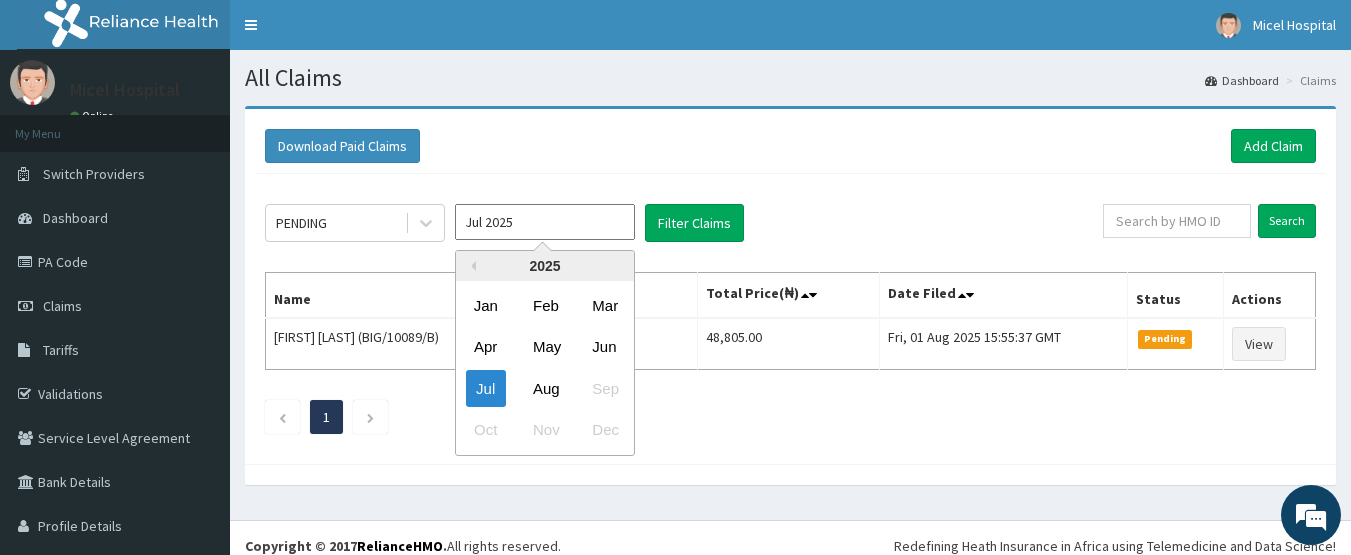click on "Jul 2025" at bounding box center (545, 222) 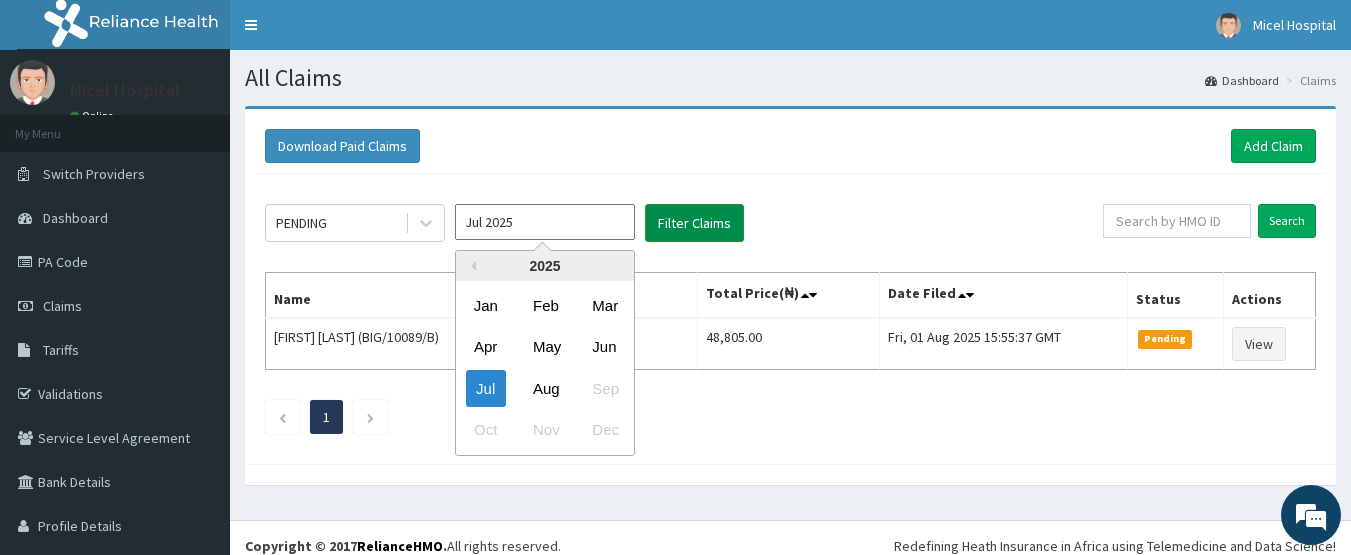click on "Filter Claims" at bounding box center (694, 223) 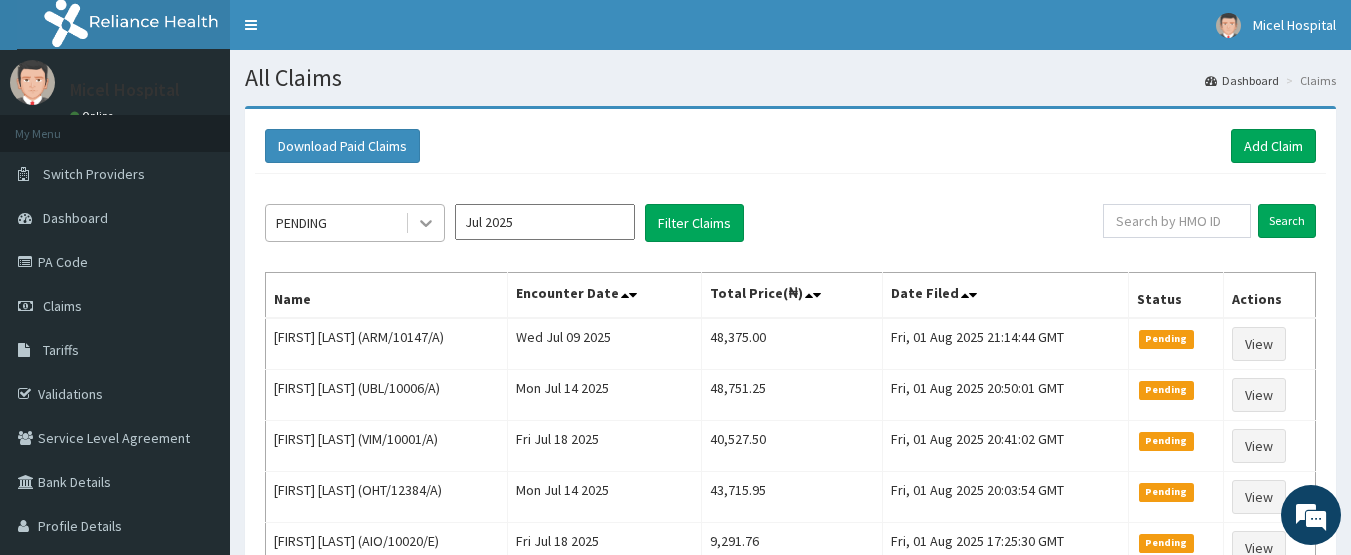 click at bounding box center (426, 223) 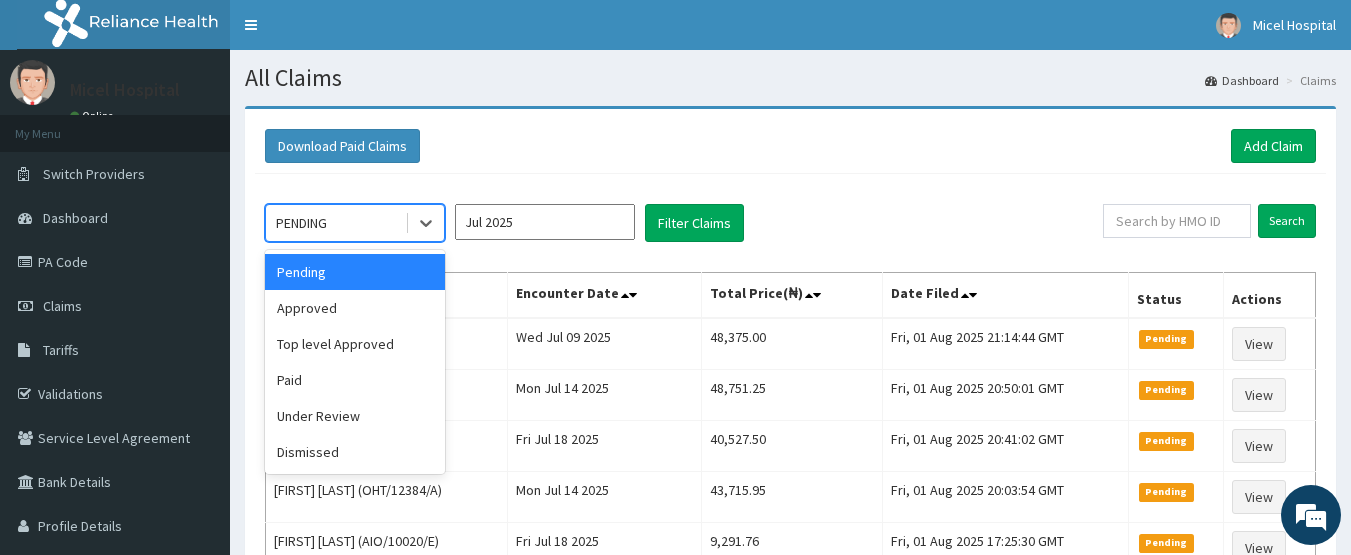 scroll, scrollTop: 0, scrollLeft: 0, axis: both 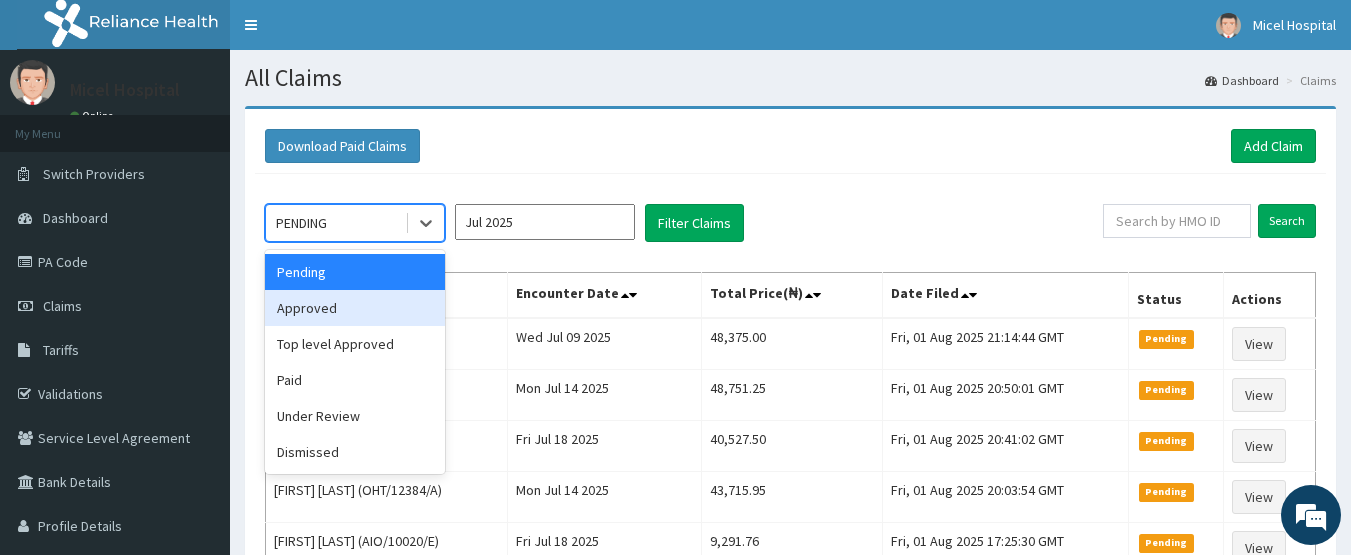 click on "Approved" at bounding box center (355, 308) 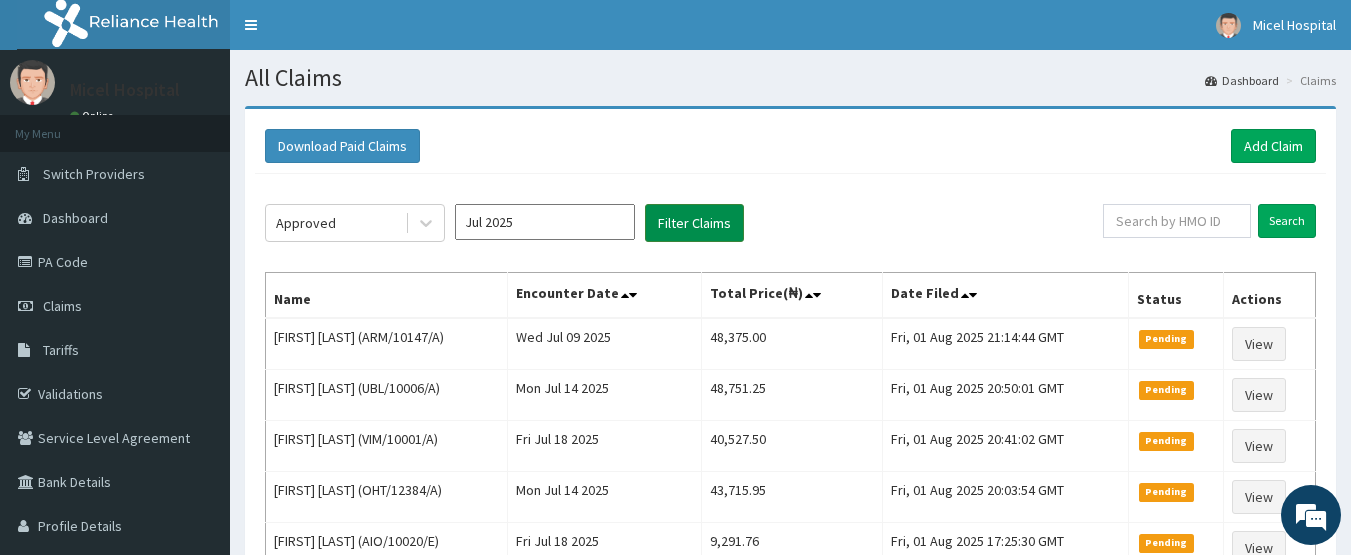 click on "Filter Claims" at bounding box center [694, 223] 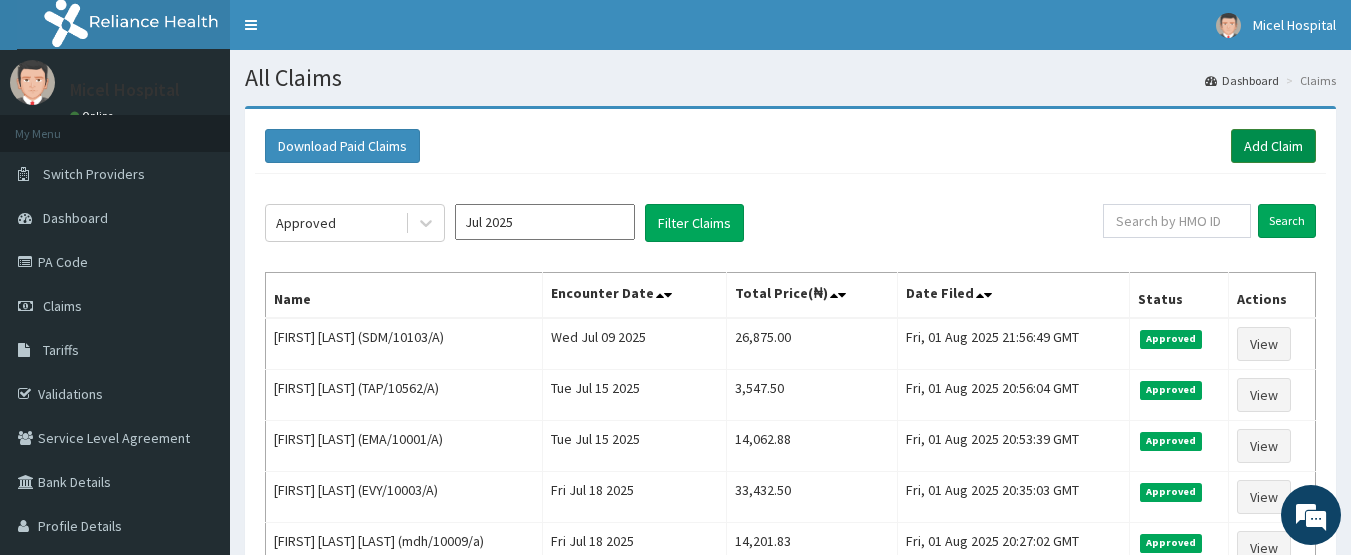 click on "Add Claim" at bounding box center (1273, 146) 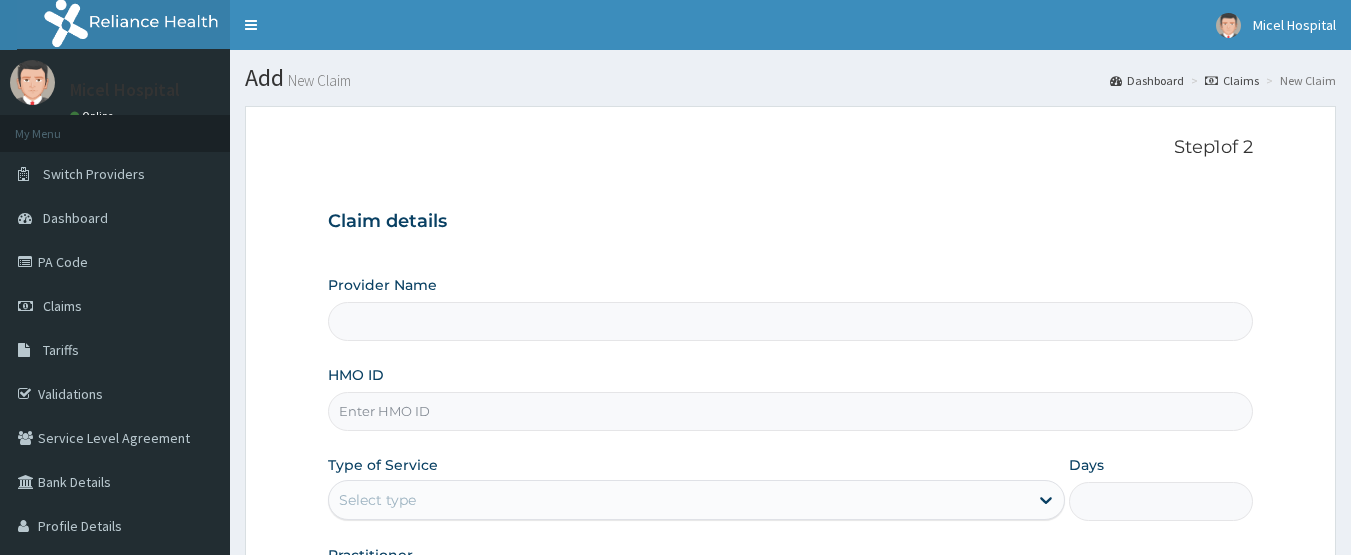 scroll, scrollTop: 0, scrollLeft: 0, axis: both 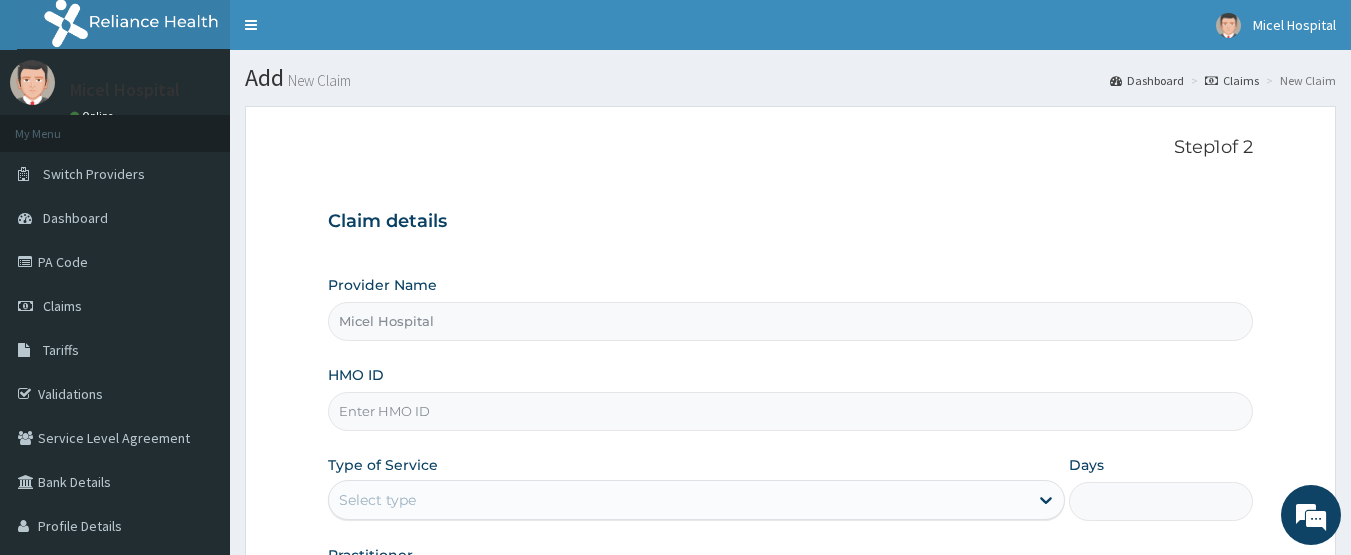 click on "HMO ID" at bounding box center (791, 411) 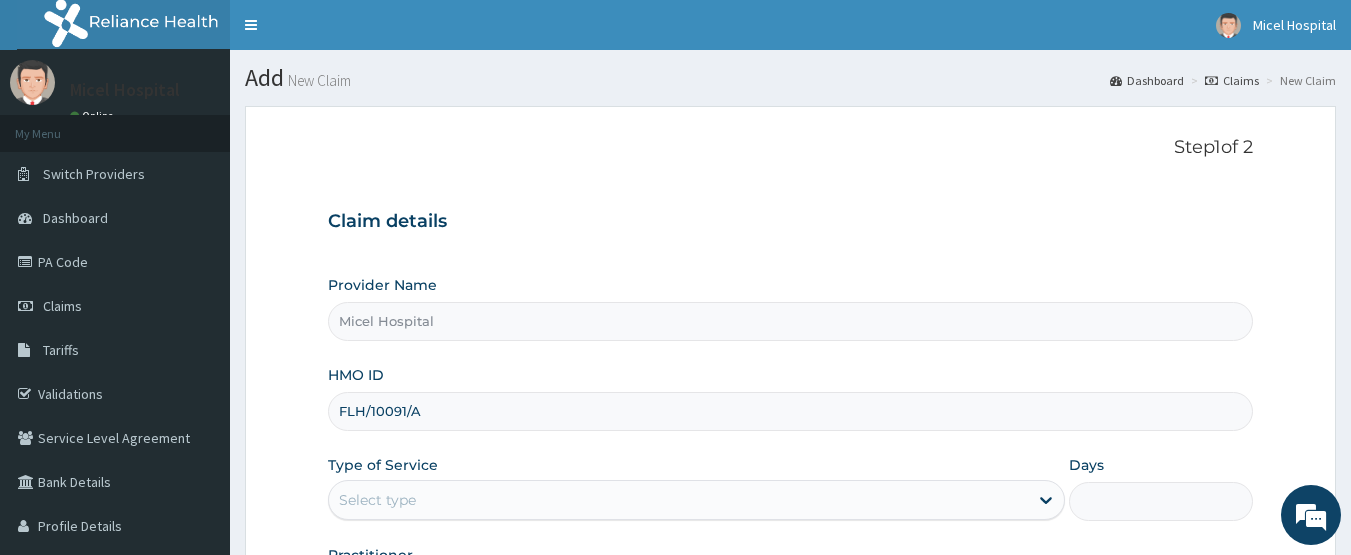 type on "FLH/10091/A" 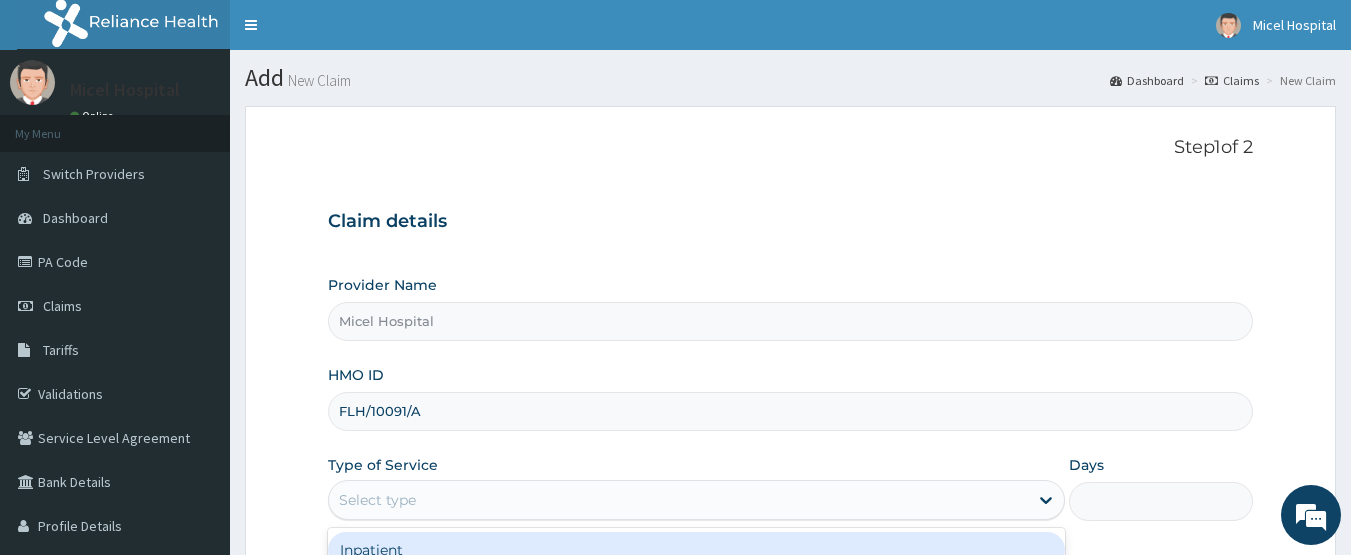 click on "Select type" at bounding box center [678, 500] 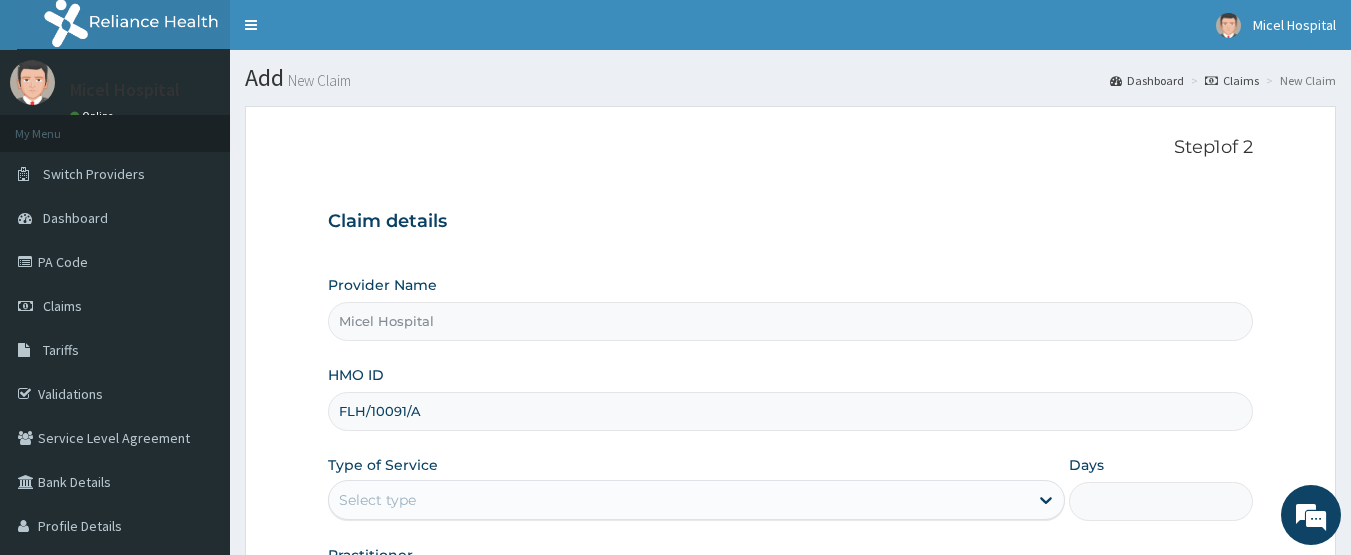 click on "Step  1  of 2 Claim details Provider Name Micel Hospital HMO ID FLH/10091/A Type of Service Select type Days Practitioner     Previous   Next" at bounding box center (790, 430) 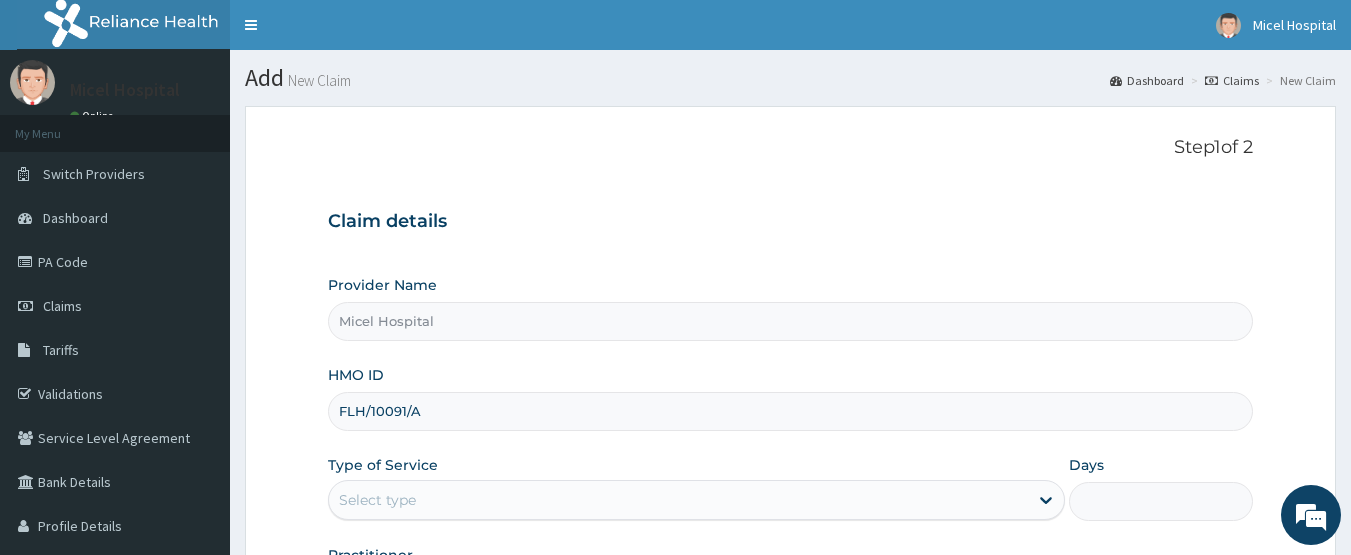 click on "Step  1  of 2 Claim details Provider Name Micel Hospital HMO ID FLH/10091/A Type of Service Select type Days Practitioner     Previous   Next" at bounding box center (790, 430) 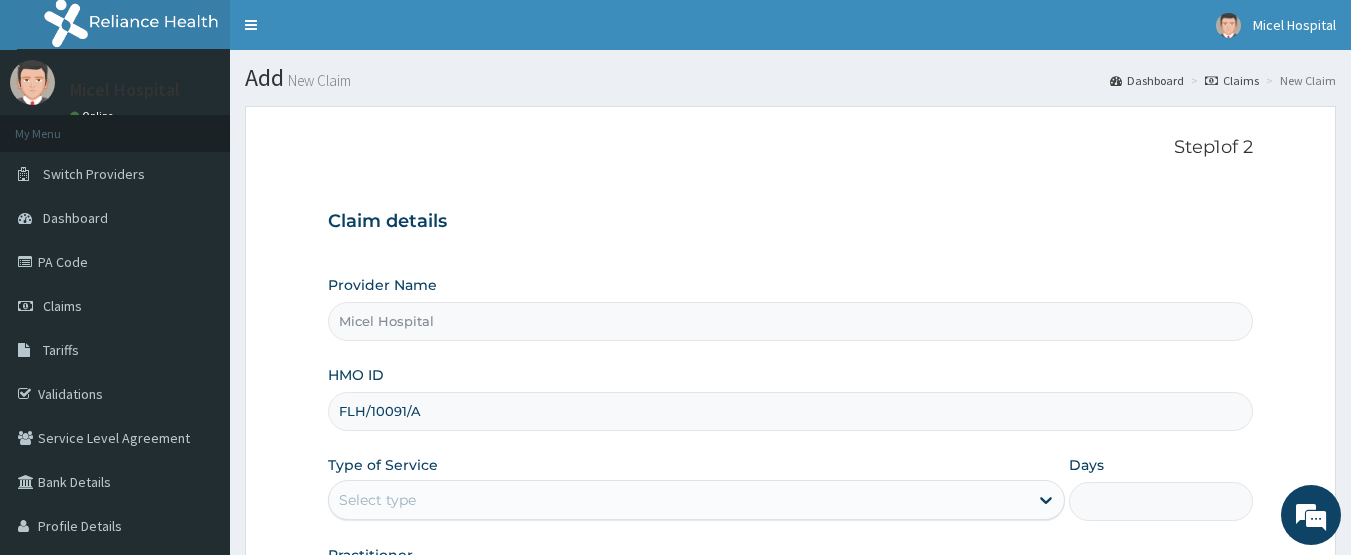 click on "Step  1  of 2 Claim details Provider Name Micel Hospital HMO ID FLH/10091/A Type of Service Select type Days Practitioner     Previous   Next" at bounding box center (790, 430) 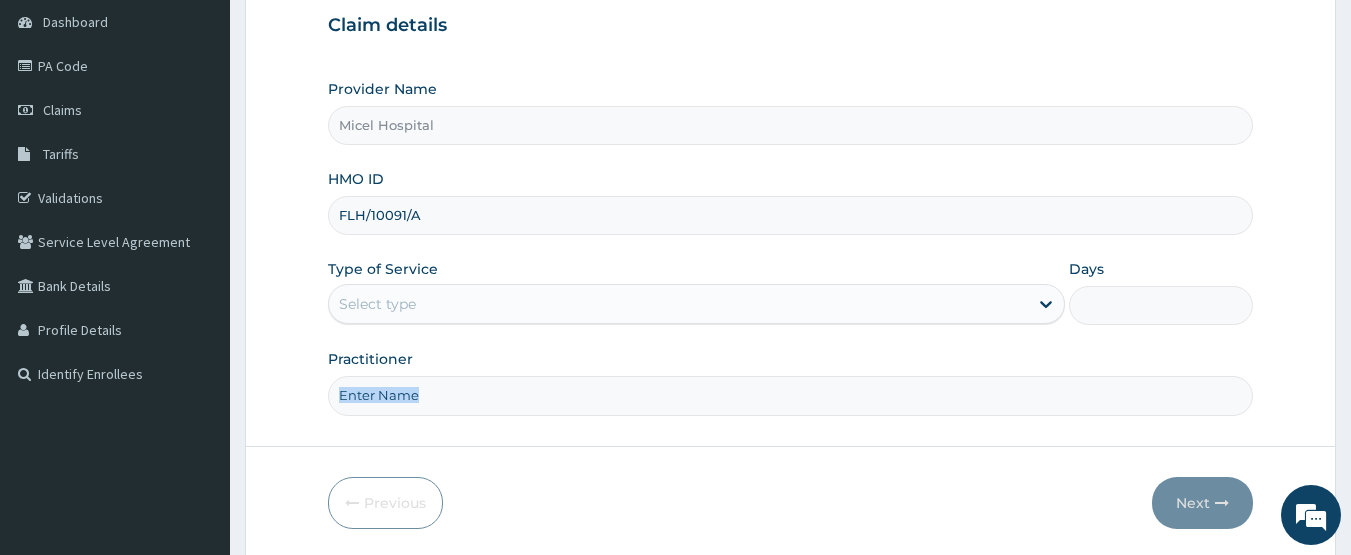 scroll, scrollTop: 200, scrollLeft: 0, axis: vertical 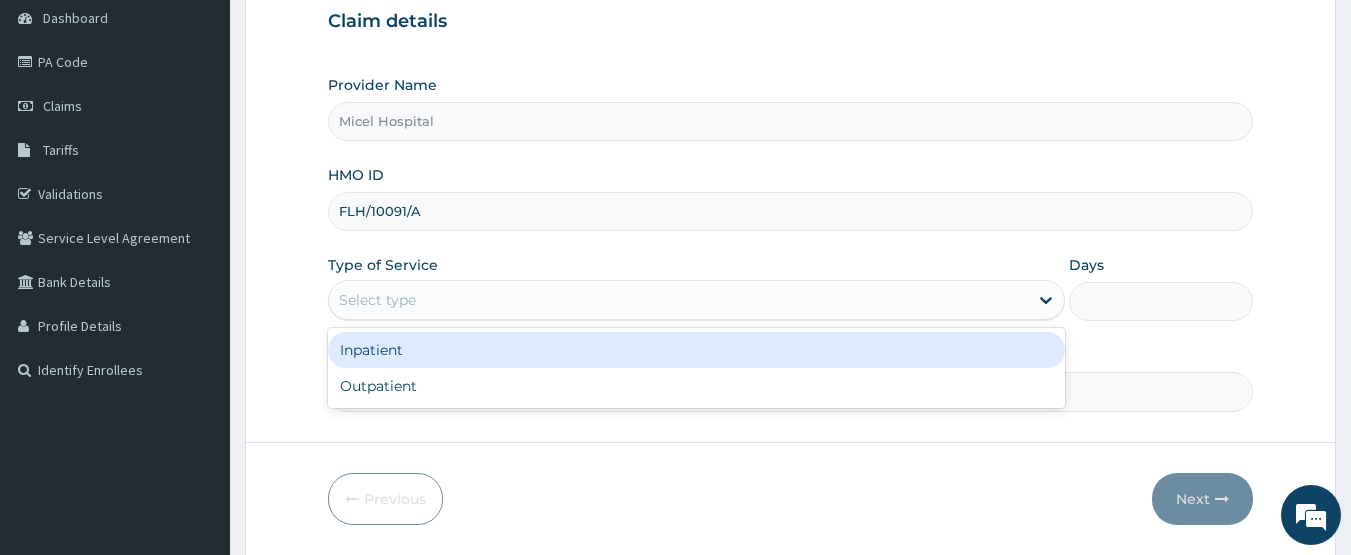click on "Select type" at bounding box center [678, 300] 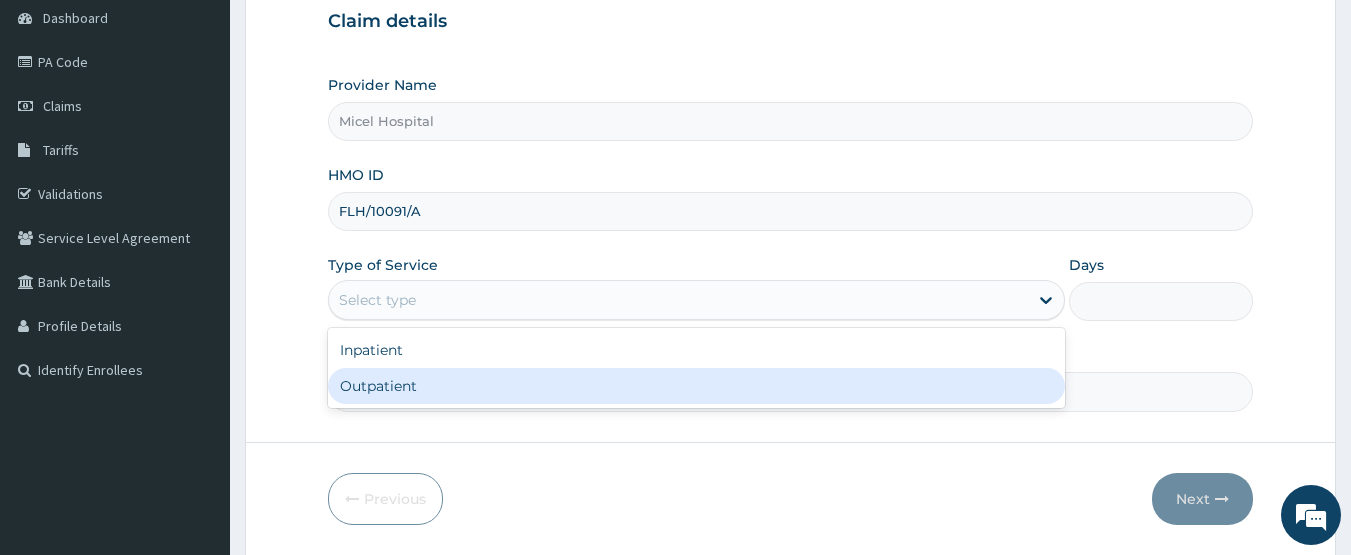 click on "Inpatient Outpatient" at bounding box center [696, 368] 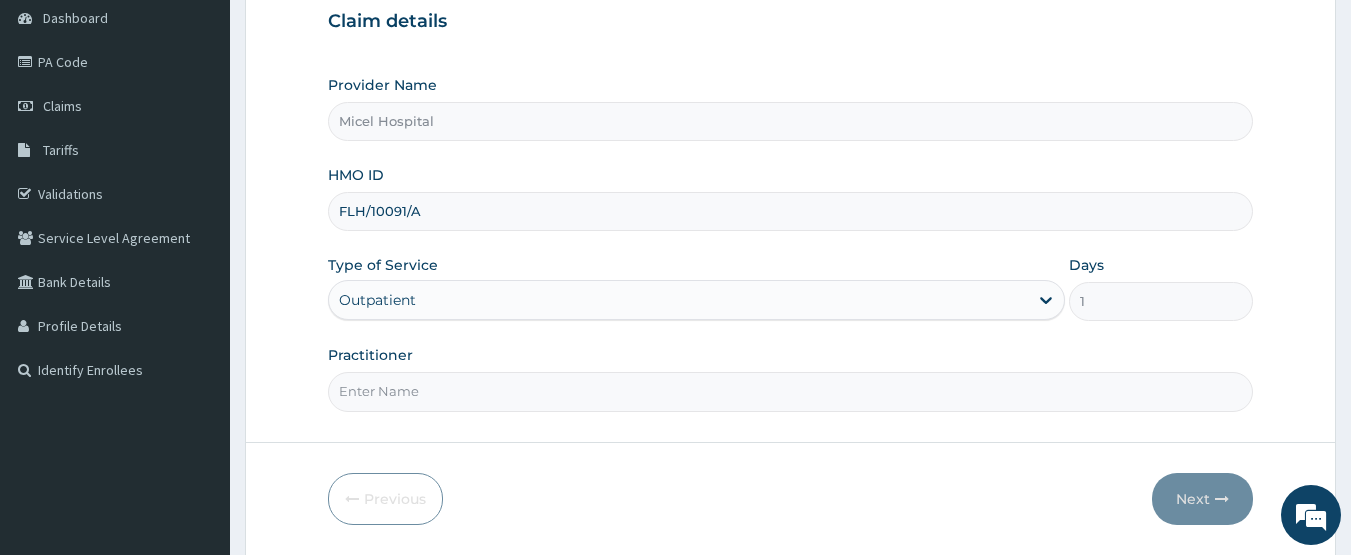 click on "Practitioner" at bounding box center (791, 391) 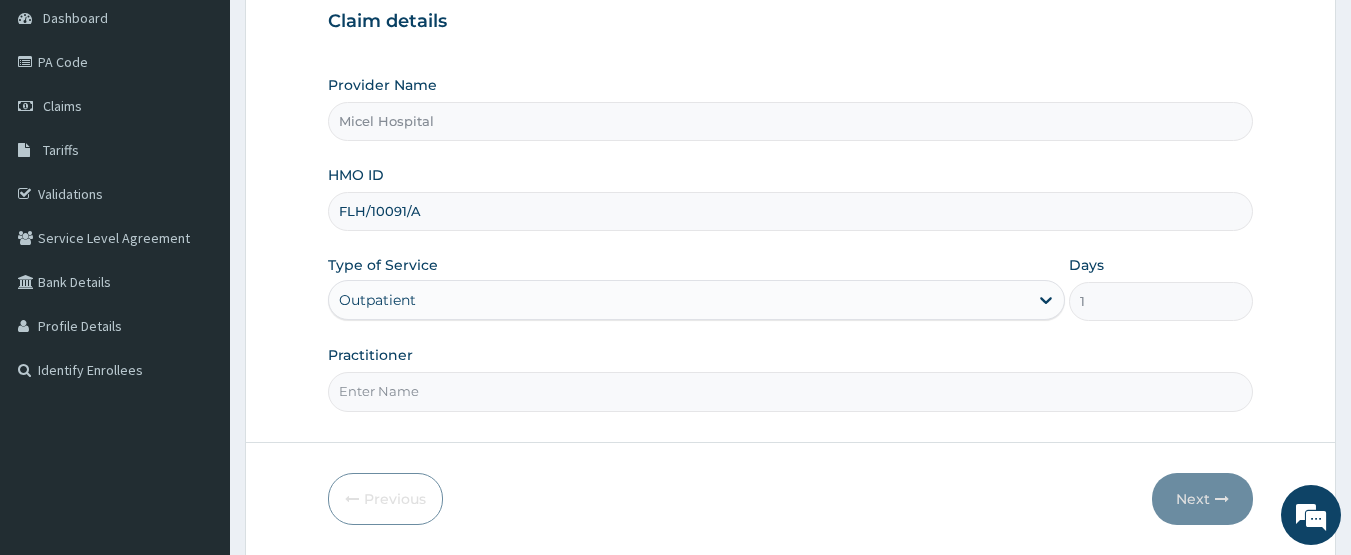 type on "DR. JOE" 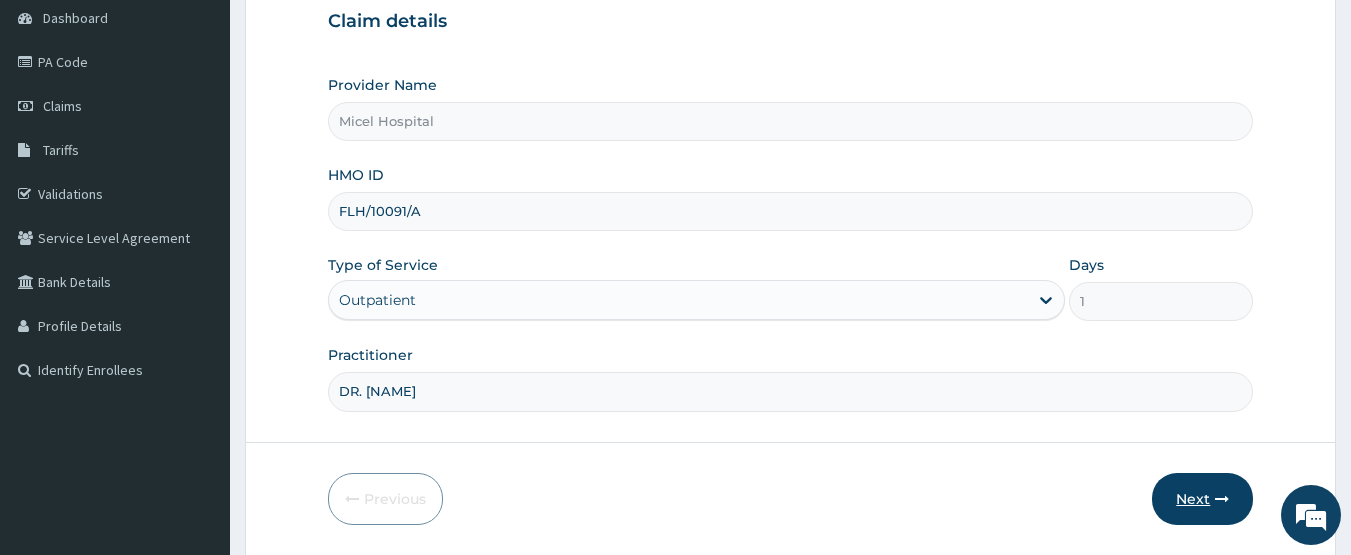 click on "Next" at bounding box center (1202, 499) 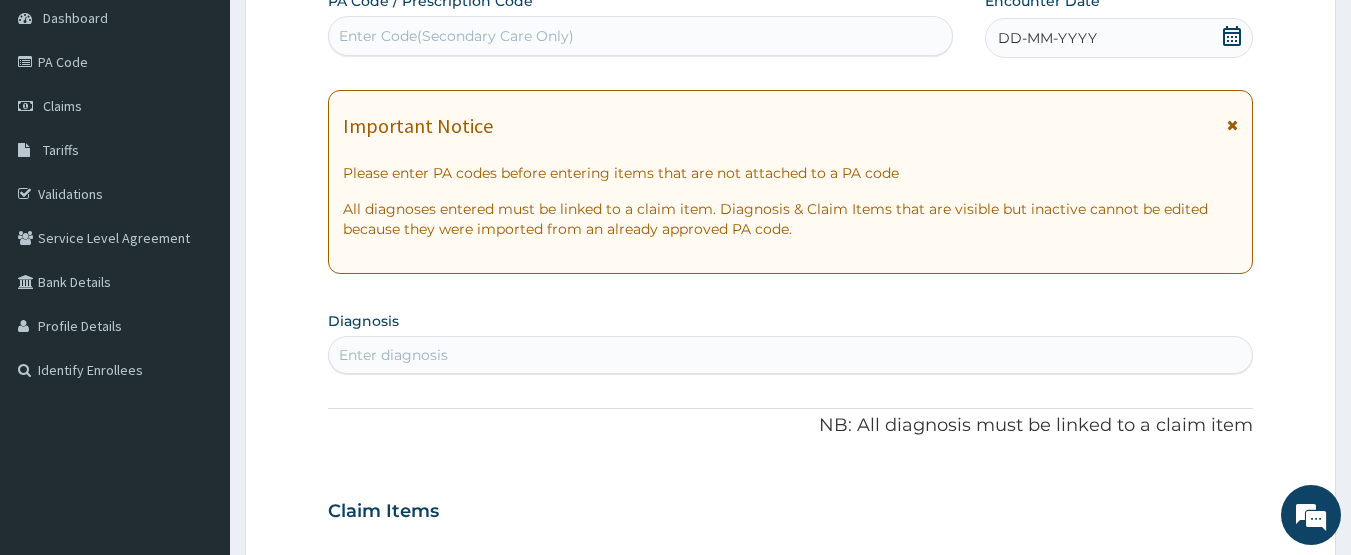 click on "Enter Code(Secondary Care Only)" at bounding box center (641, 36) 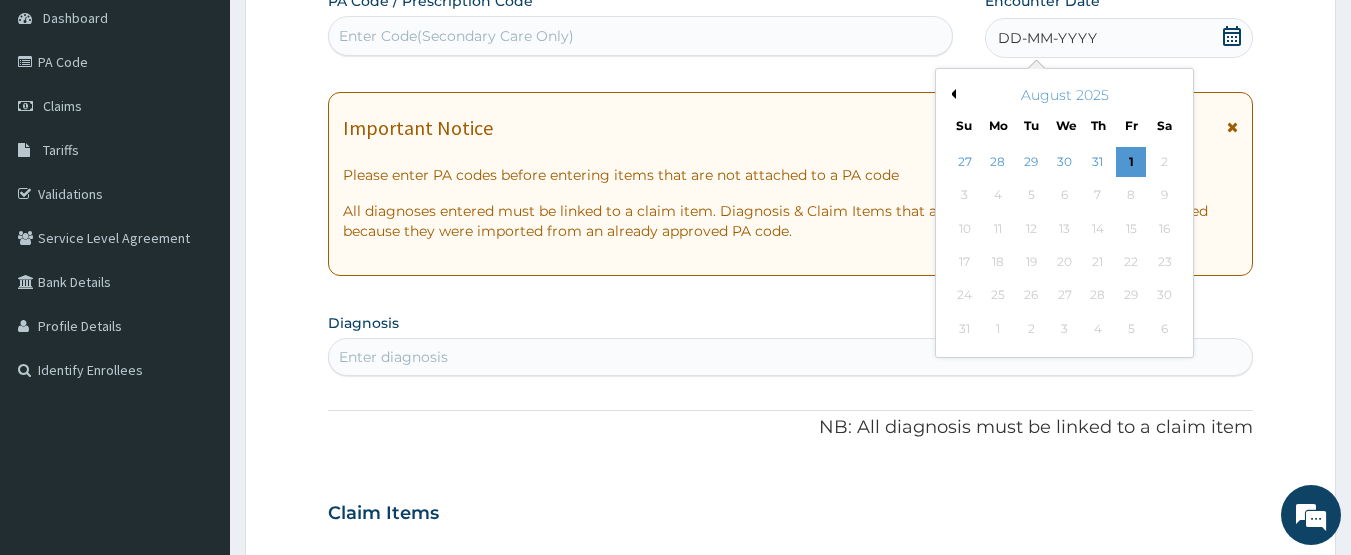 click on "Previous Month" at bounding box center [951, 94] 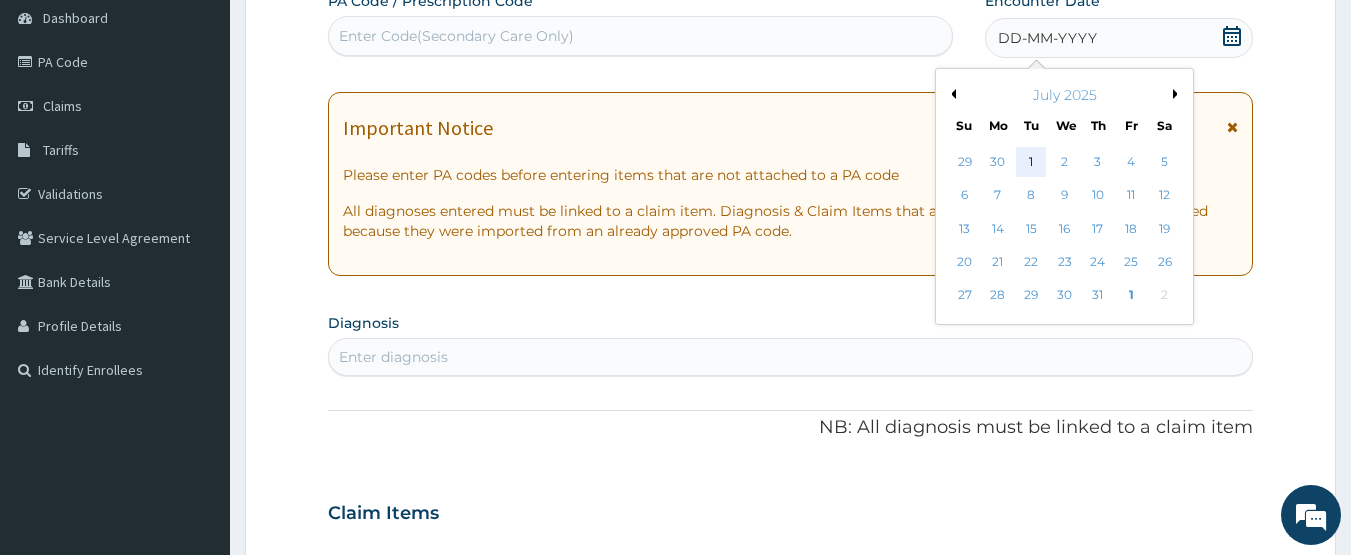 click on "1" at bounding box center [1032, 162] 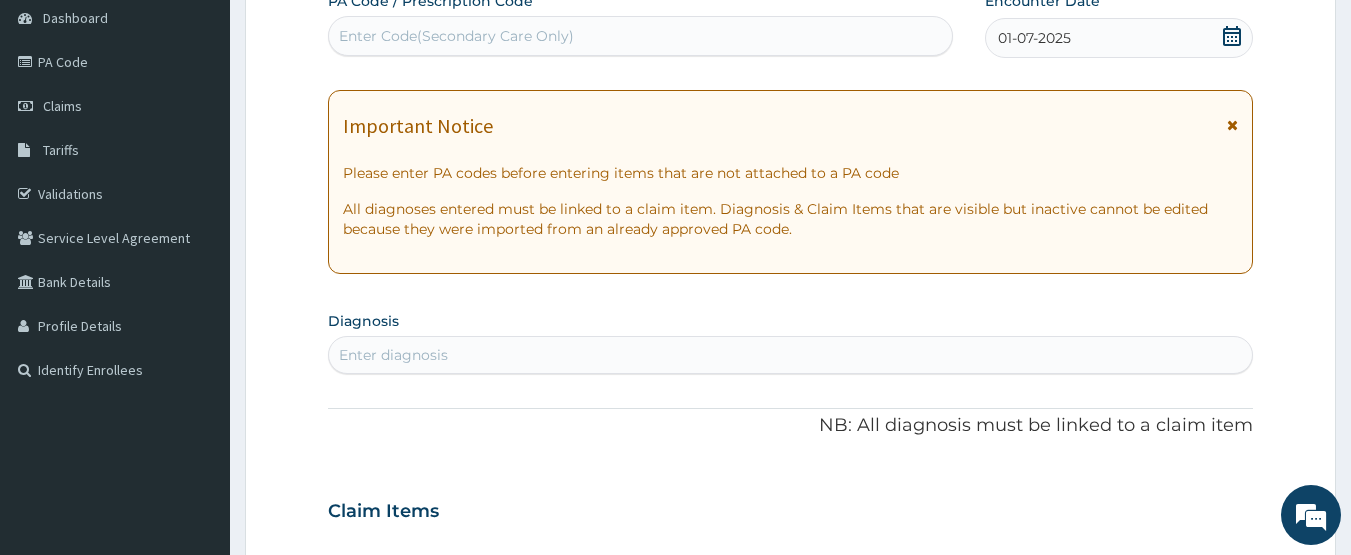 click on "Enter diagnosis" at bounding box center (791, 355) 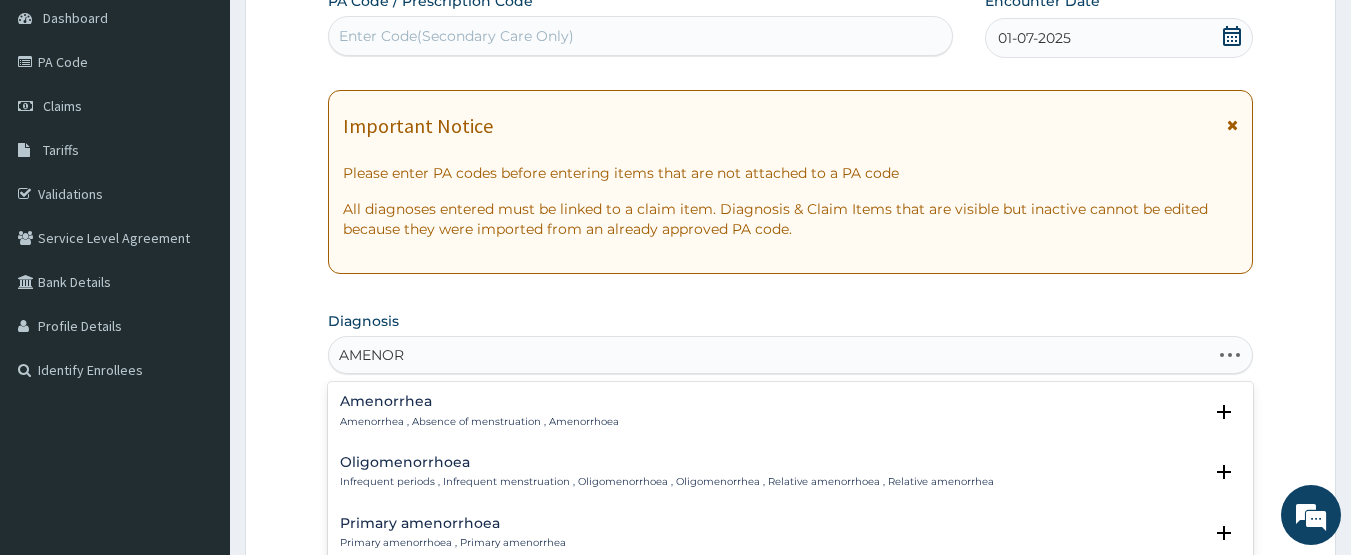 type on "AMENORR" 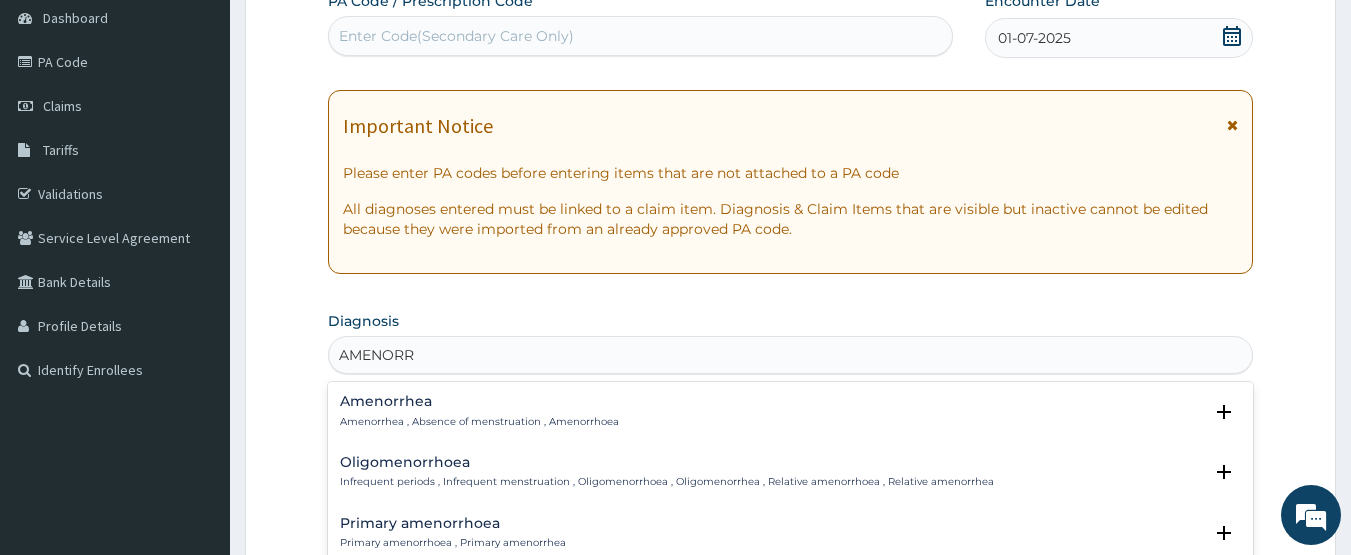 click on "Amenorrhea , Absence of menstruation , Amenorrhoea" at bounding box center (479, 422) 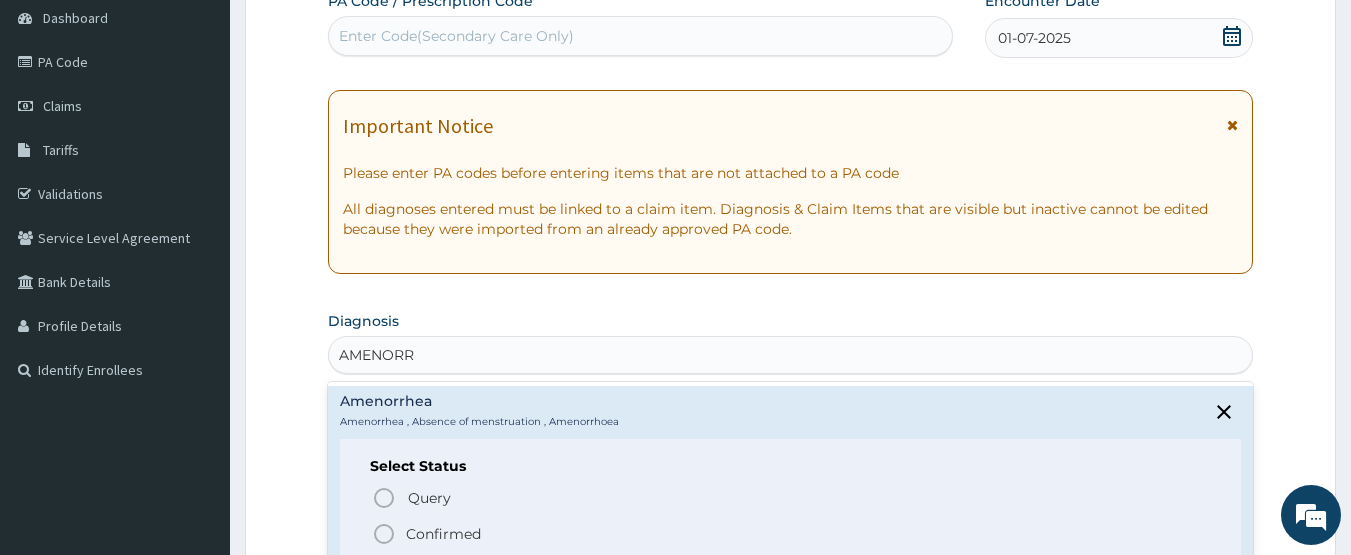 click 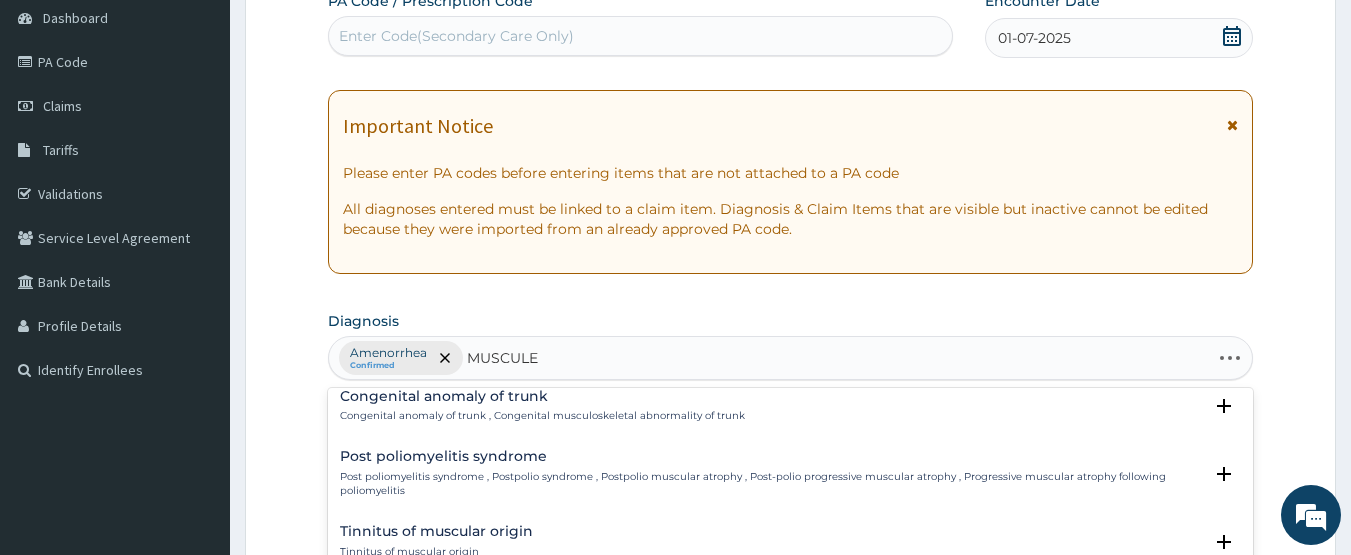scroll, scrollTop: 0, scrollLeft: 0, axis: both 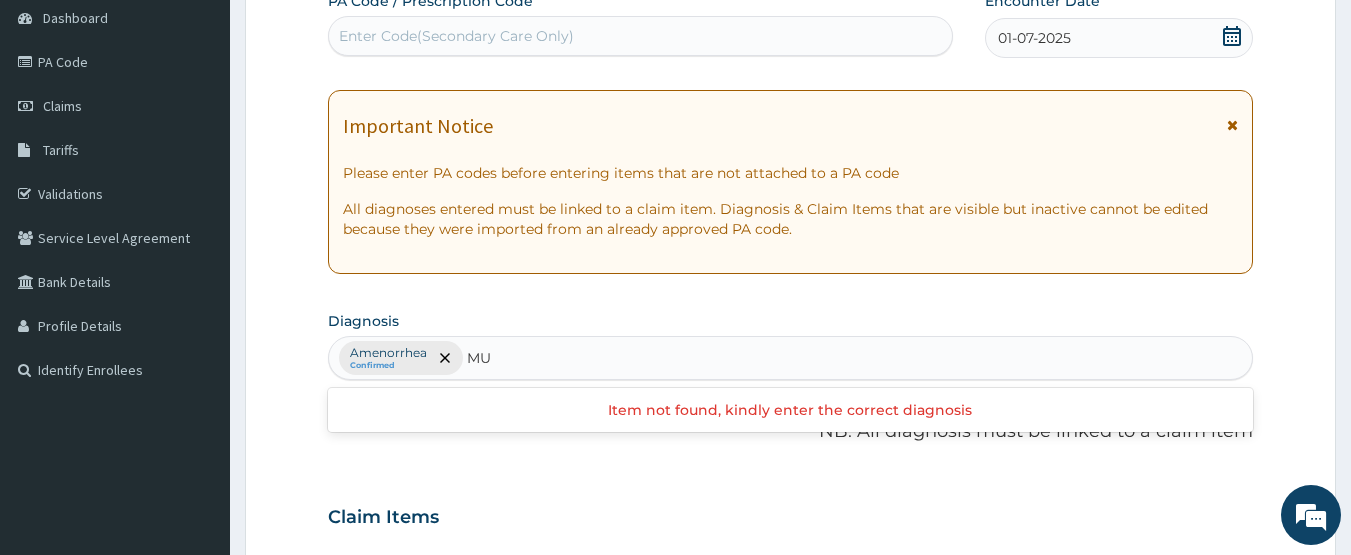 type on "M" 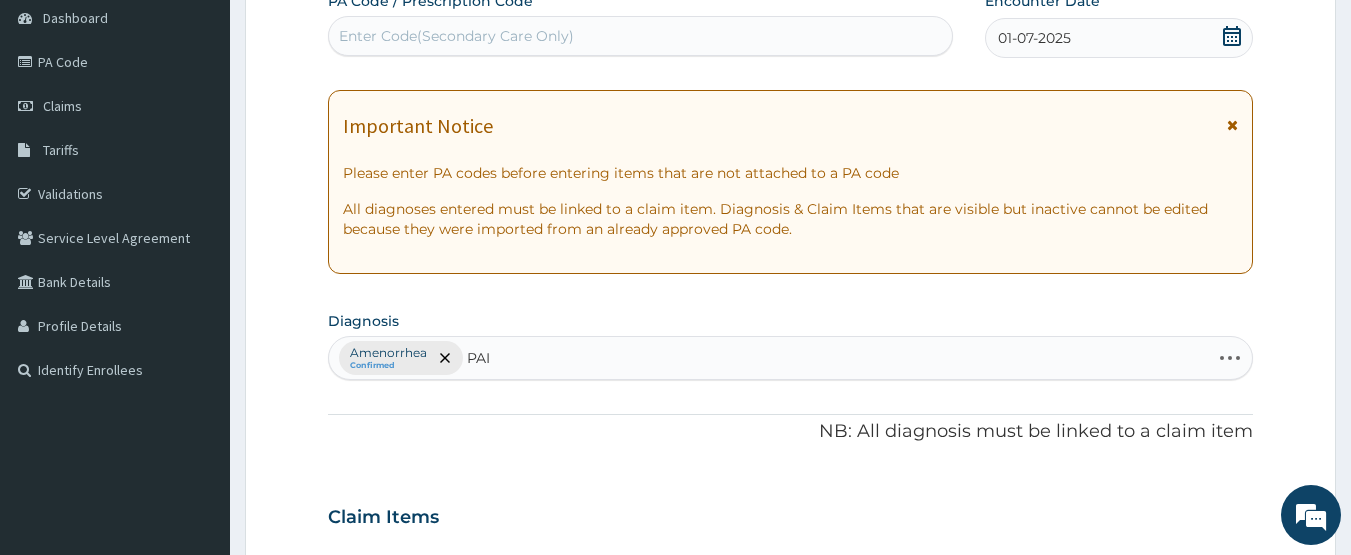 type on "PAIN" 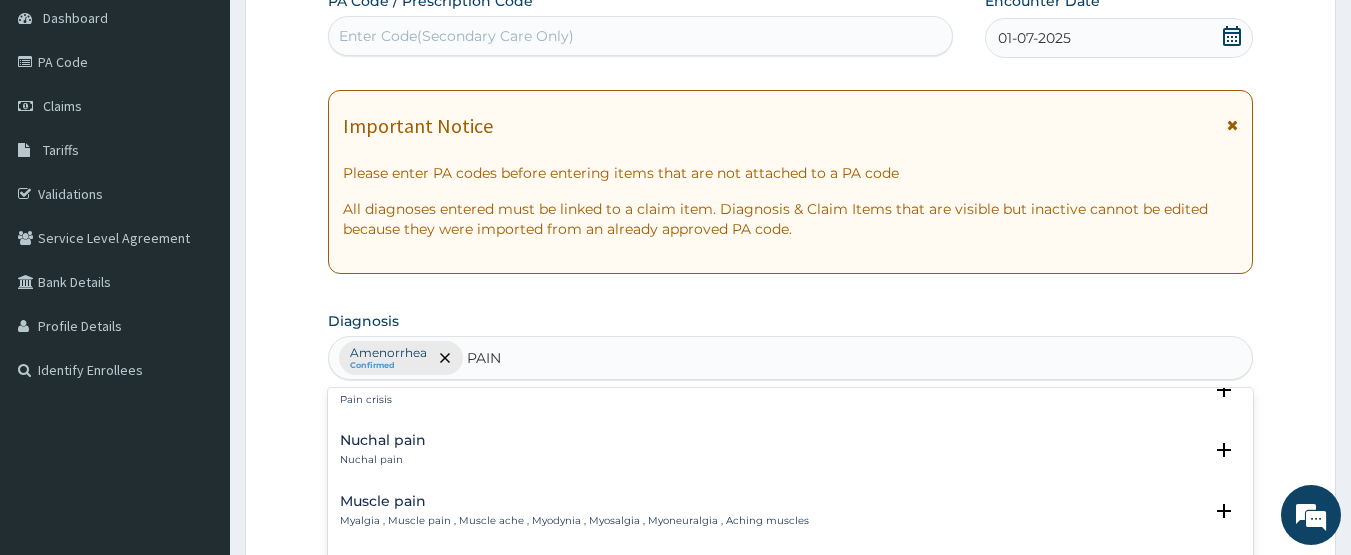 scroll, scrollTop: 2712, scrollLeft: 0, axis: vertical 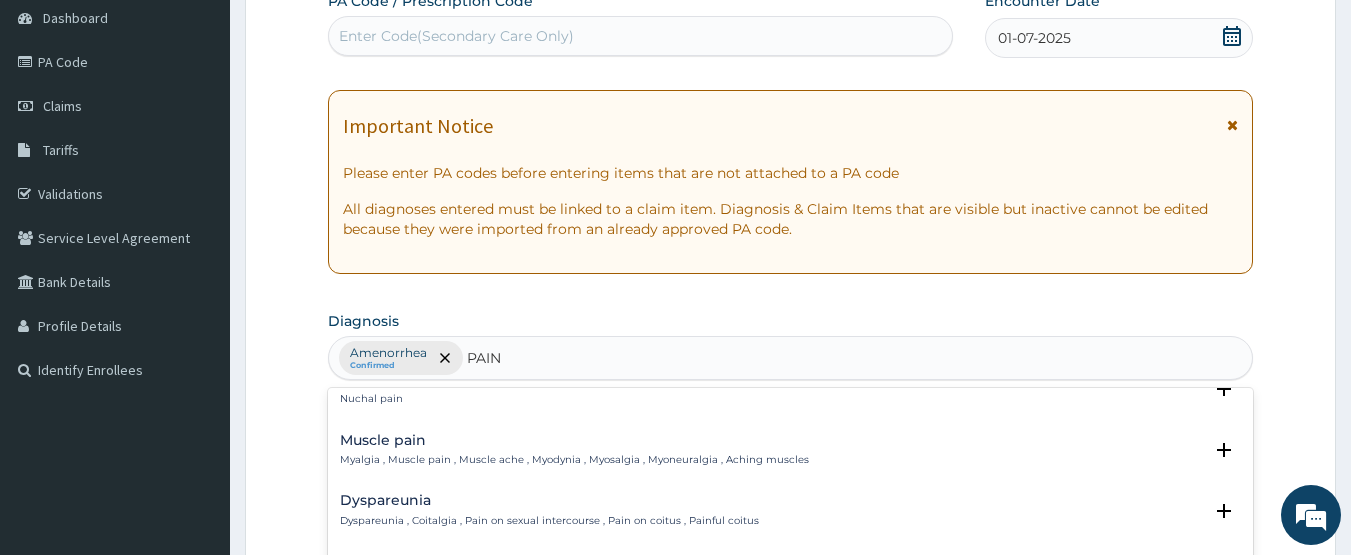 click on "Muscle pain" at bounding box center (574, 440) 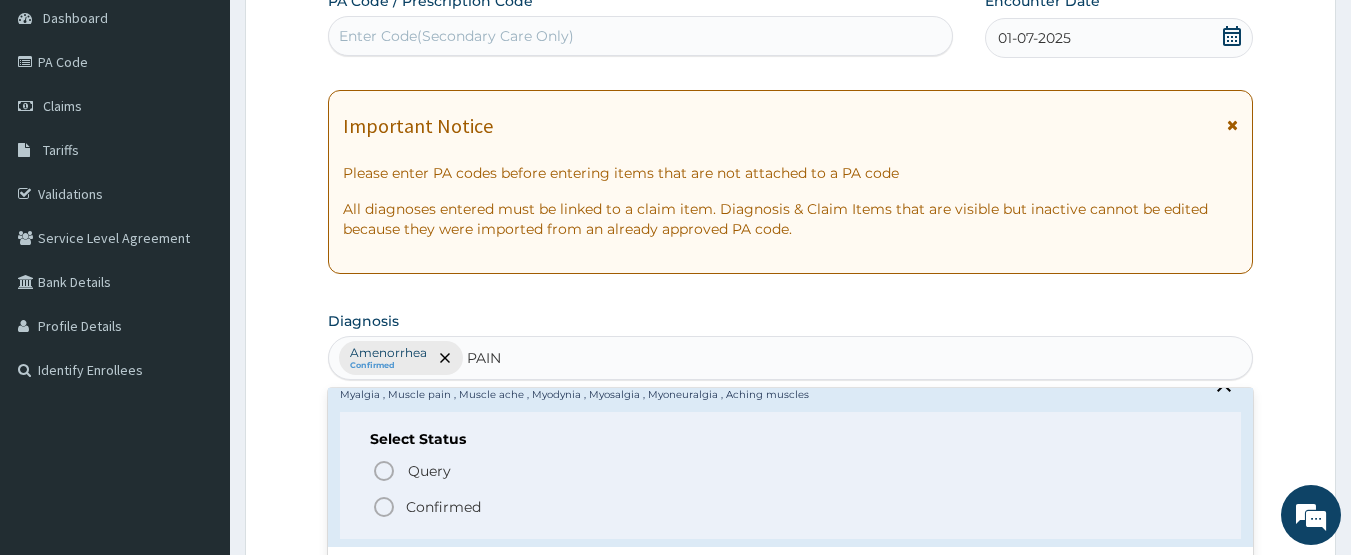 scroll, scrollTop: 2838, scrollLeft: 0, axis: vertical 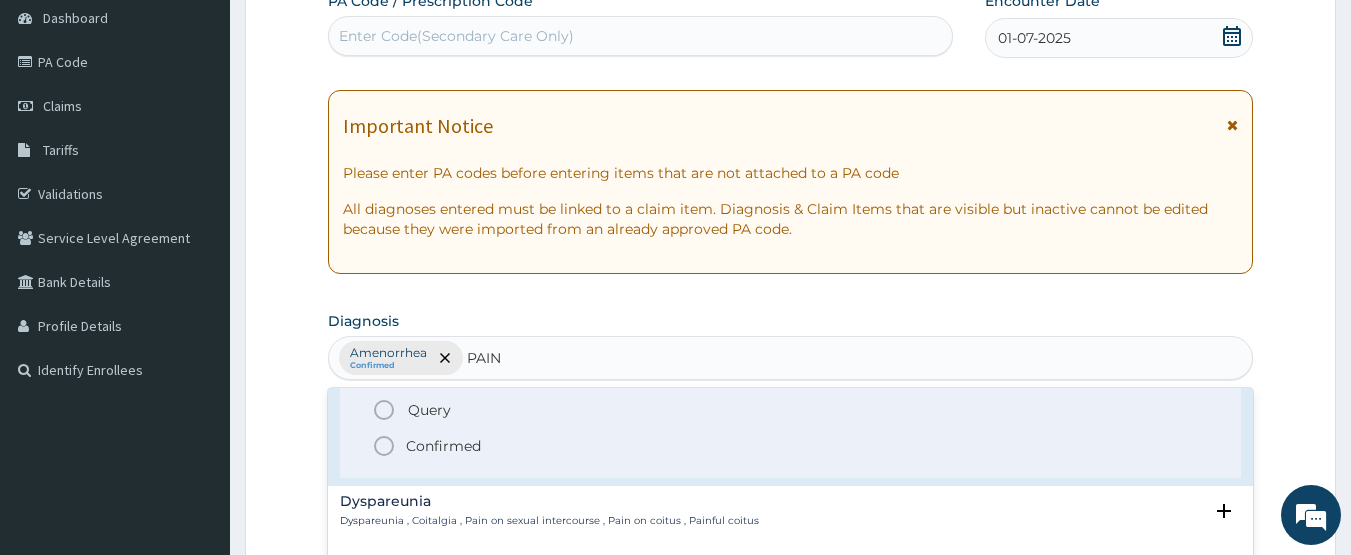 click on "Confirmed" at bounding box center [443, 446] 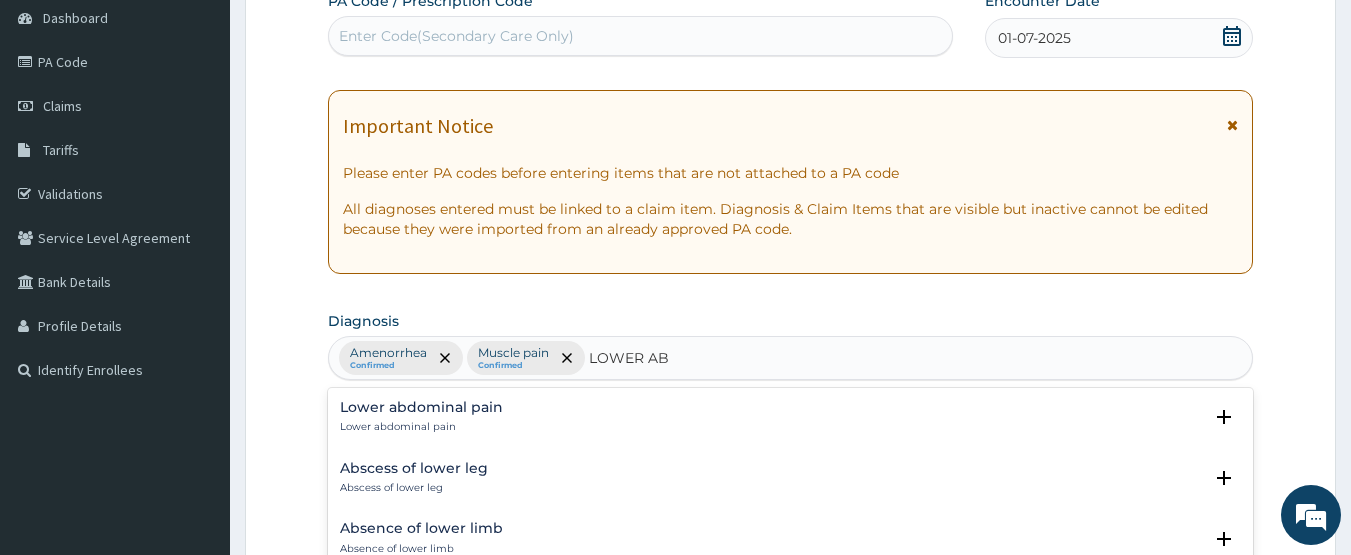 type on "LOWER ABD" 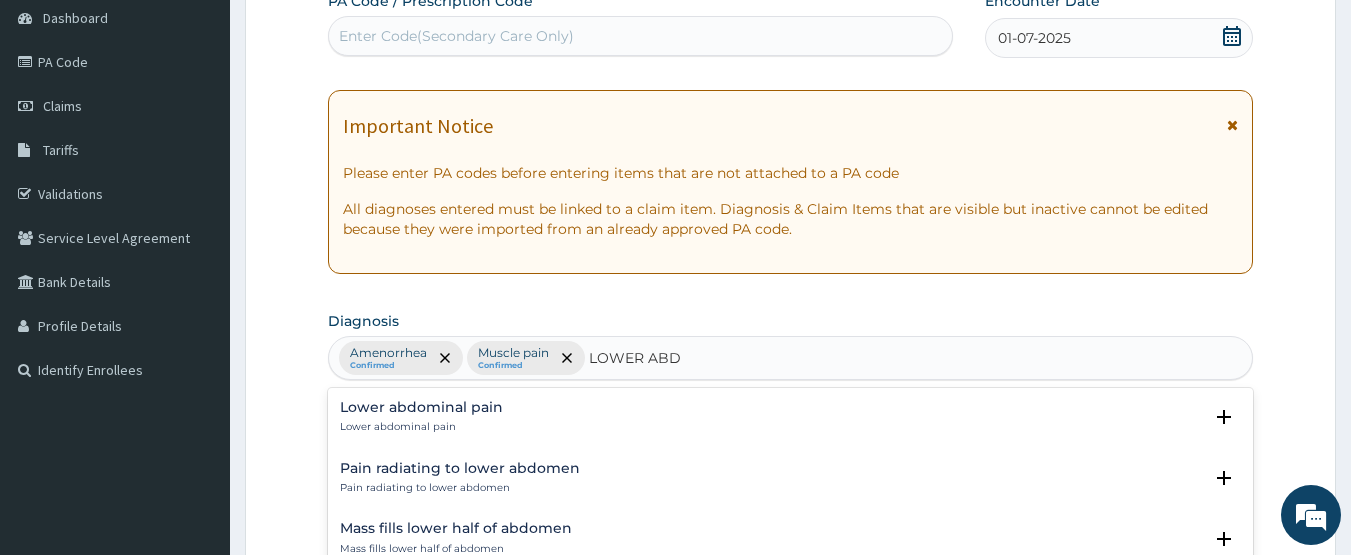 click on "Lower abdominal pain Lower abdominal pain" at bounding box center [421, 417] 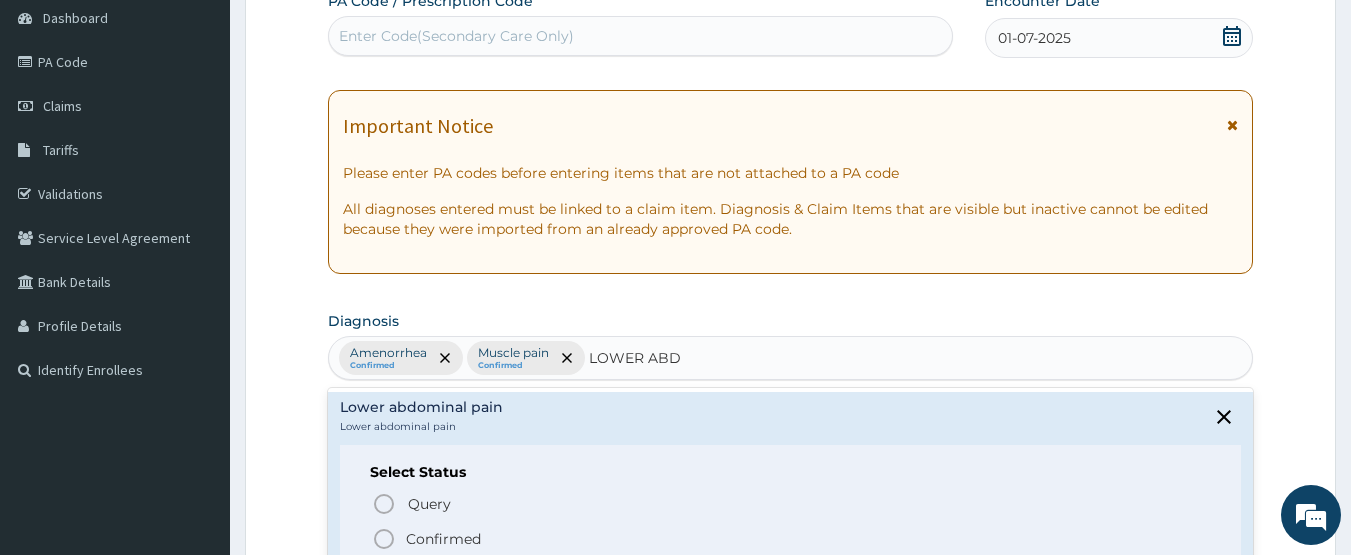 click 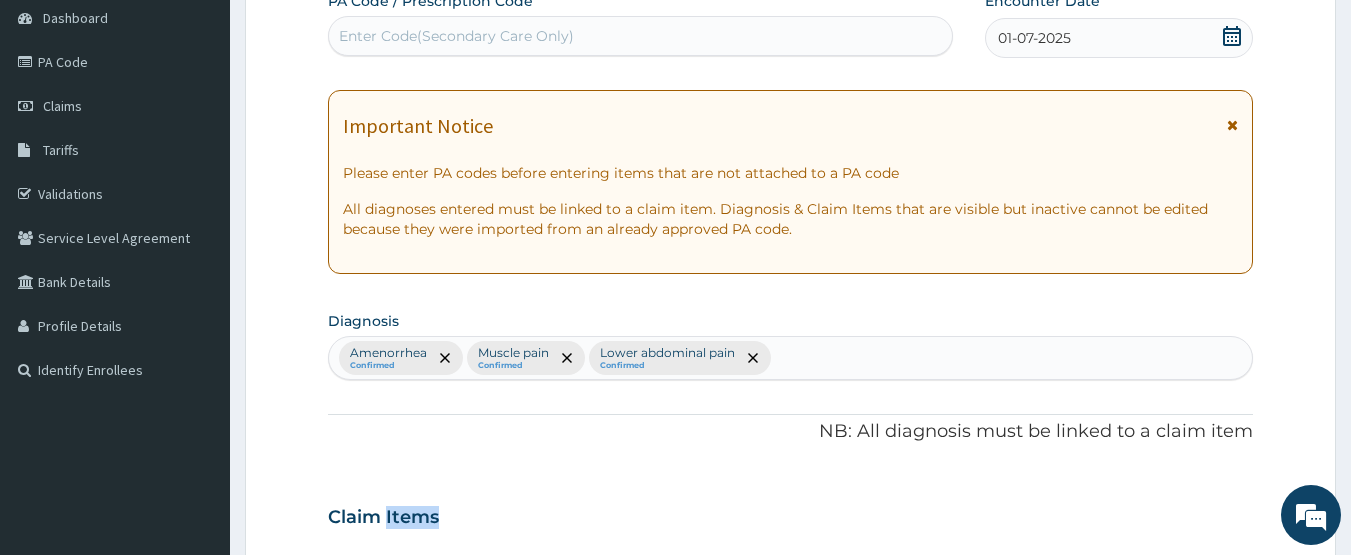click on "Claim Items No claim item" at bounding box center [791, 630] 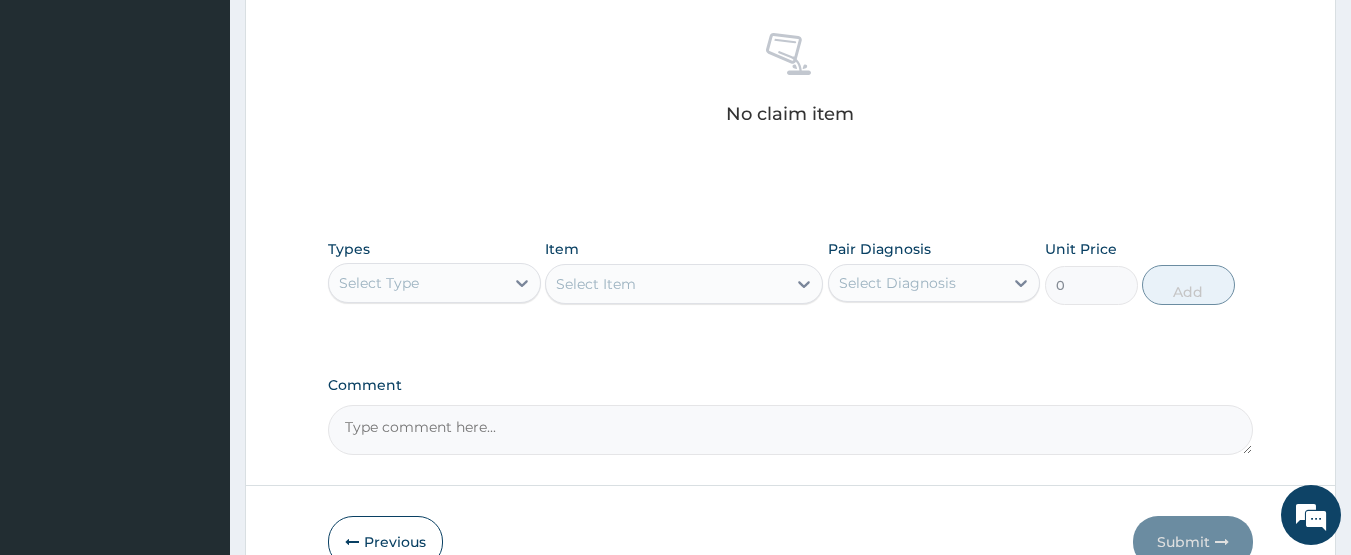 scroll, scrollTop: 800, scrollLeft: 0, axis: vertical 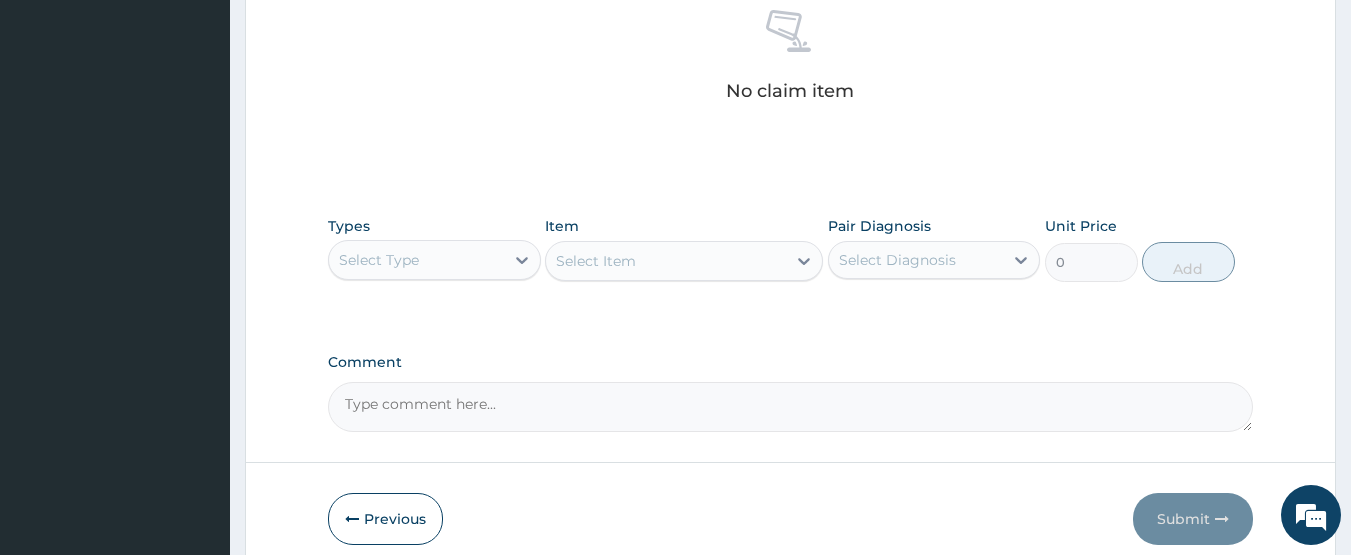 click on "Select Type" at bounding box center (416, 260) 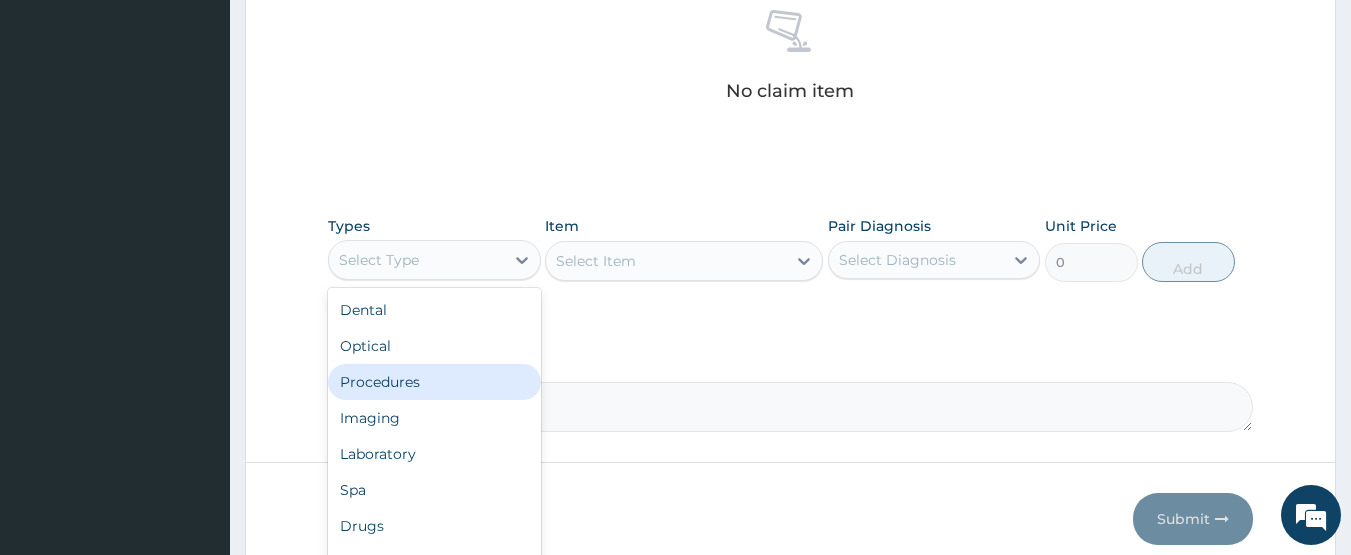 click on "Procedures" at bounding box center [434, 382] 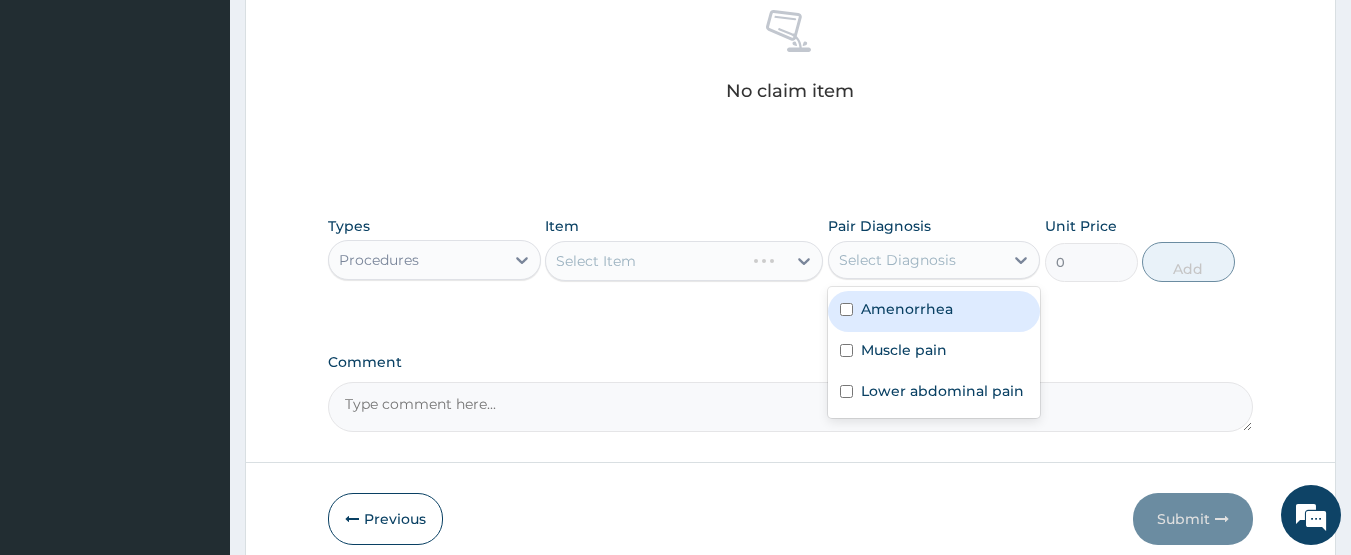 click on "Select Diagnosis" at bounding box center (897, 260) 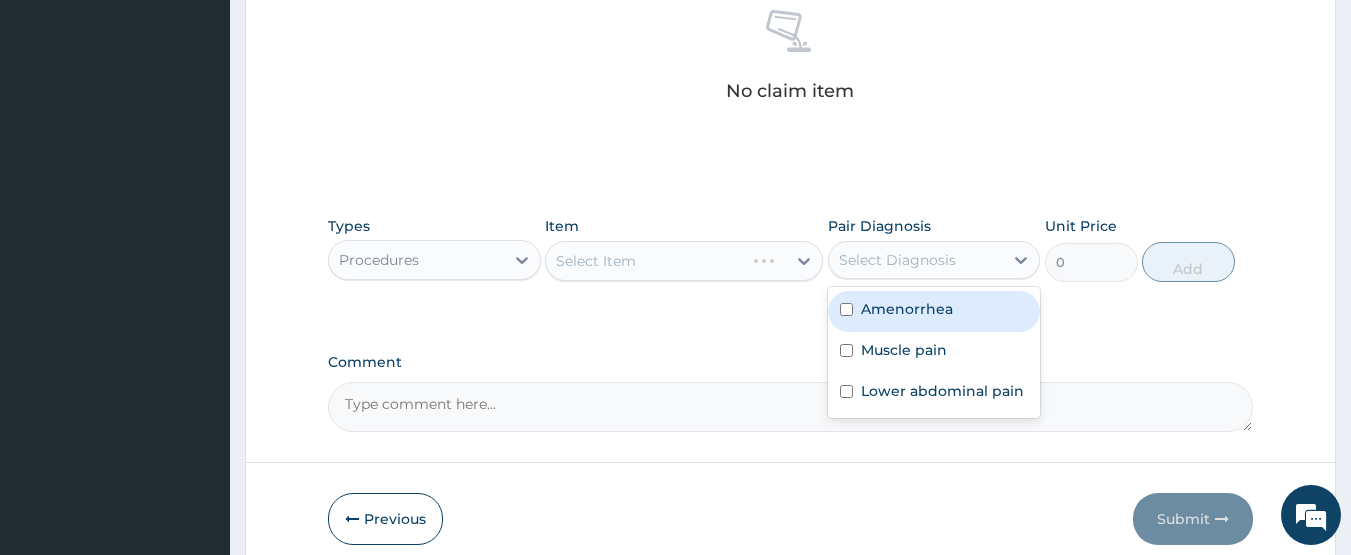 click on "Amenorrhea" at bounding box center (907, 309) 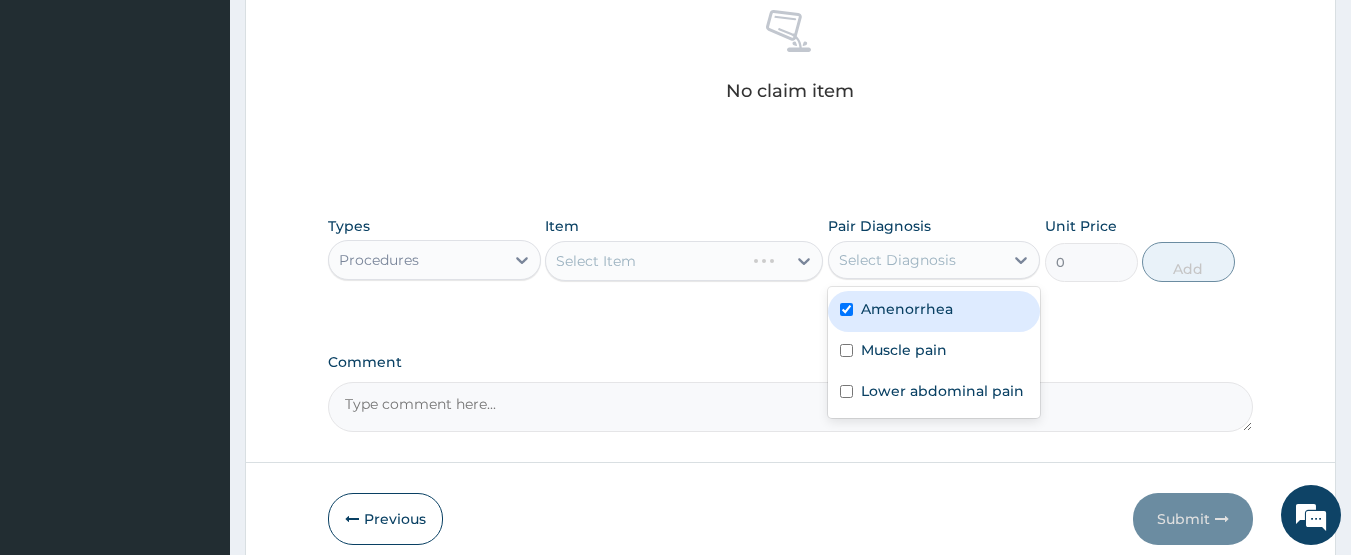 checkbox on "true" 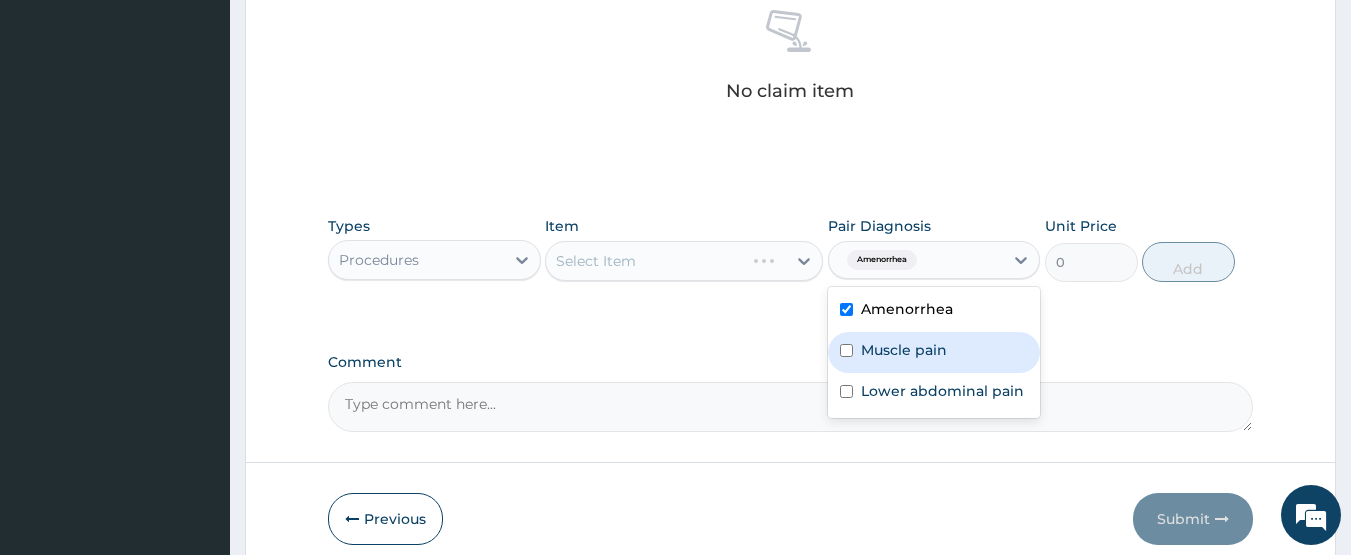 click on "Muscle pain" at bounding box center [904, 350] 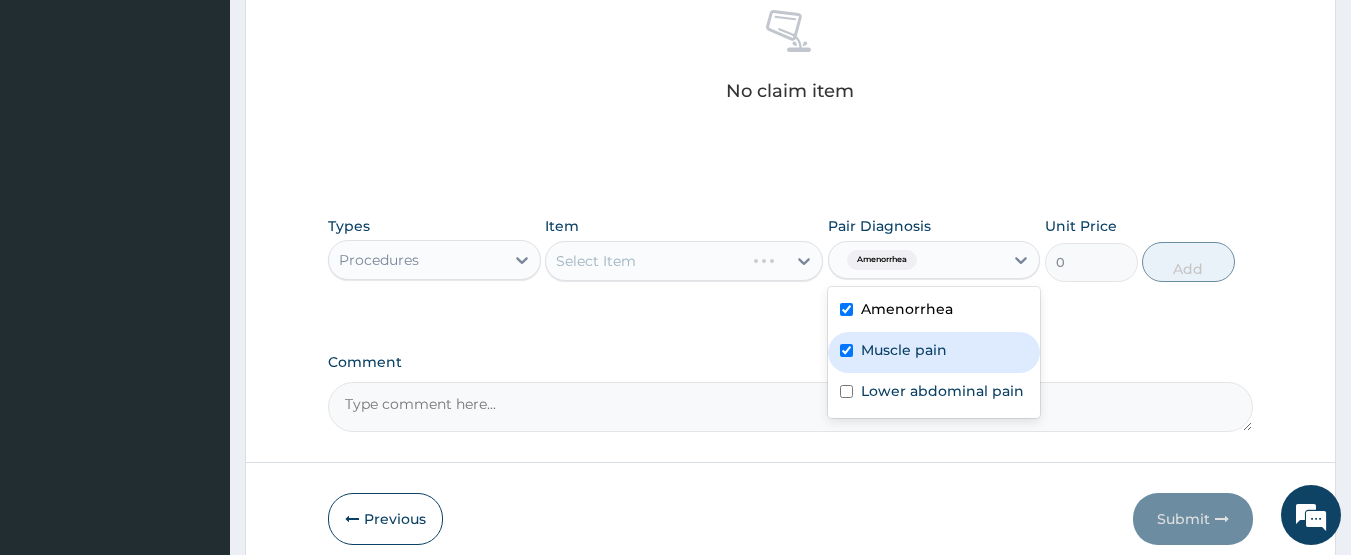 checkbox on "true" 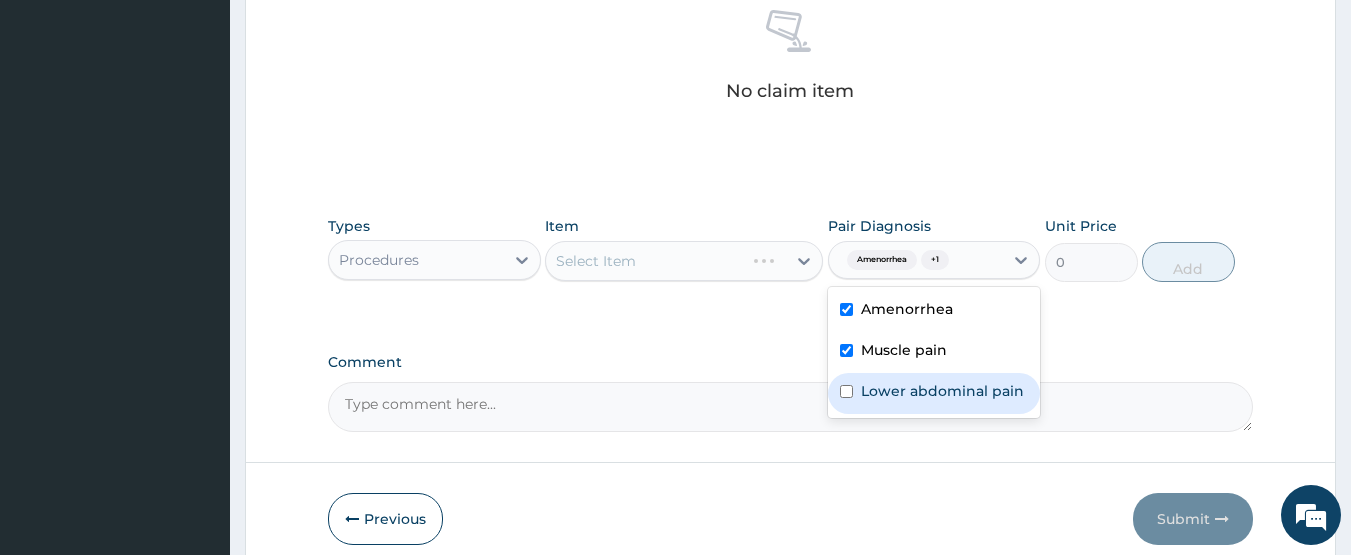 click on "Lower abdominal pain" at bounding box center (942, 391) 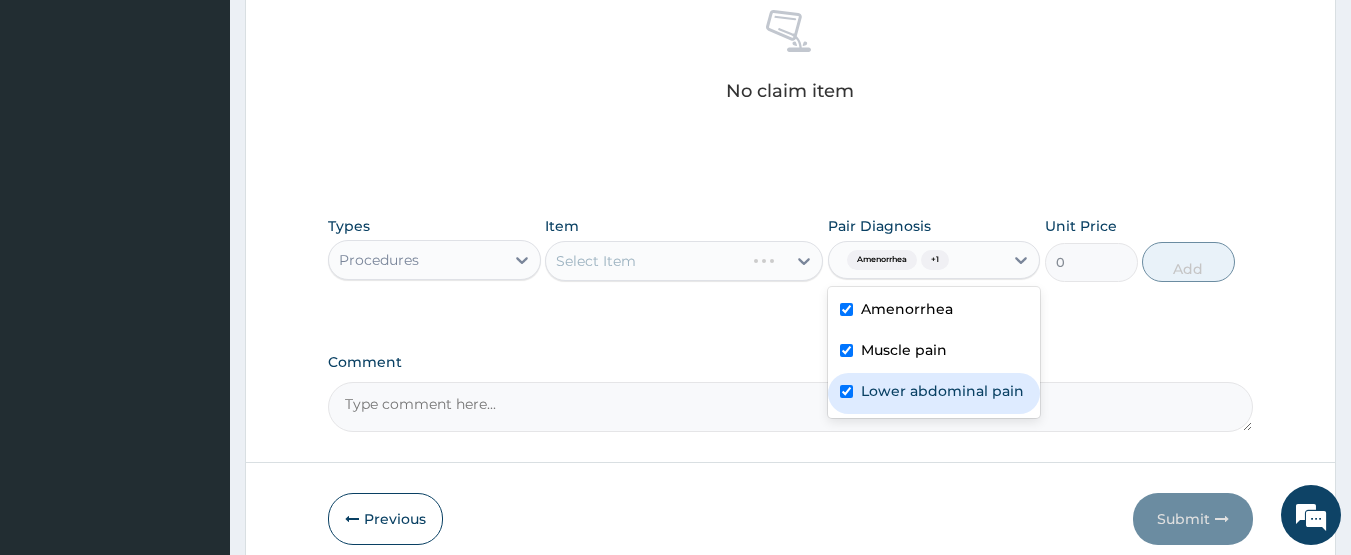 checkbox on "true" 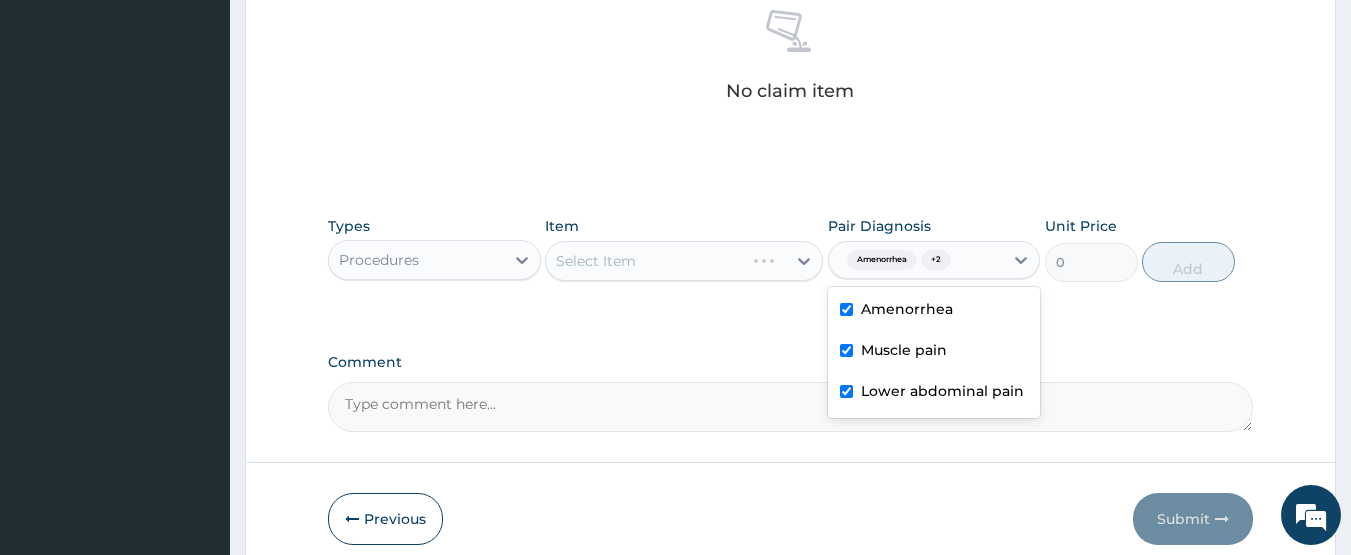 click on "Select Item" at bounding box center [684, 261] 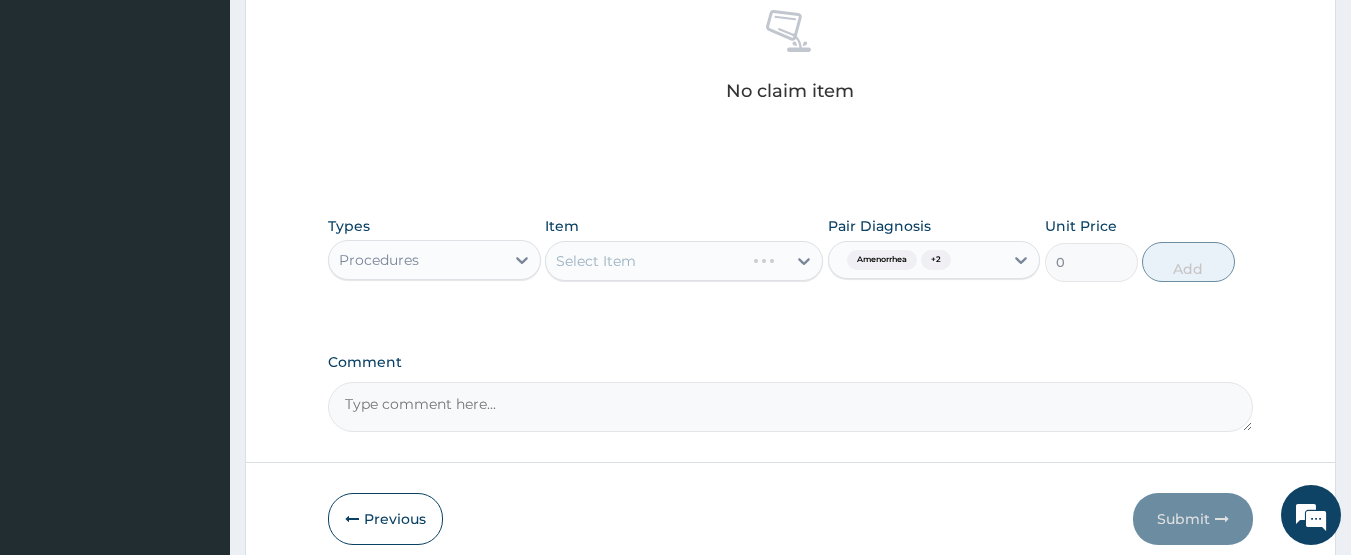 click on "Select Item" at bounding box center (684, 261) 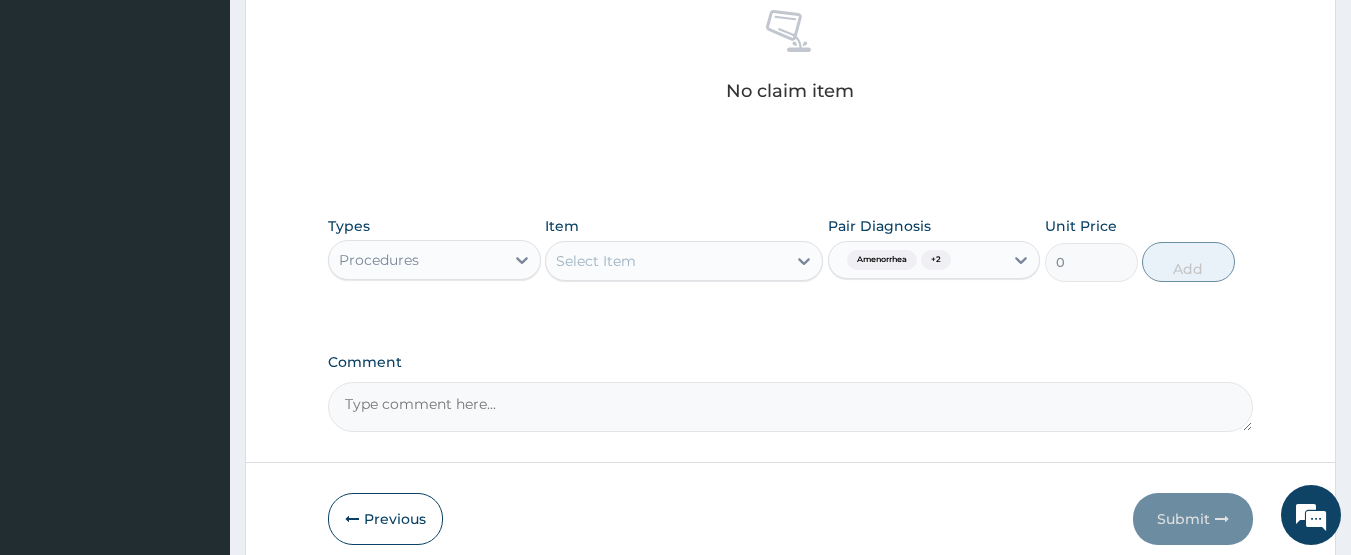 click on "Select Item" at bounding box center [666, 261] 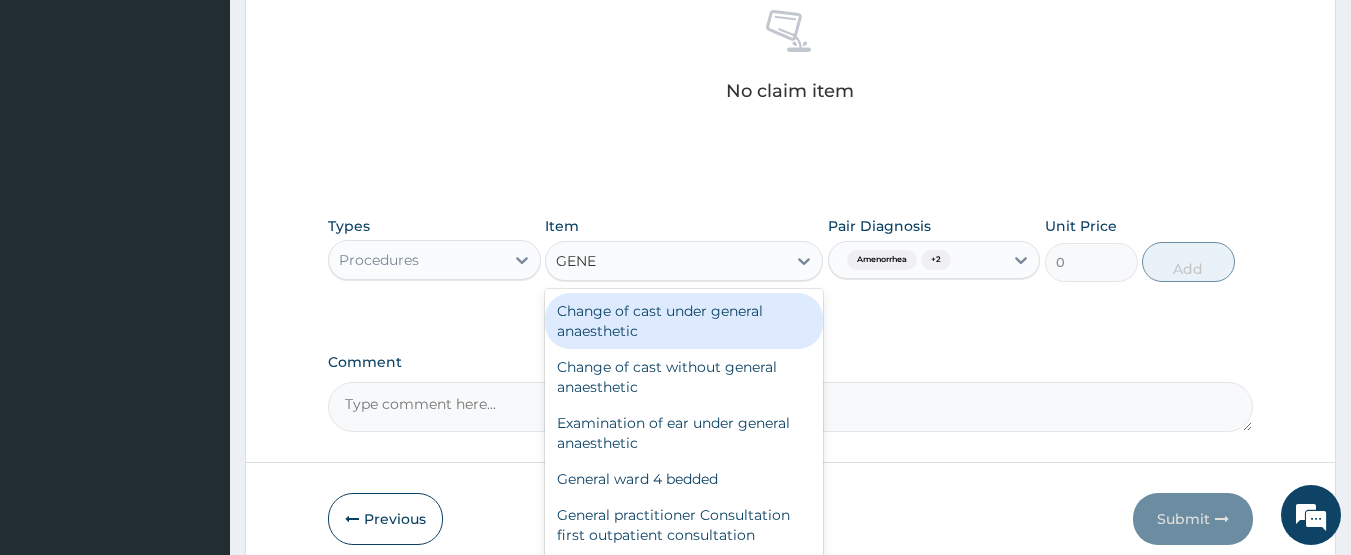 type on "GENER" 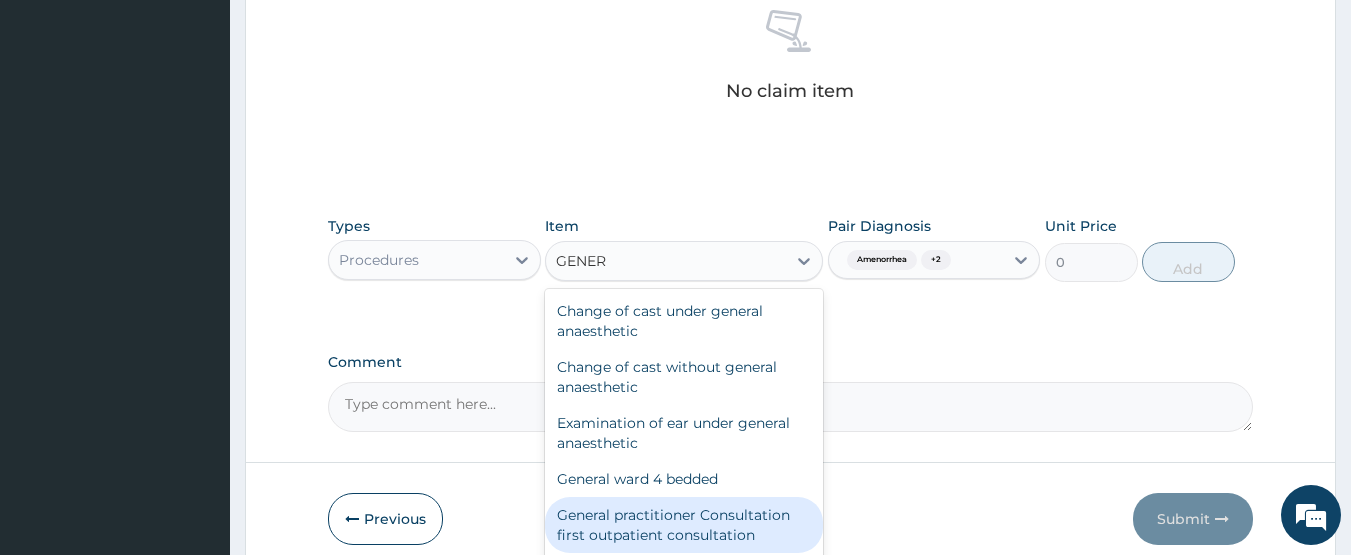 click on "General practitioner Consultation first outpatient consultation" at bounding box center (684, 525) 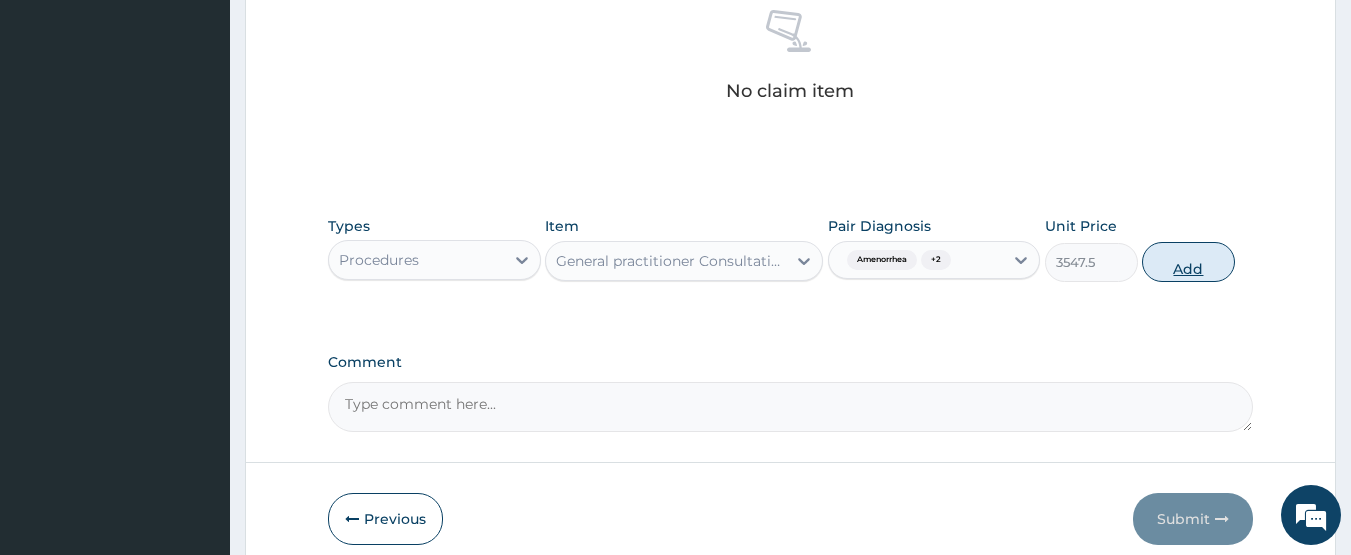 click on "Add" at bounding box center (1188, 262) 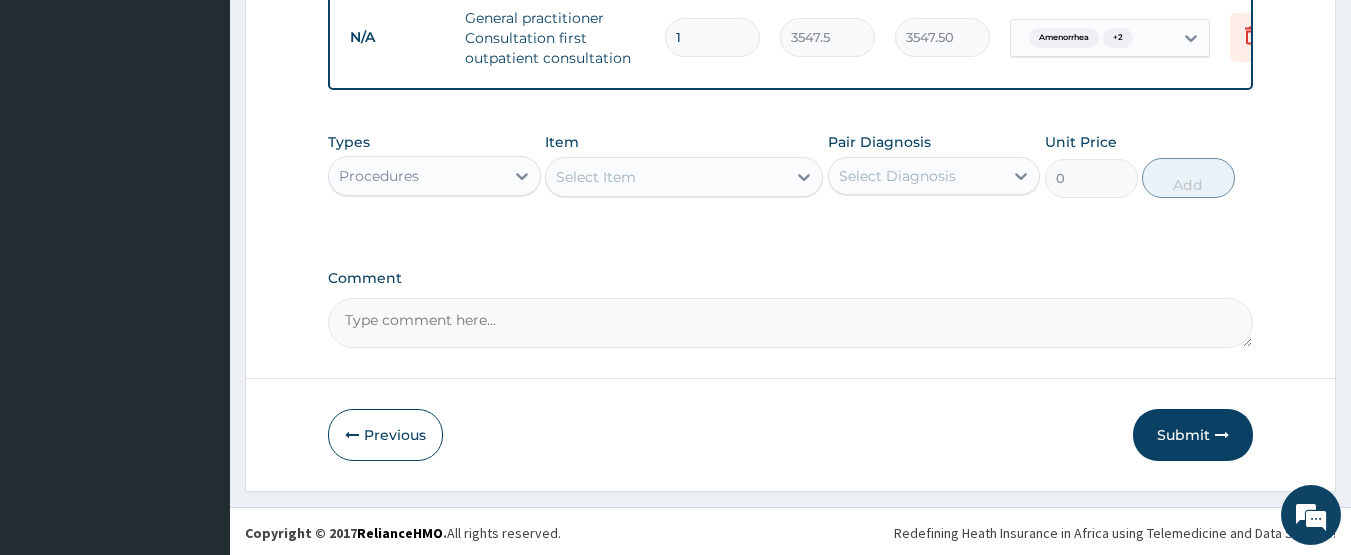 click on "Procedures" at bounding box center (416, 176) 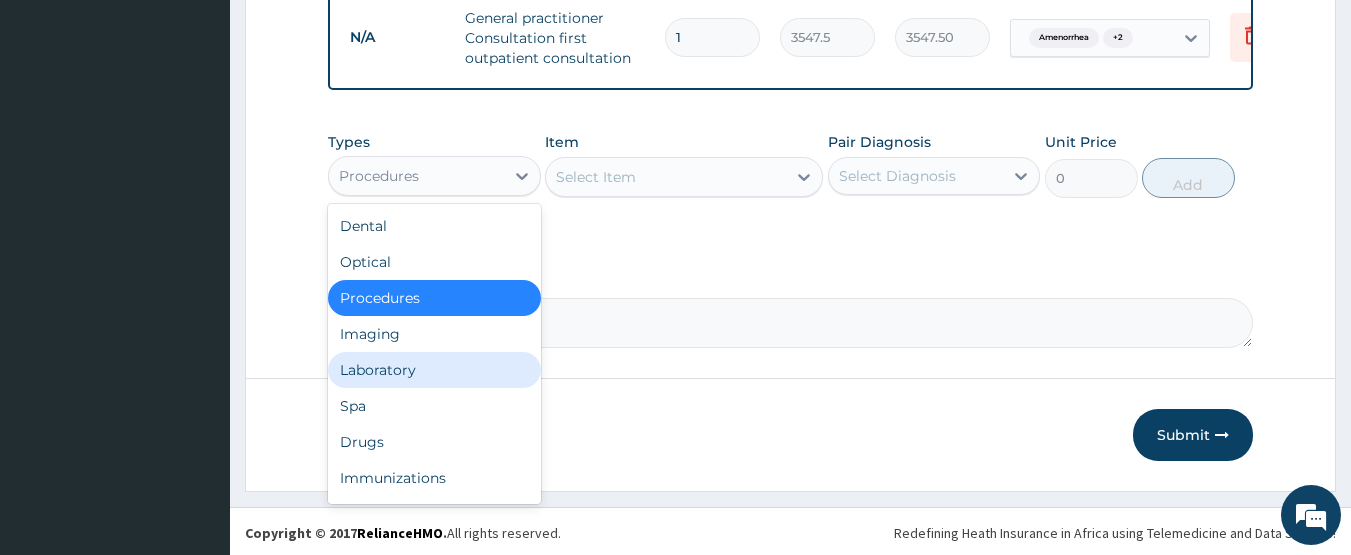 click on "Laboratory" at bounding box center [434, 370] 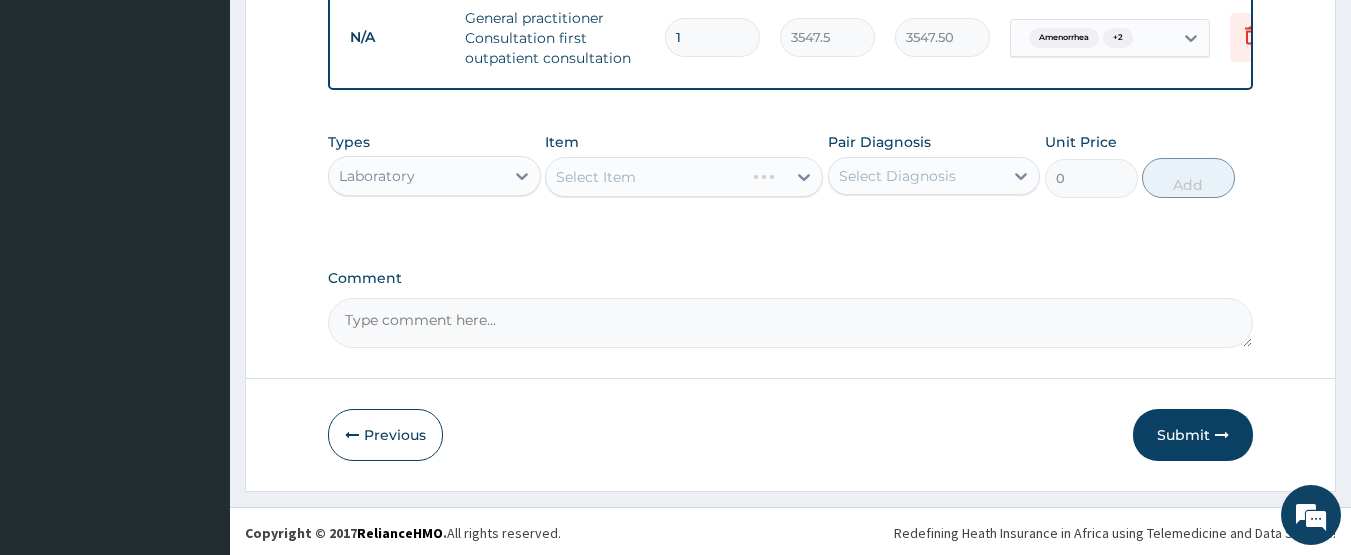 click on "Select Item" at bounding box center [684, 177] 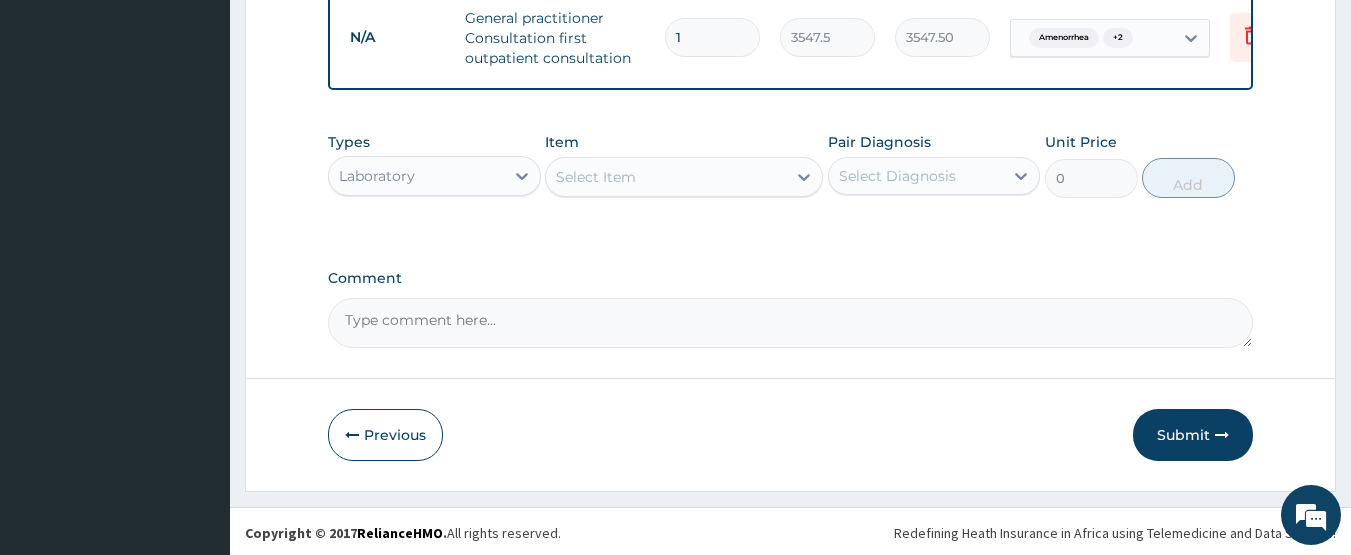 click on "Select Item" at bounding box center [596, 177] 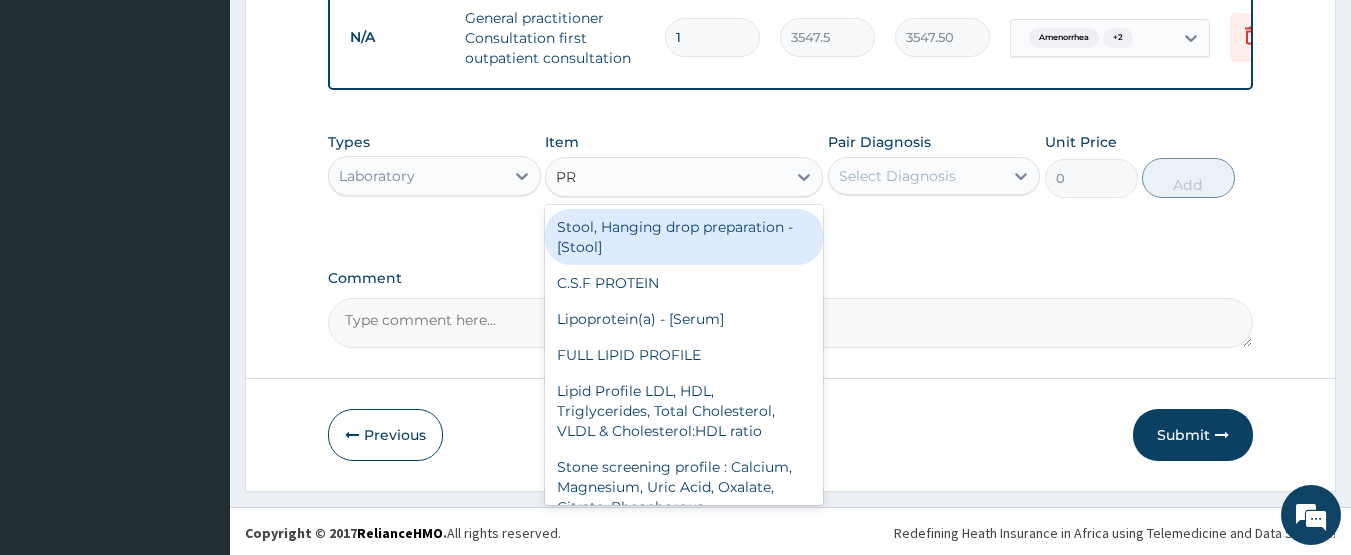 type on "PRE" 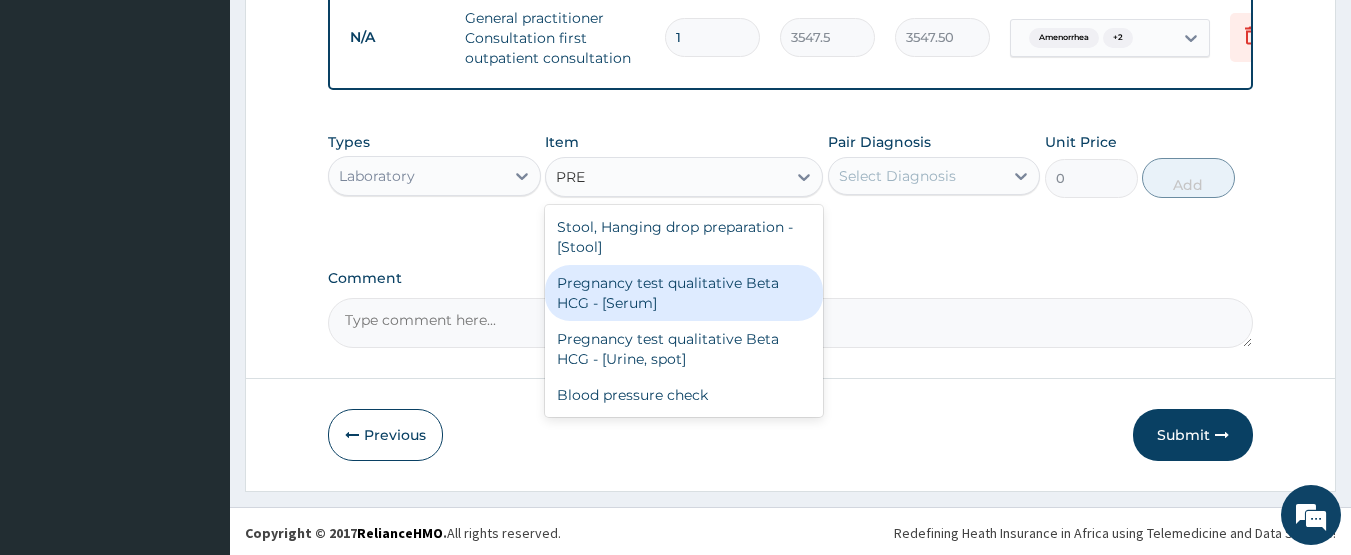 click on "Pregnancy test qualitative Beta HCG - [Serum]" at bounding box center (684, 293) 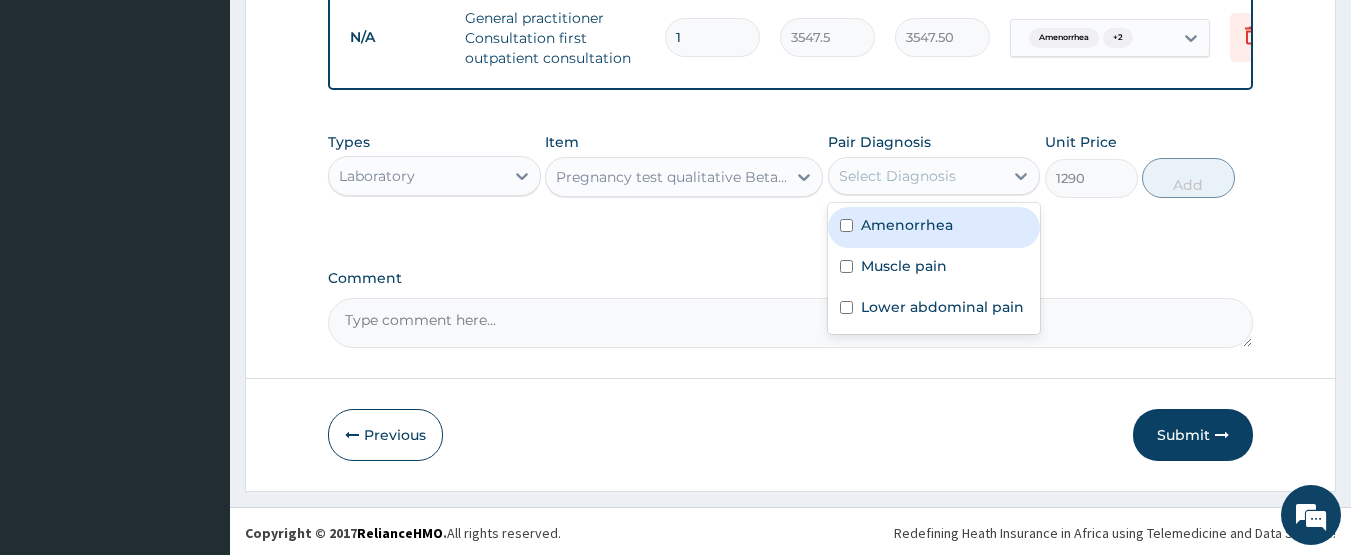click on "Select Diagnosis" at bounding box center (897, 176) 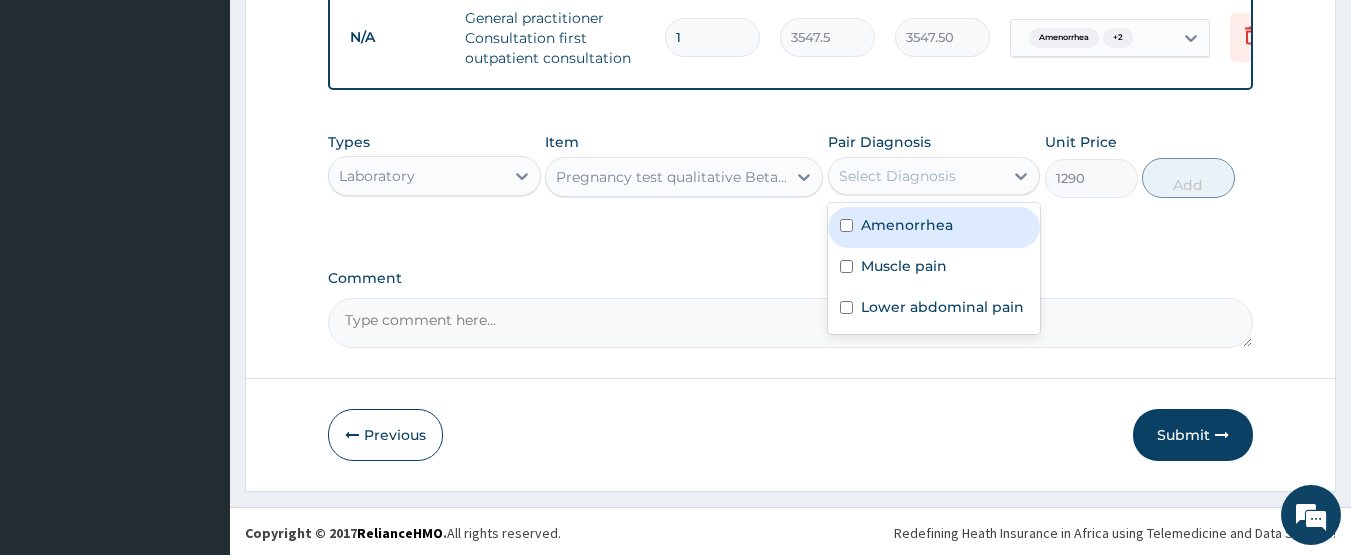 click on "Amenorrhea" at bounding box center [934, 227] 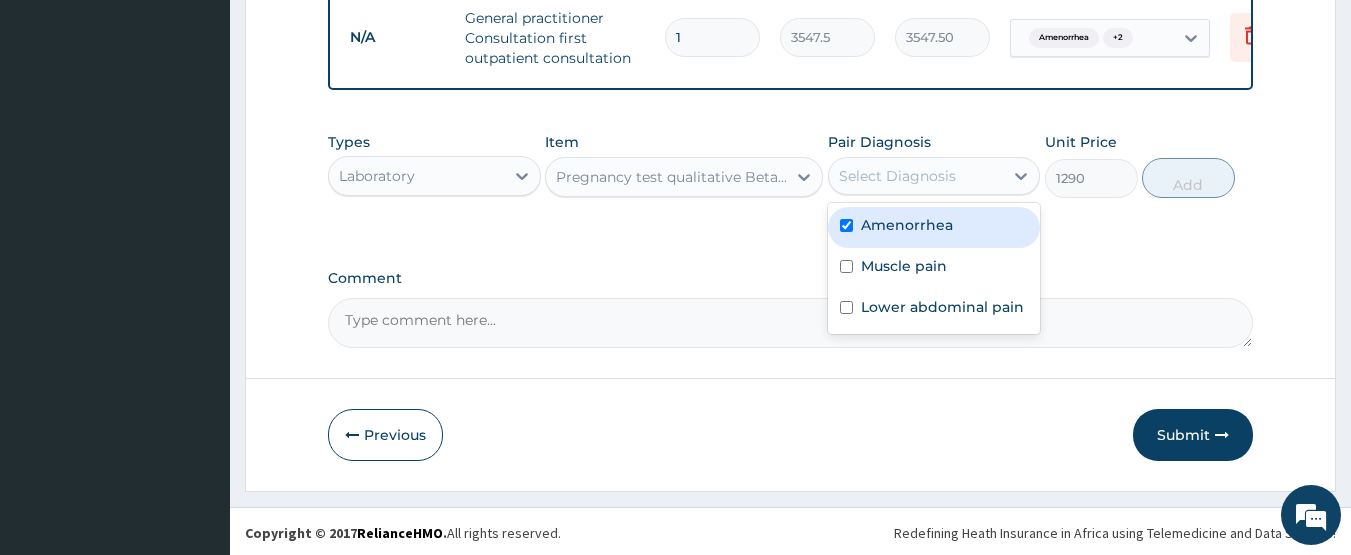checkbox on "true" 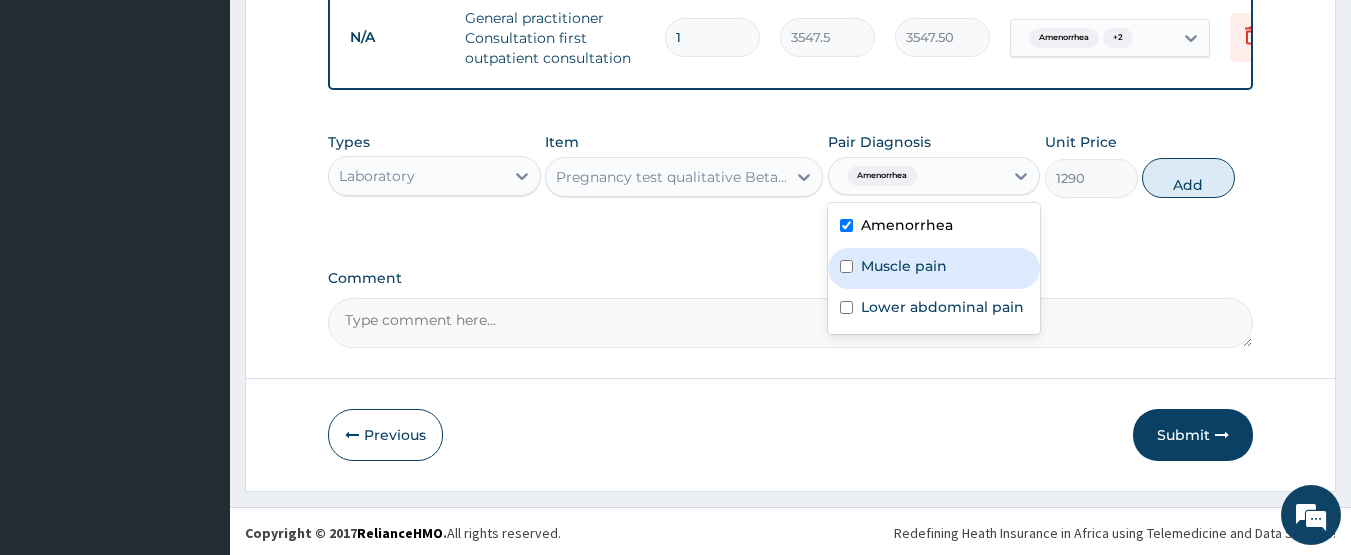 click on "Muscle pain" at bounding box center [904, 266] 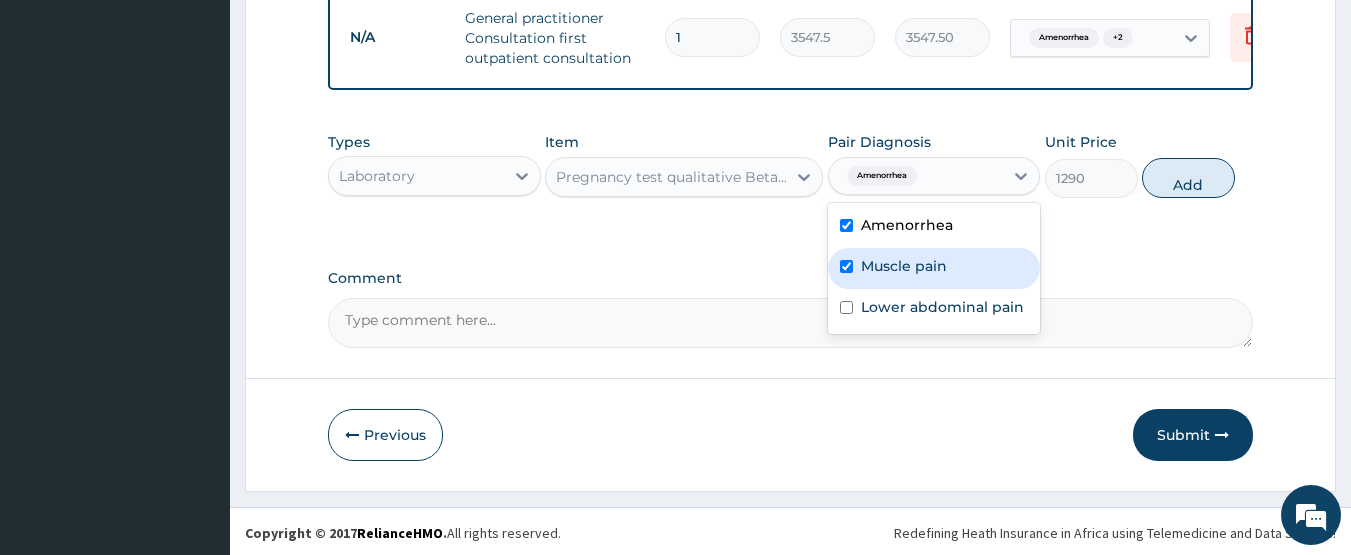 checkbox on "true" 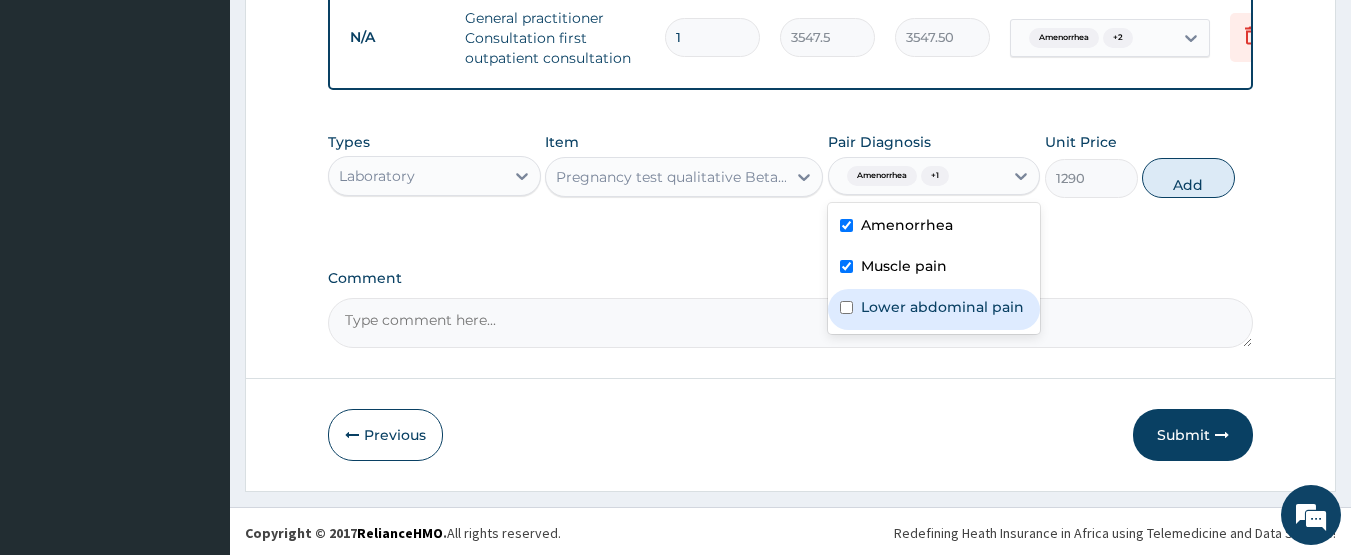 click on "Lower abdominal pain" at bounding box center [942, 307] 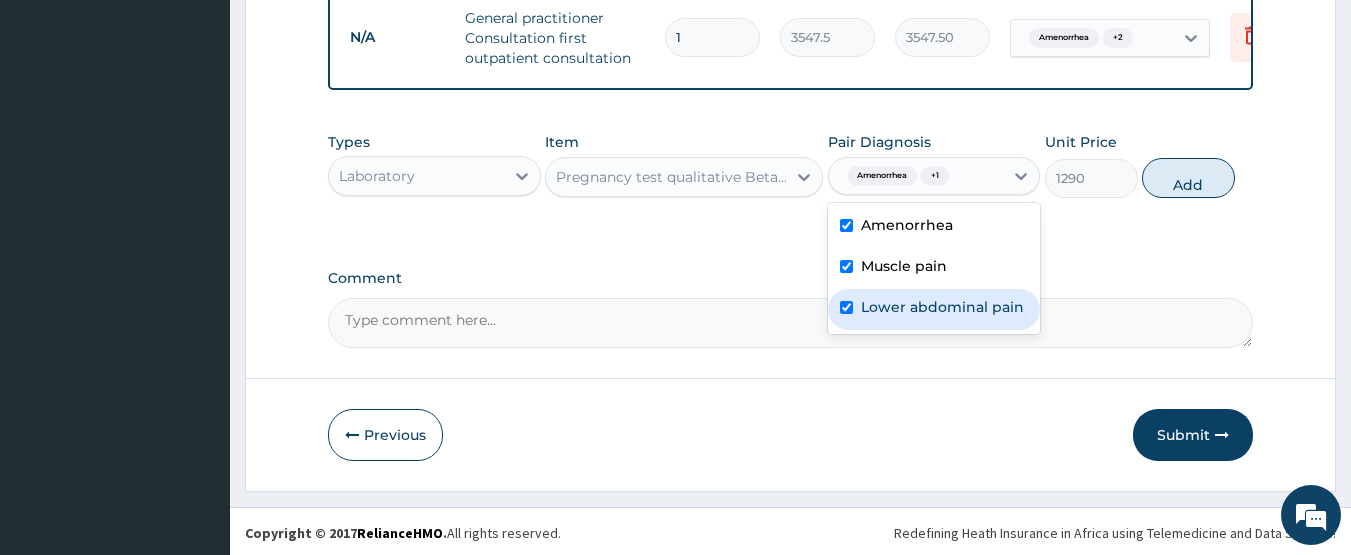 checkbox on "true" 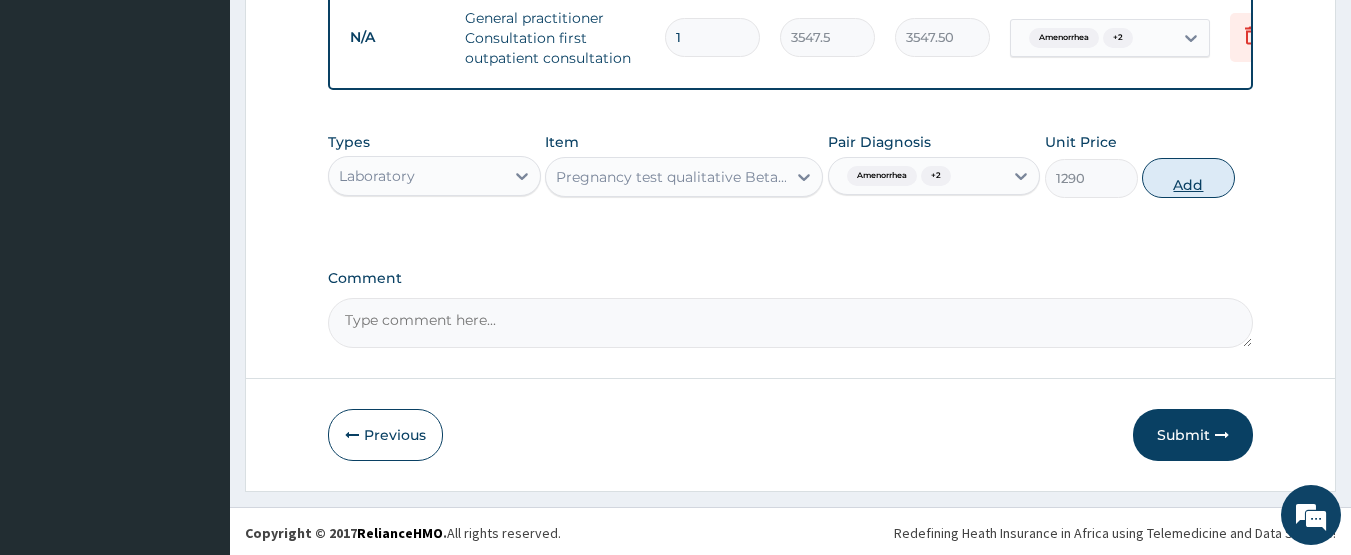 click on "Add" at bounding box center (1188, 178) 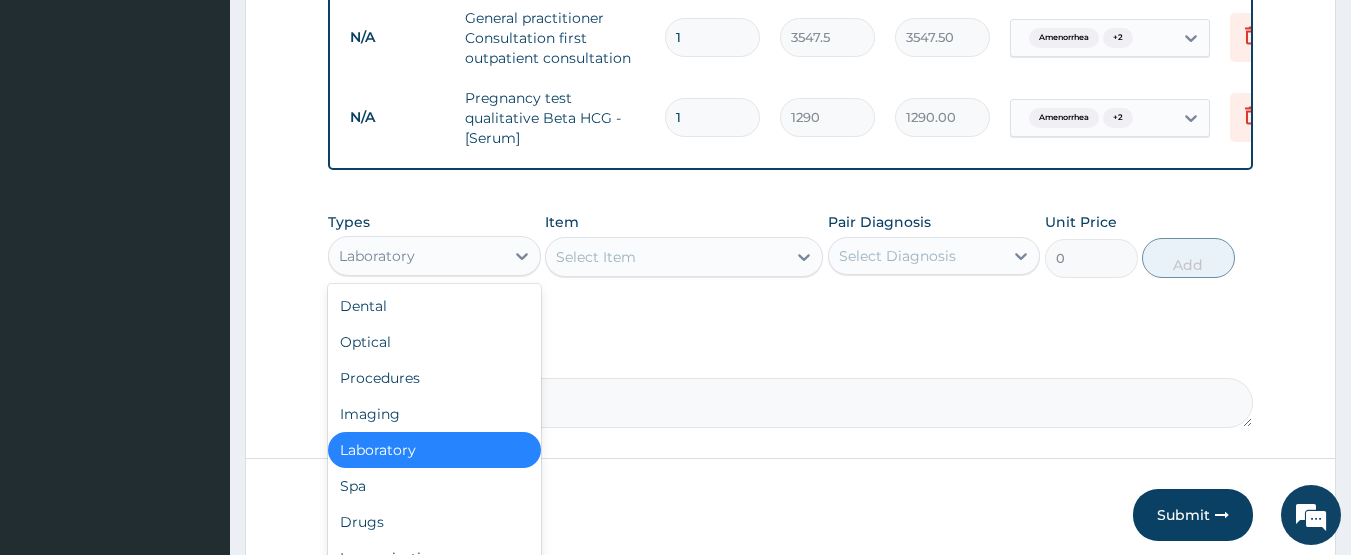 click on "Laboratory" at bounding box center (416, 256) 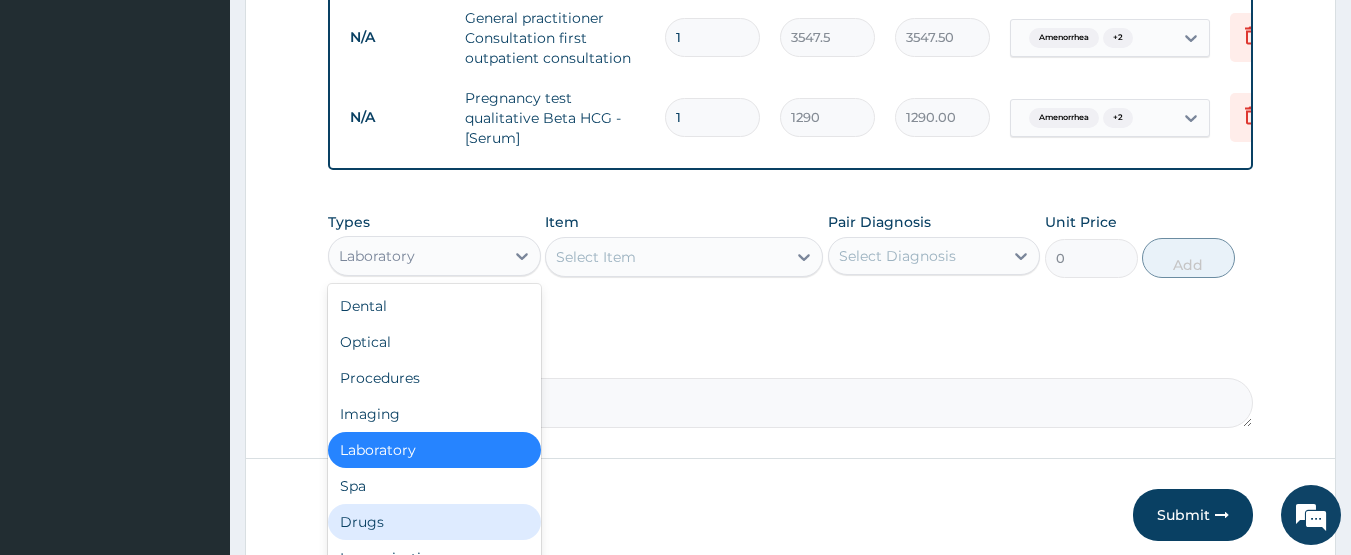 click on "Drugs" at bounding box center (434, 522) 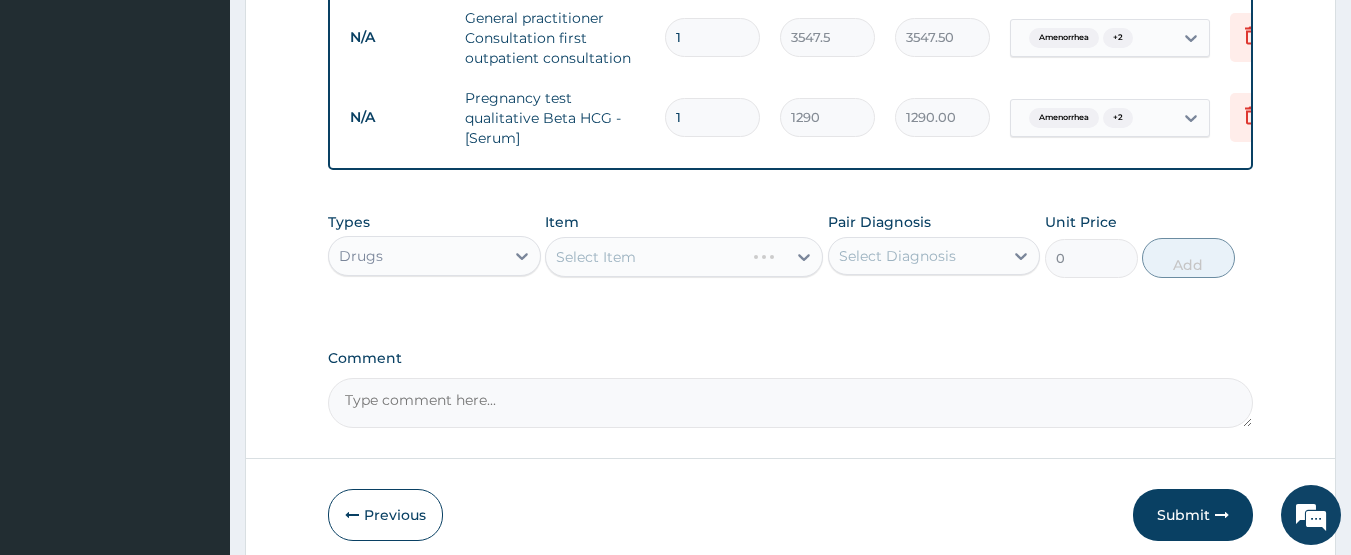 click on "Select Item" at bounding box center (684, 257) 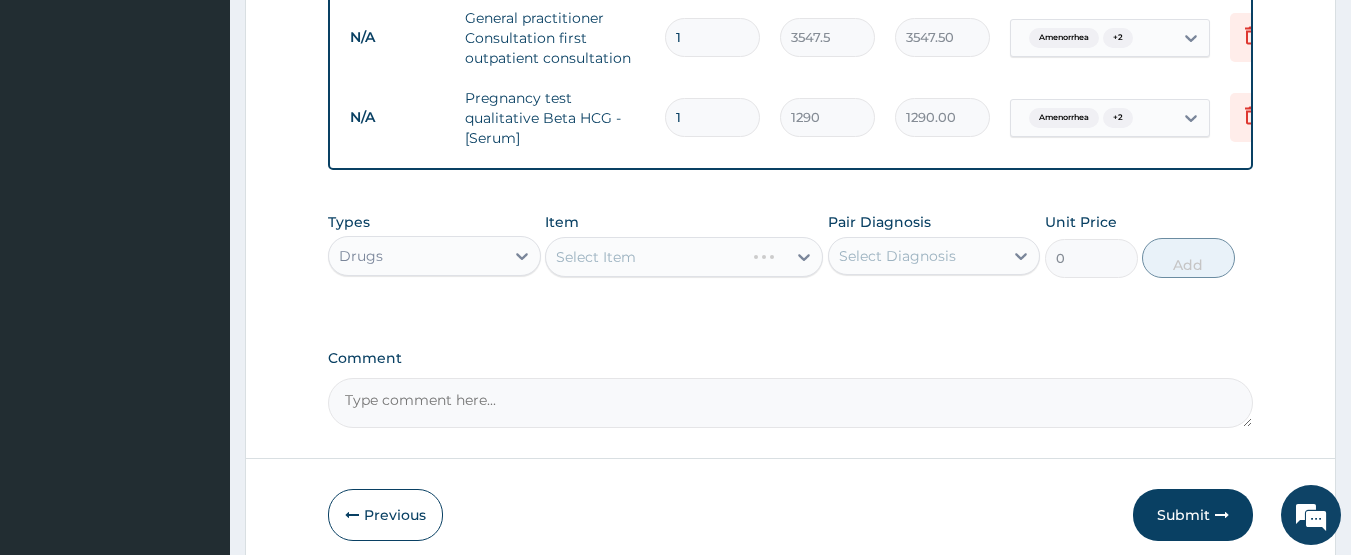 click on "Select Item" at bounding box center [684, 257] 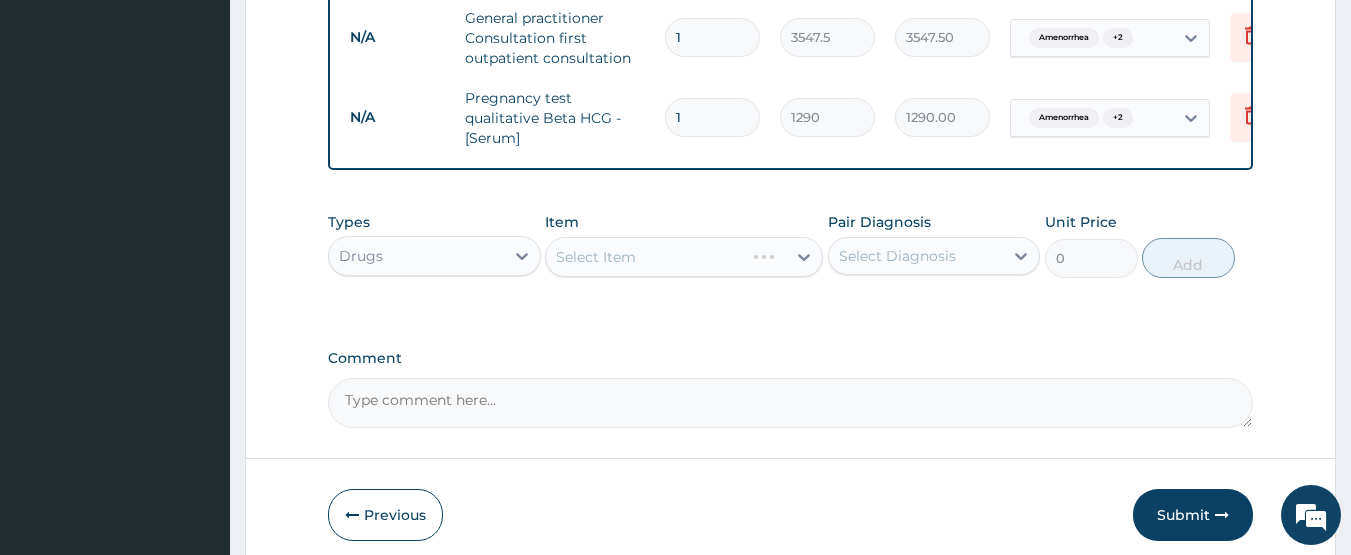 click on "Select Item" at bounding box center [684, 257] 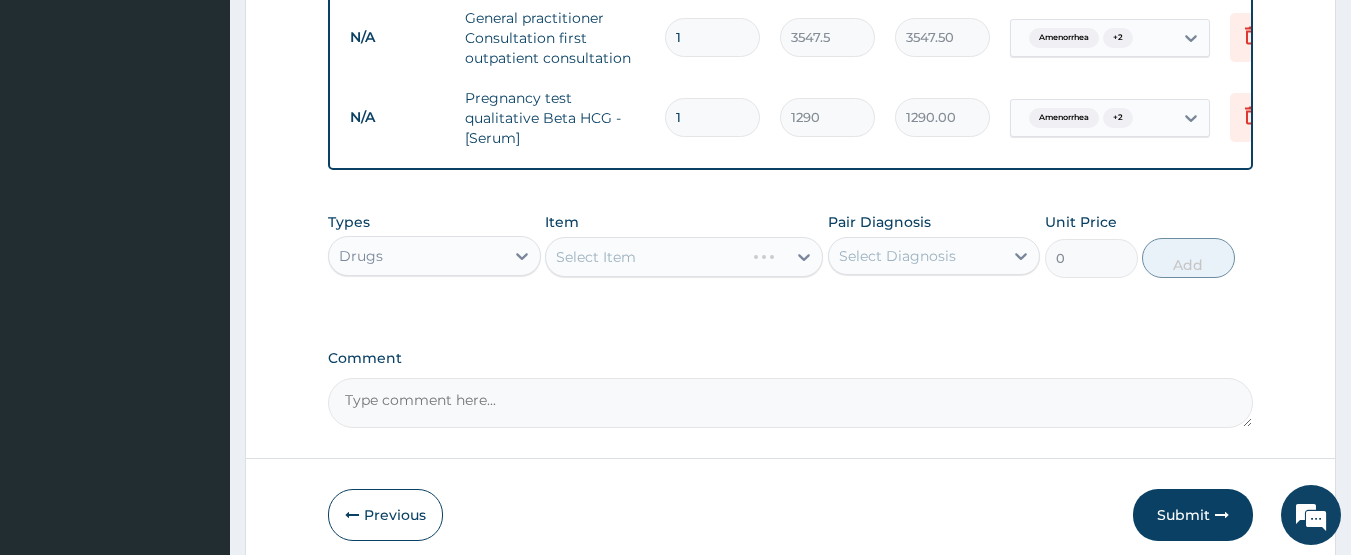 click on "Select Item" at bounding box center (684, 257) 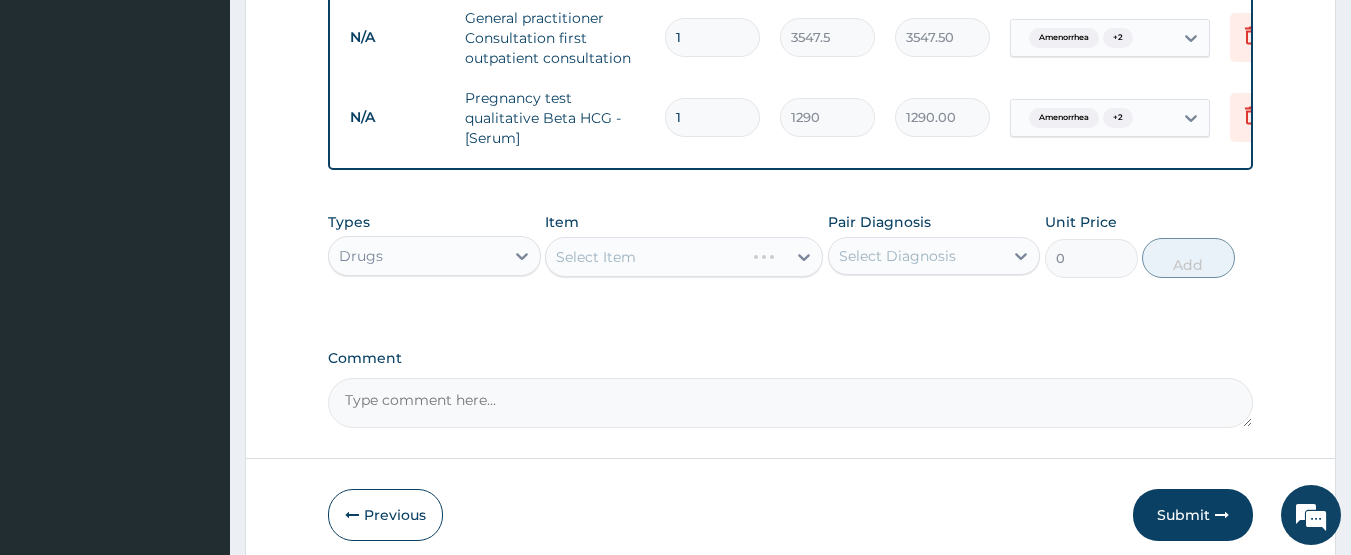 click on "Select Item" at bounding box center (684, 257) 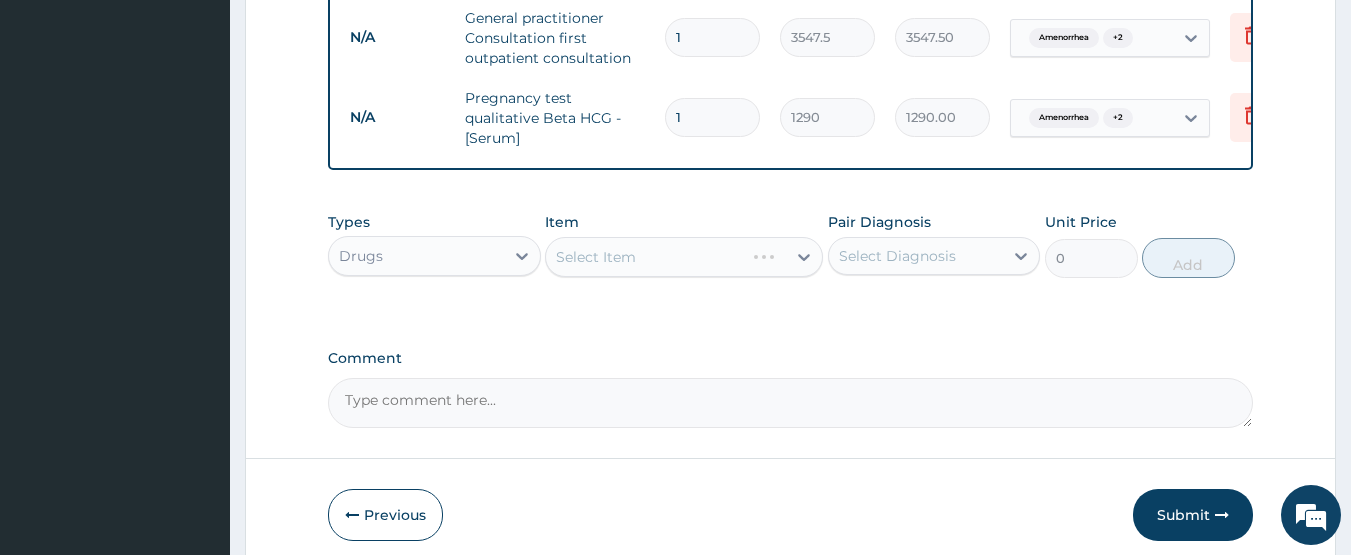 click on "Select Item" at bounding box center [684, 257] 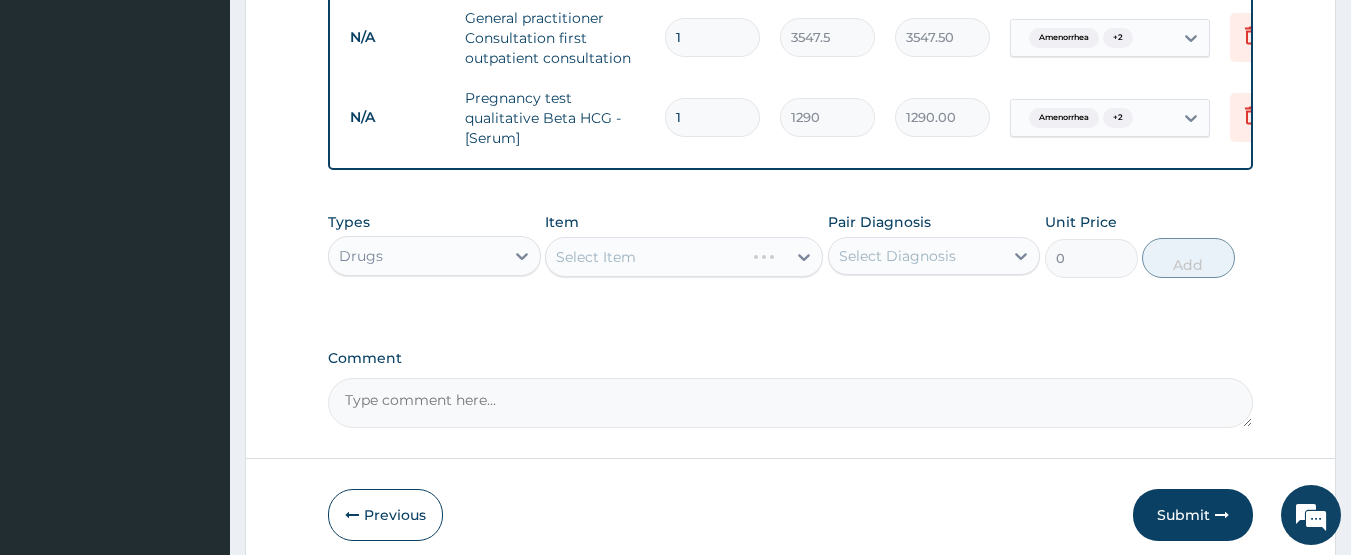 click on "Select Item" at bounding box center (684, 257) 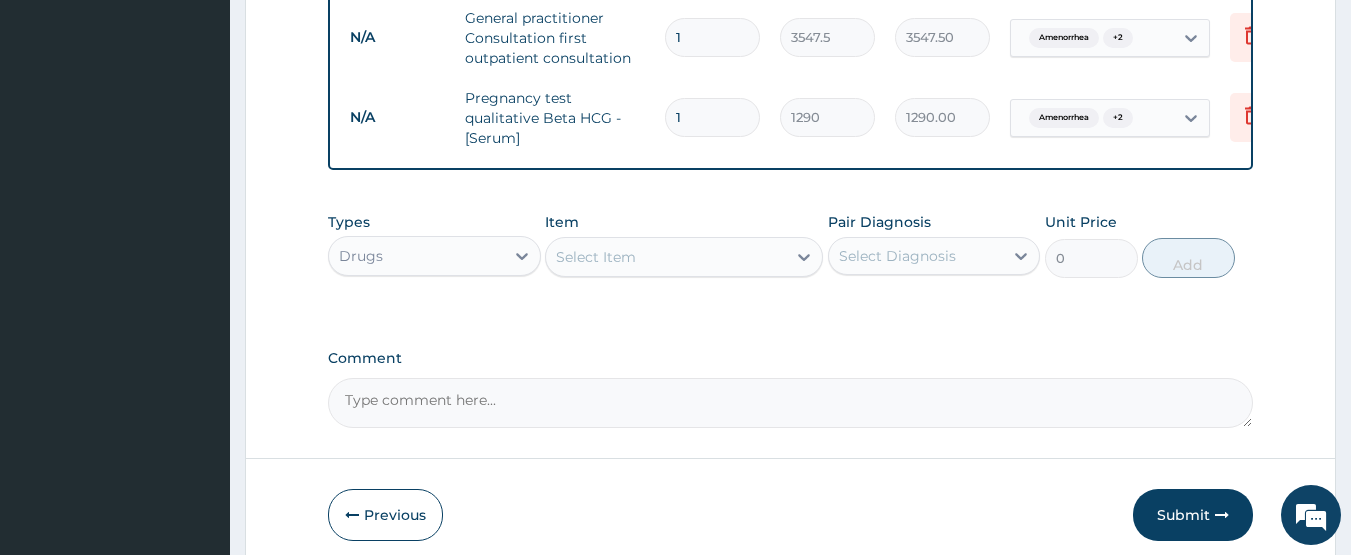 click on "Select Item" at bounding box center [666, 257] 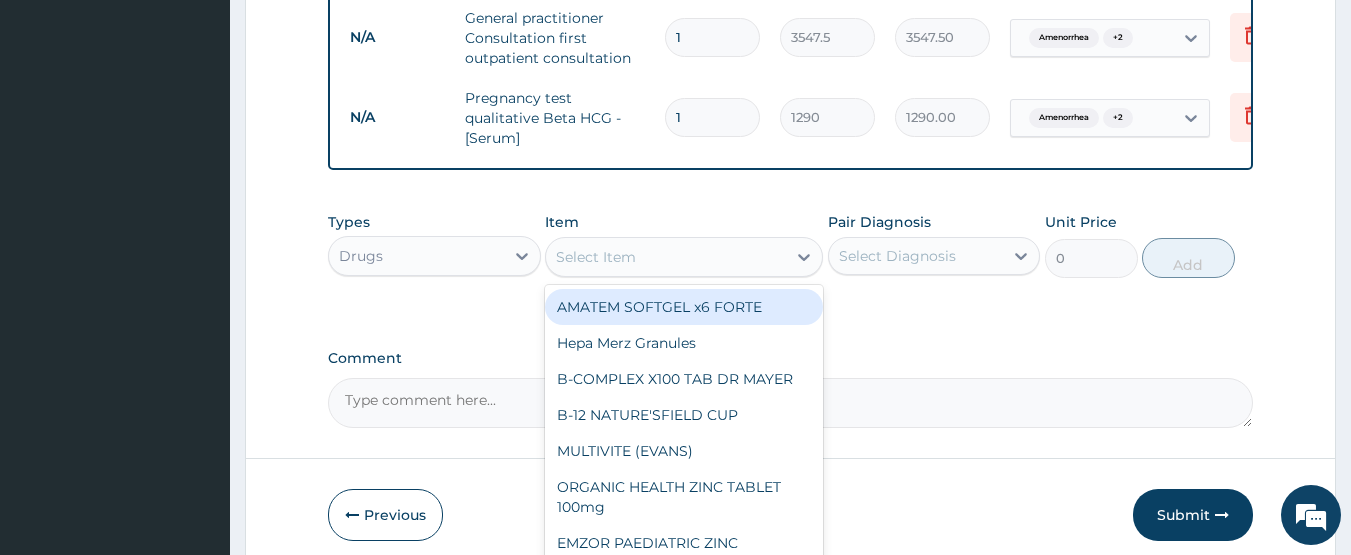 click on "Select Item" at bounding box center (666, 257) 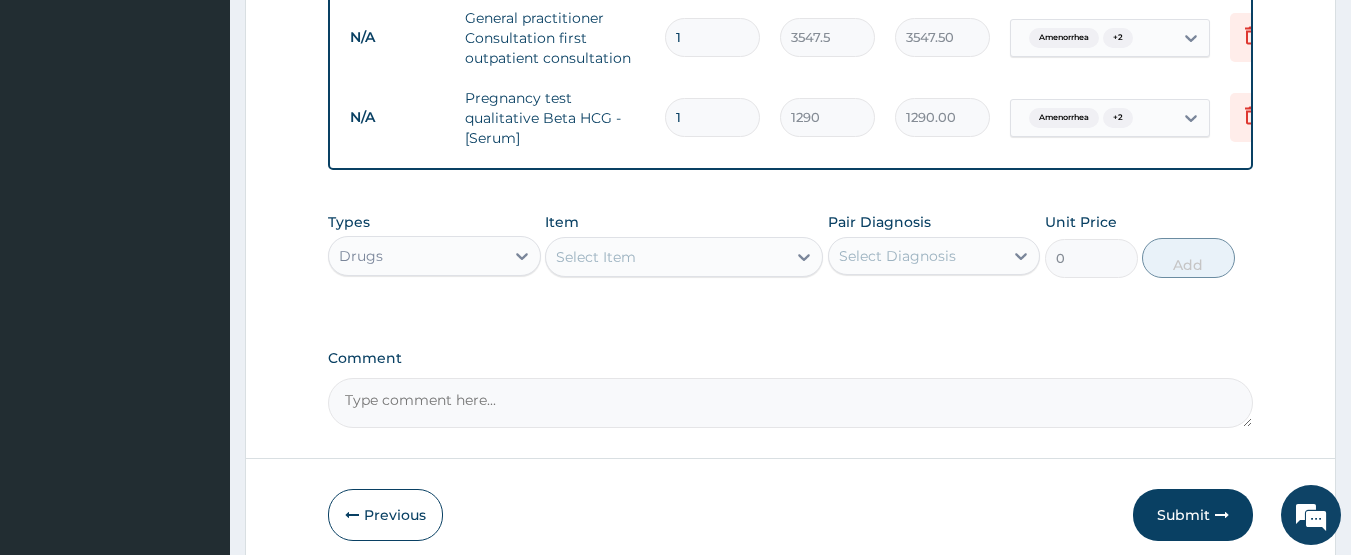 click on "Select Item" at bounding box center [666, 257] 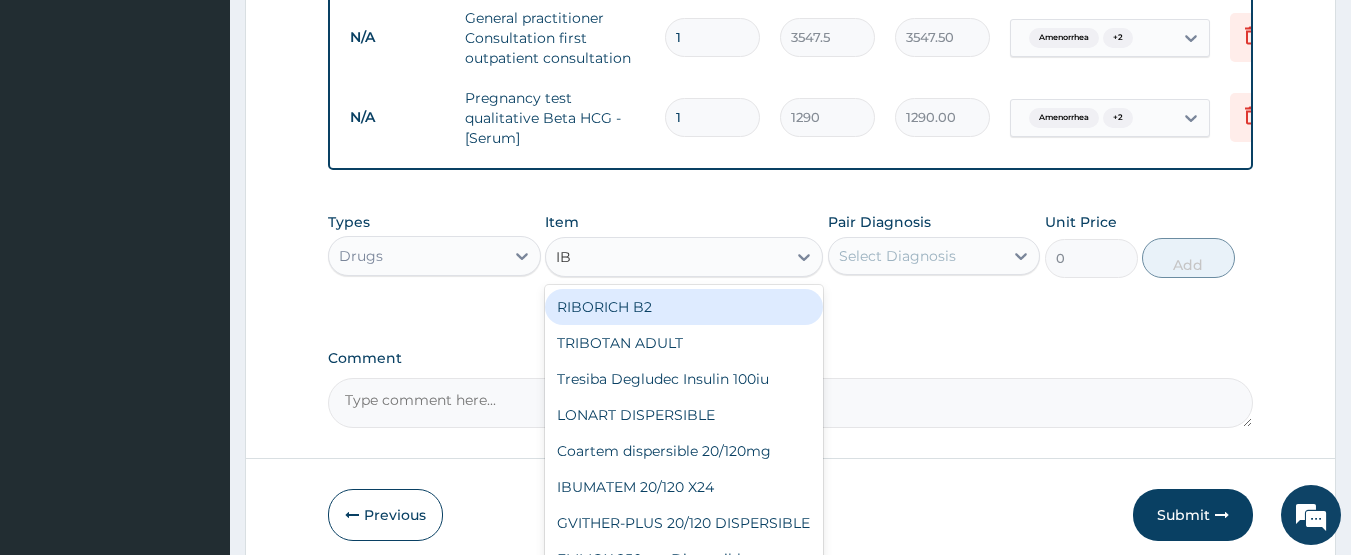 type on "IBU" 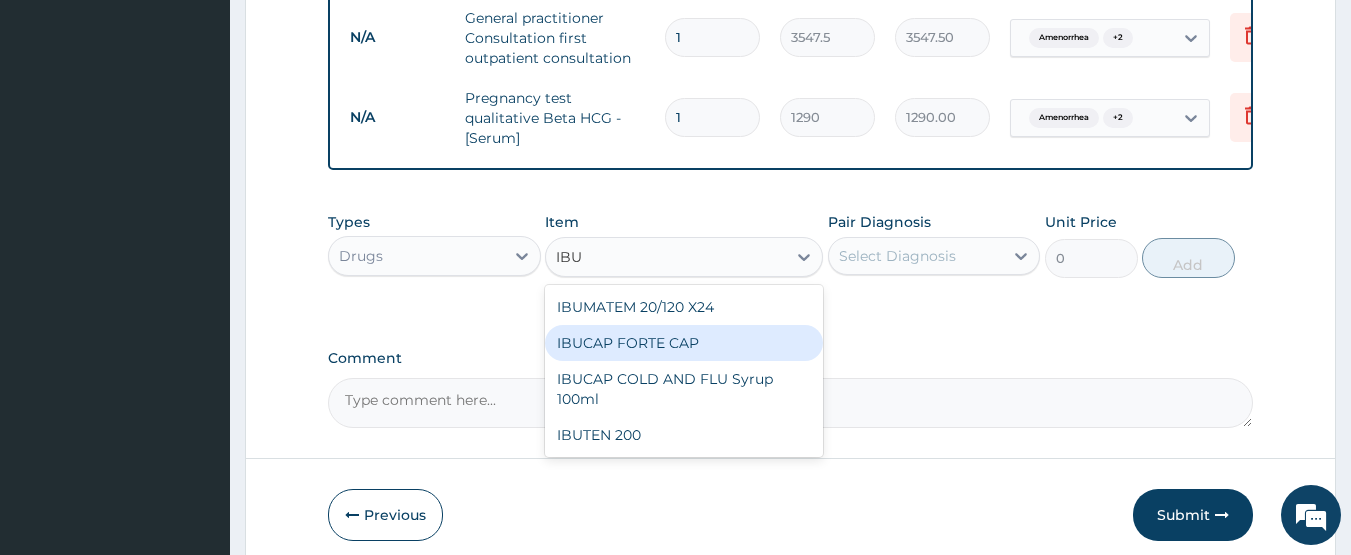 click on "IBUCAP FORTE CAP" at bounding box center [684, 343] 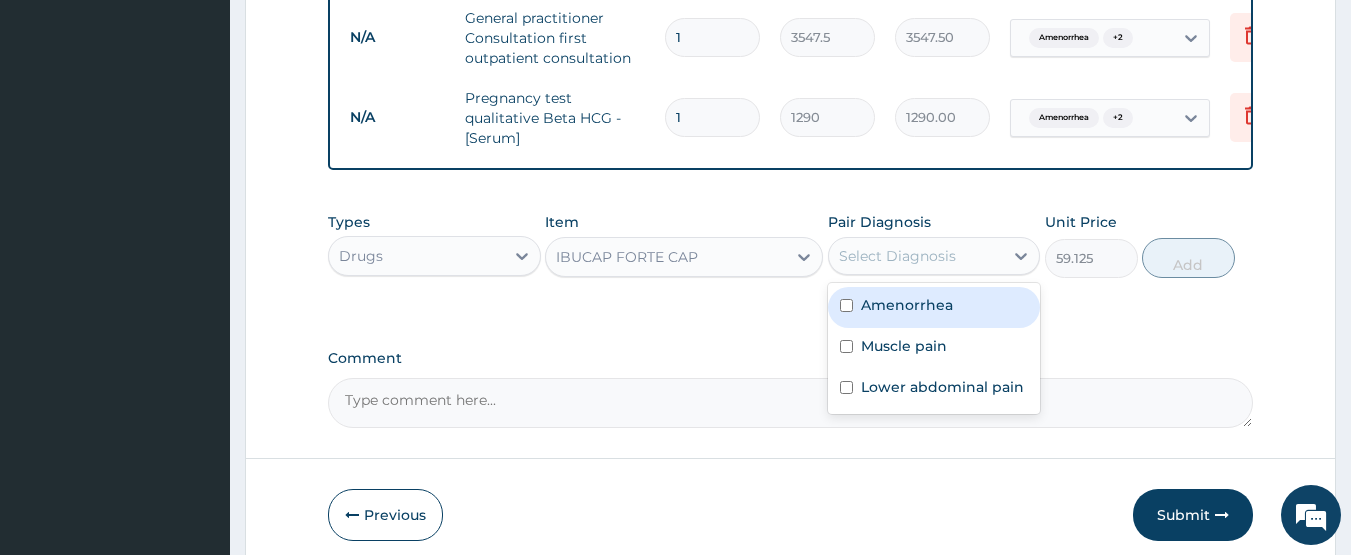 click on "Select Diagnosis" at bounding box center [897, 256] 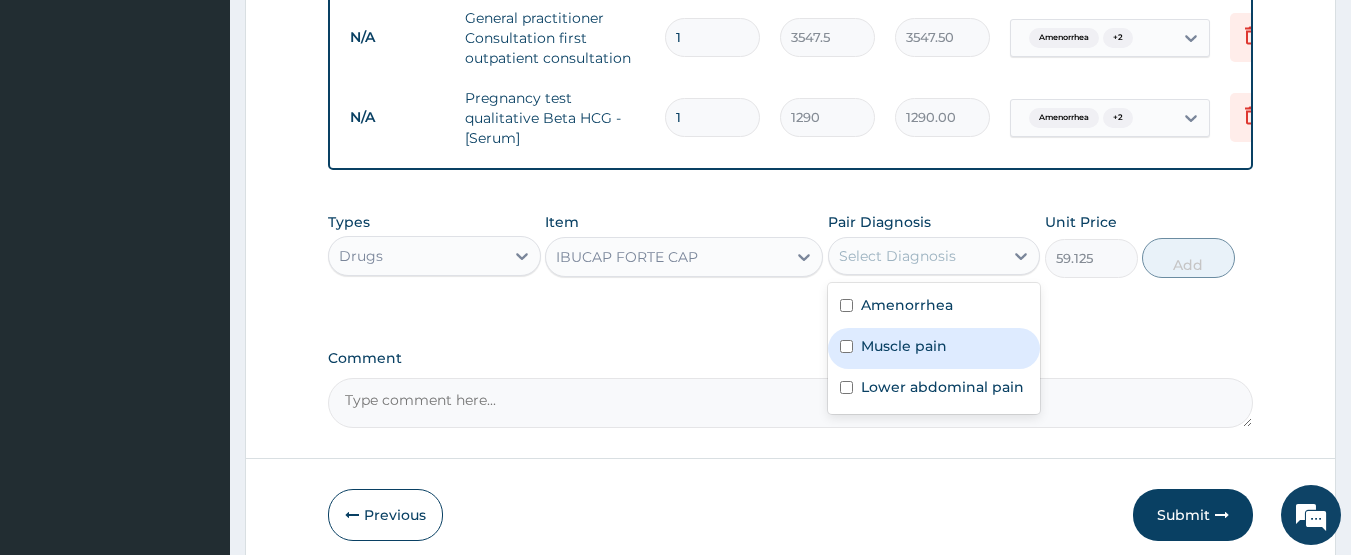 click on "Muscle pain" at bounding box center (934, 348) 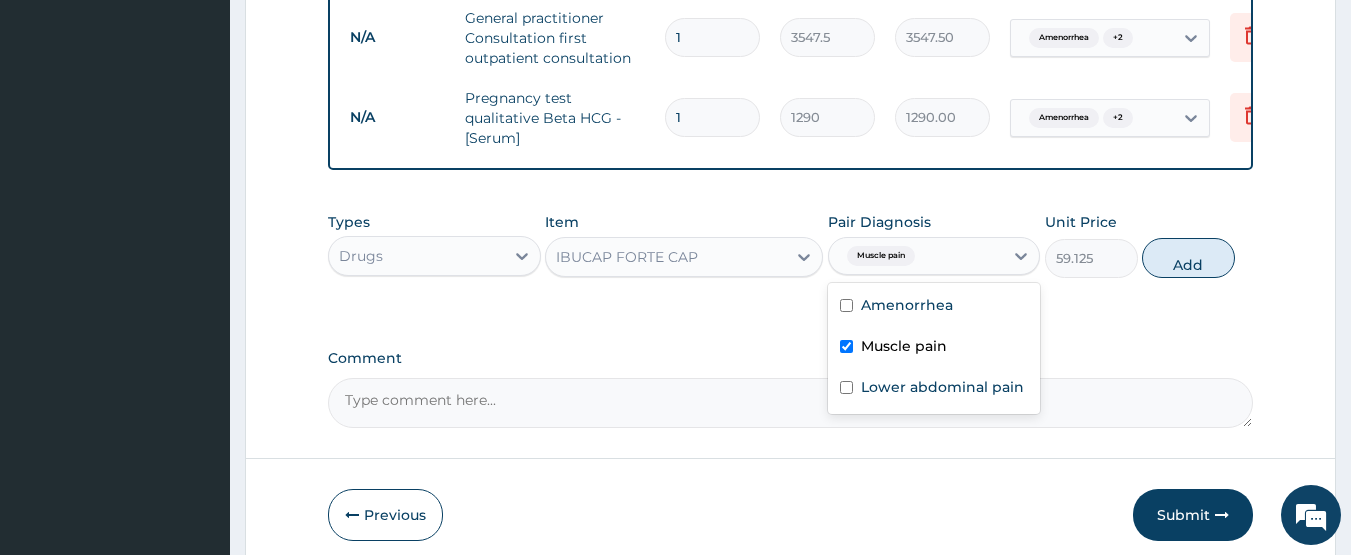click on "Muscle pain" at bounding box center [934, 348] 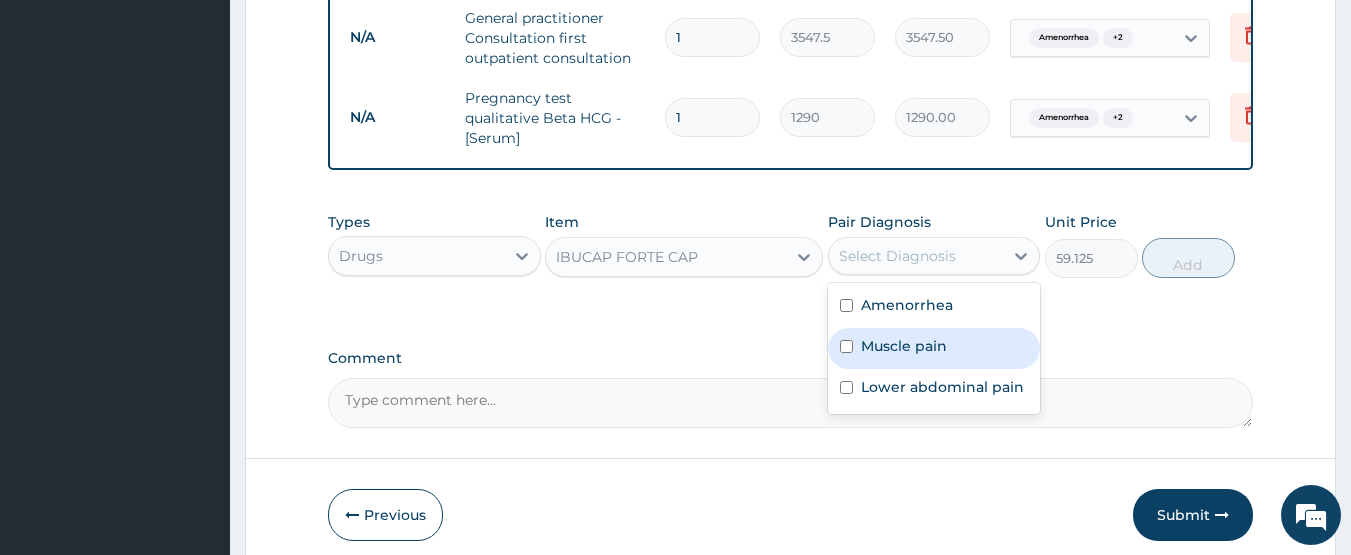 click on "Muscle pain" at bounding box center [904, 346] 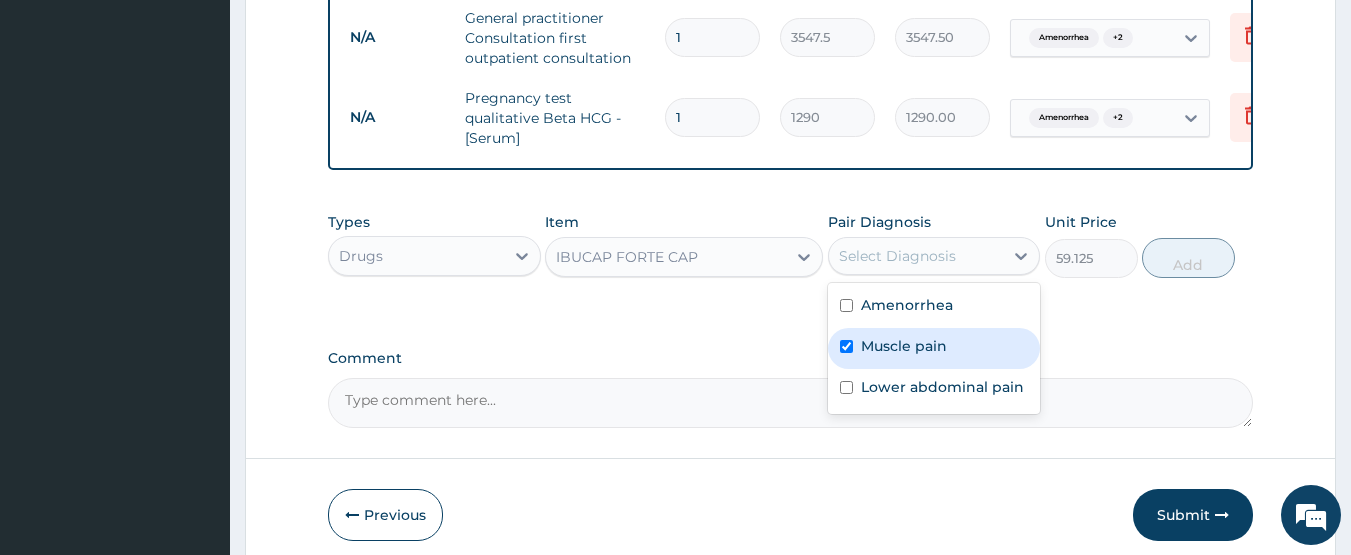 checkbox on "true" 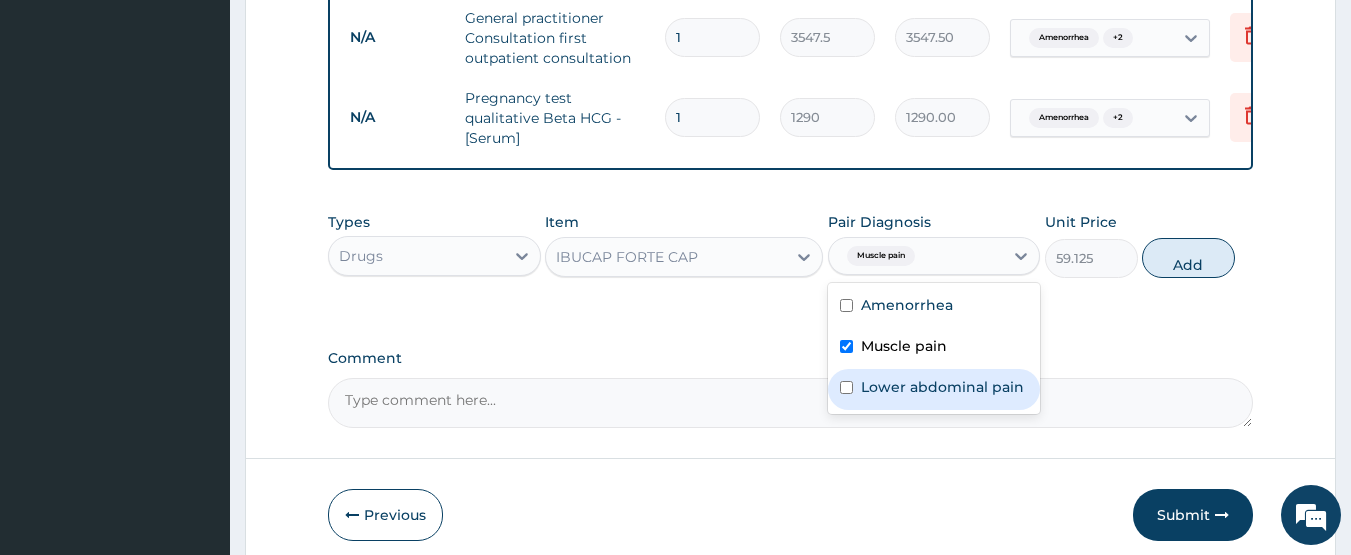 click on "Lower abdominal pain" at bounding box center (934, 389) 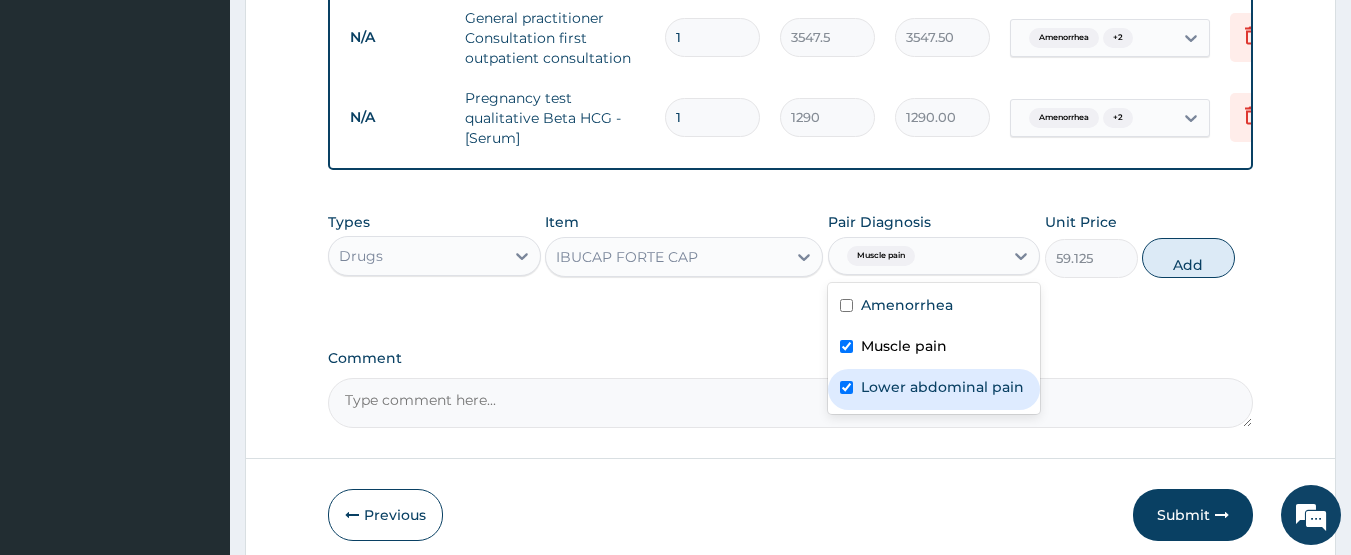 checkbox on "true" 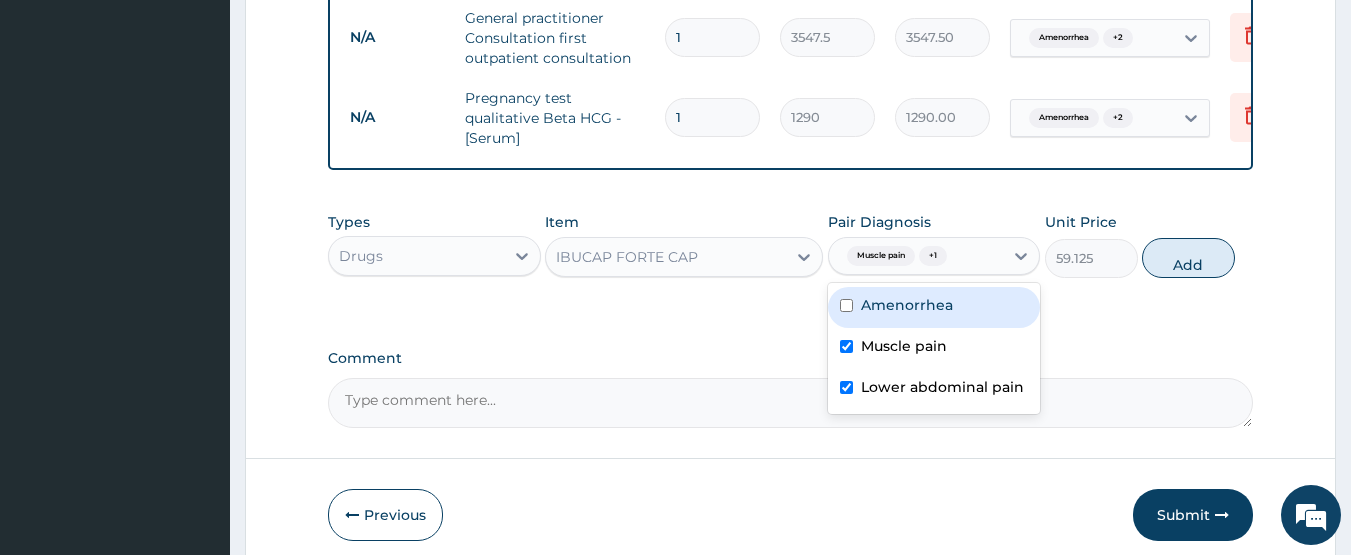 click on "Amenorrhea" at bounding box center (907, 305) 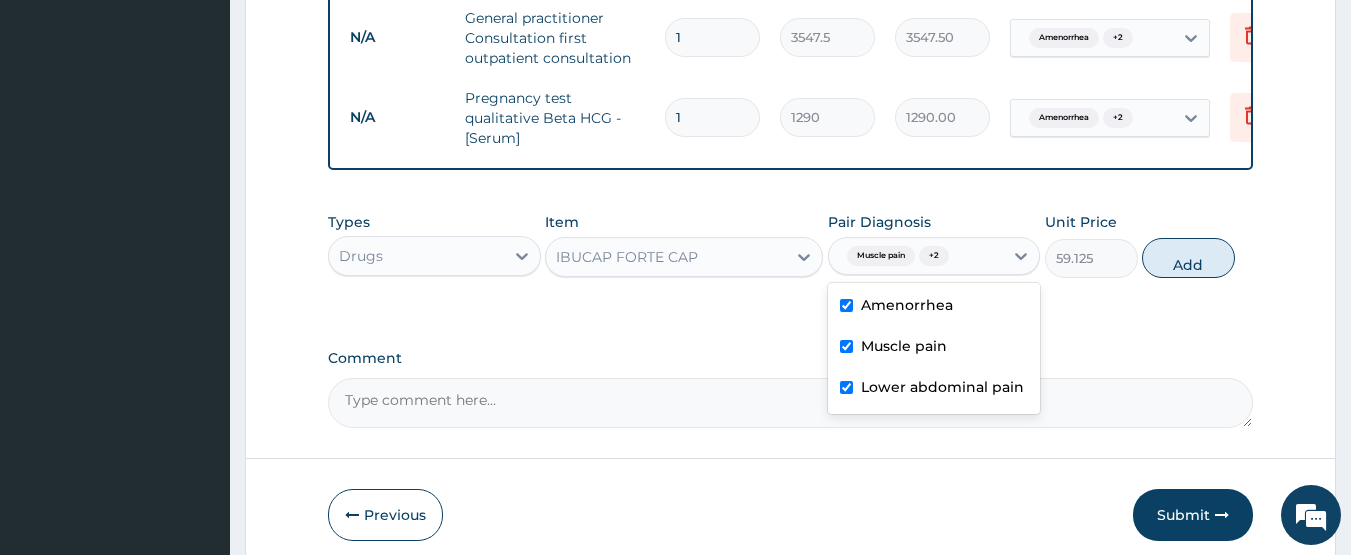 click on "Amenorrhea" at bounding box center (907, 305) 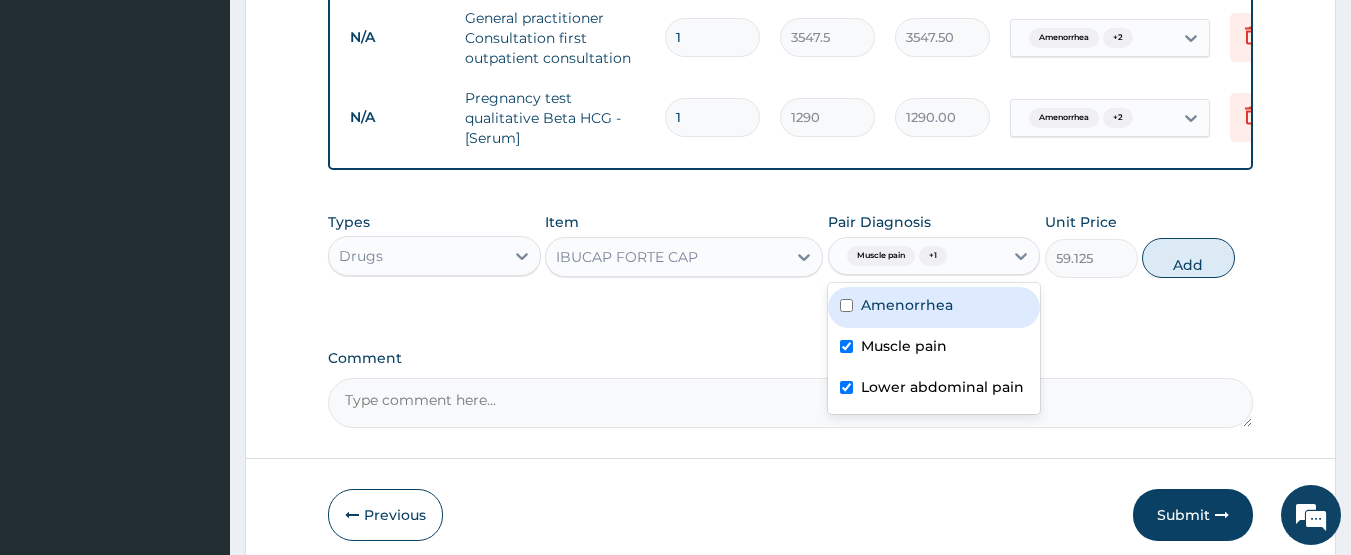 click on "Amenorrhea" at bounding box center [907, 305] 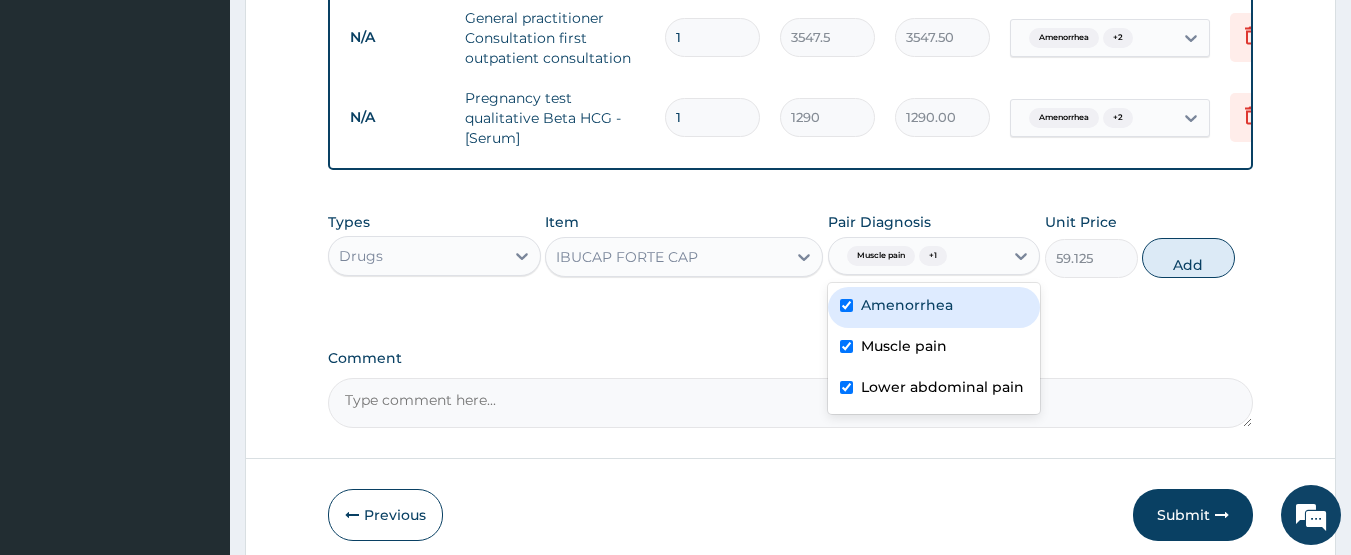 checkbox on "true" 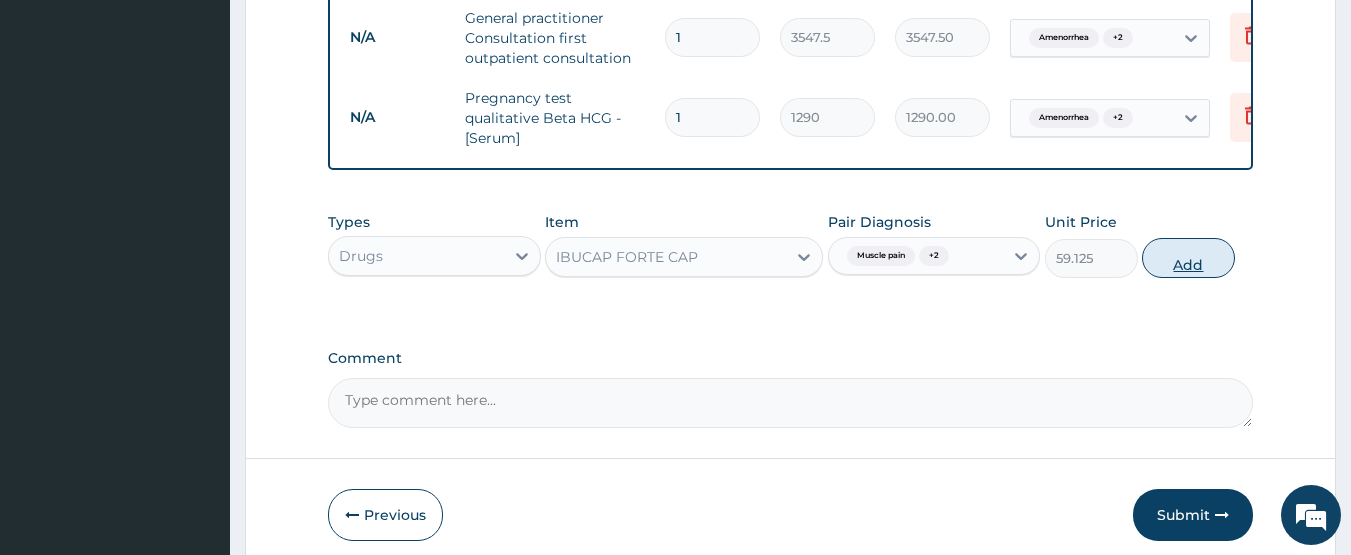 click on "Add" at bounding box center [1188, 258] 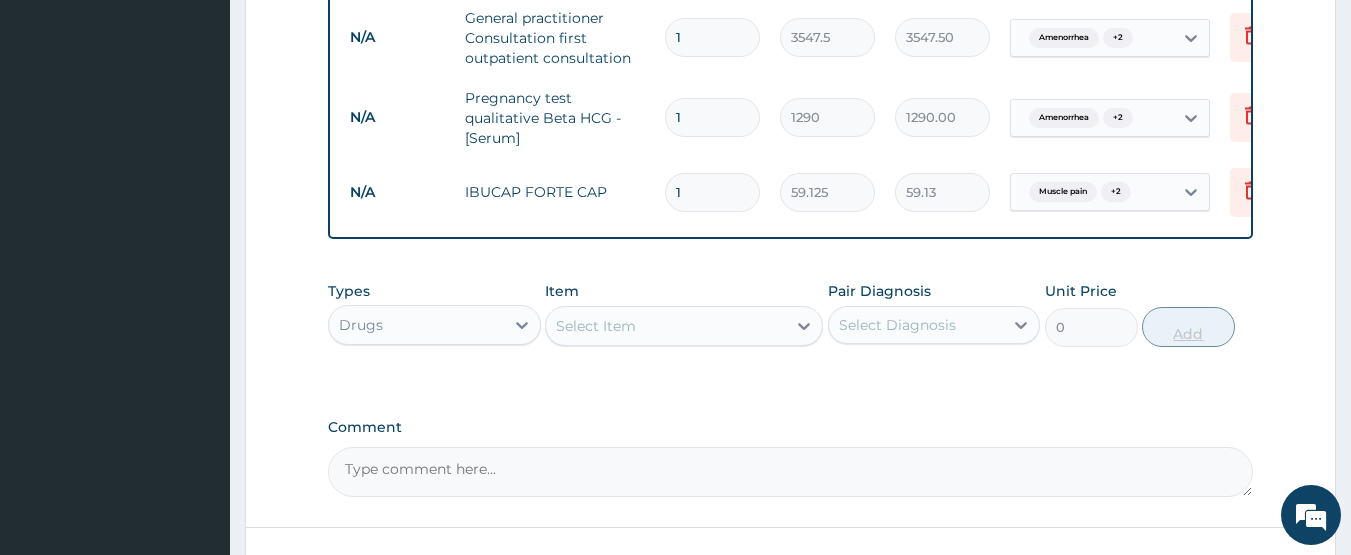 type on "10" 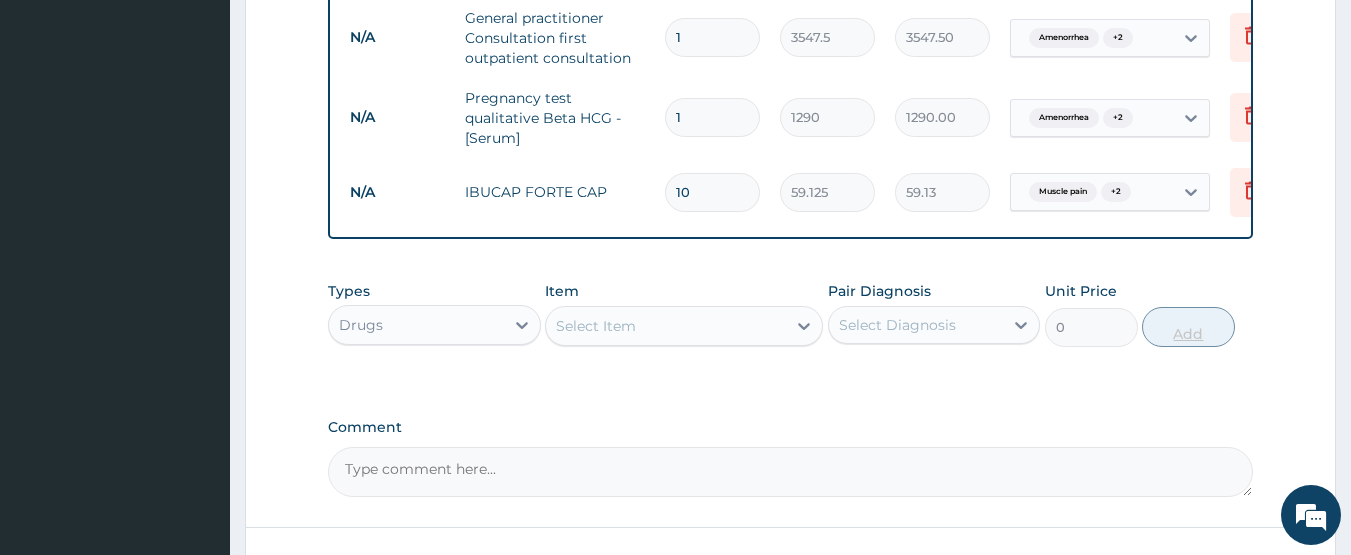 type on "591.25" 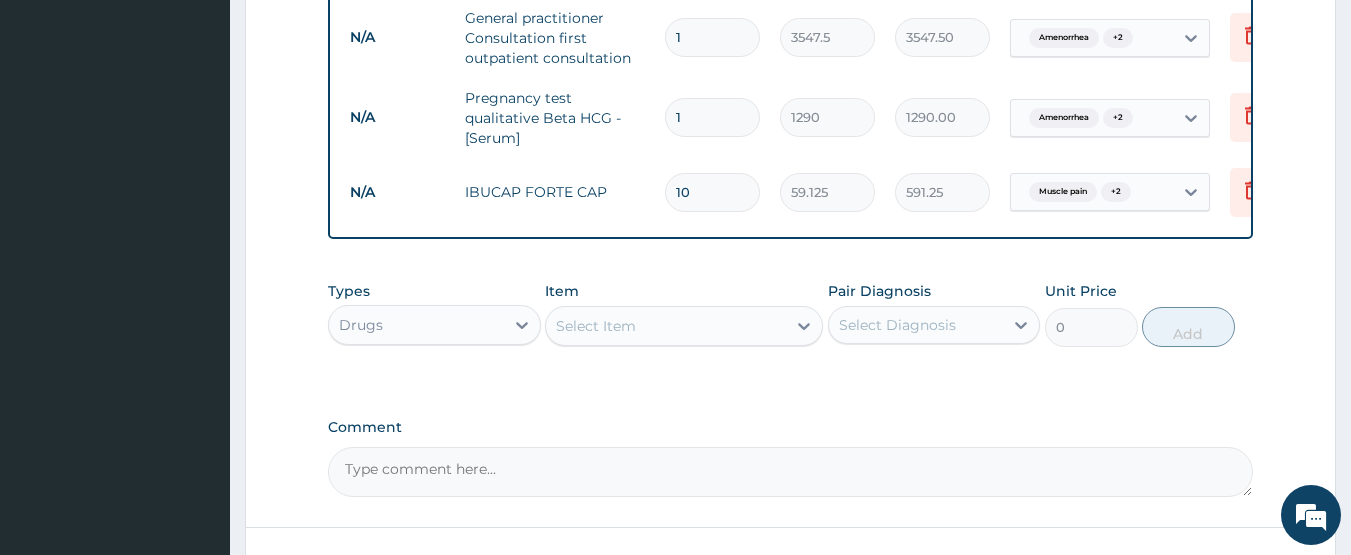 type on "10" 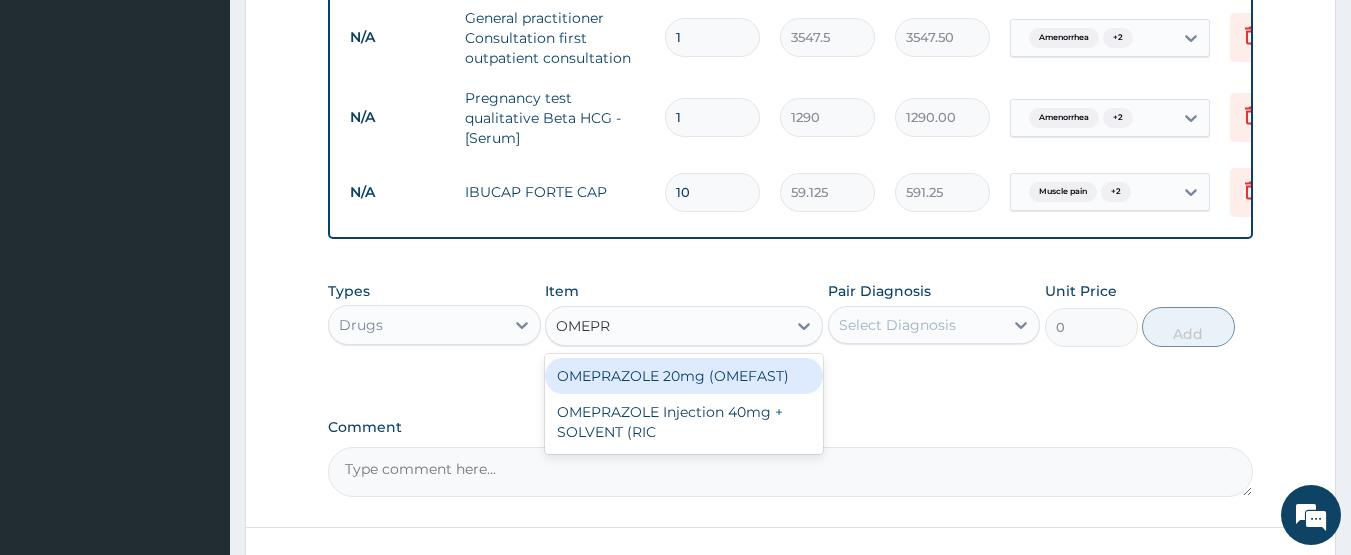 type on "OMEPRA" 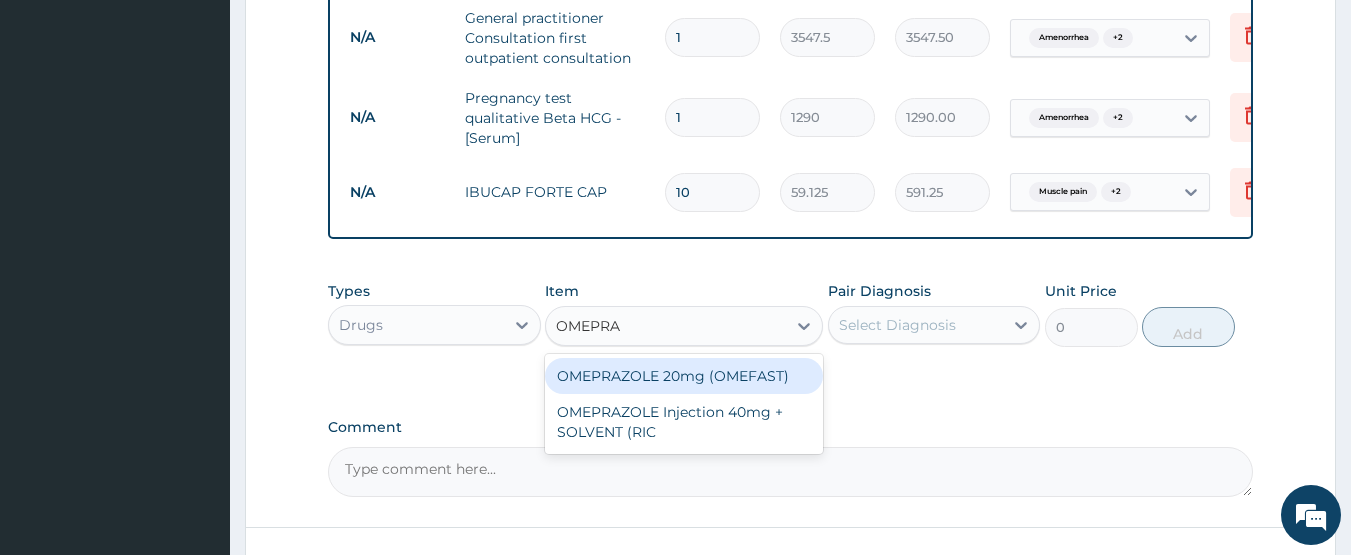 click on "OMEPRAZOLE 20mg (OMEFAST)" at bounding box center (684, 376) 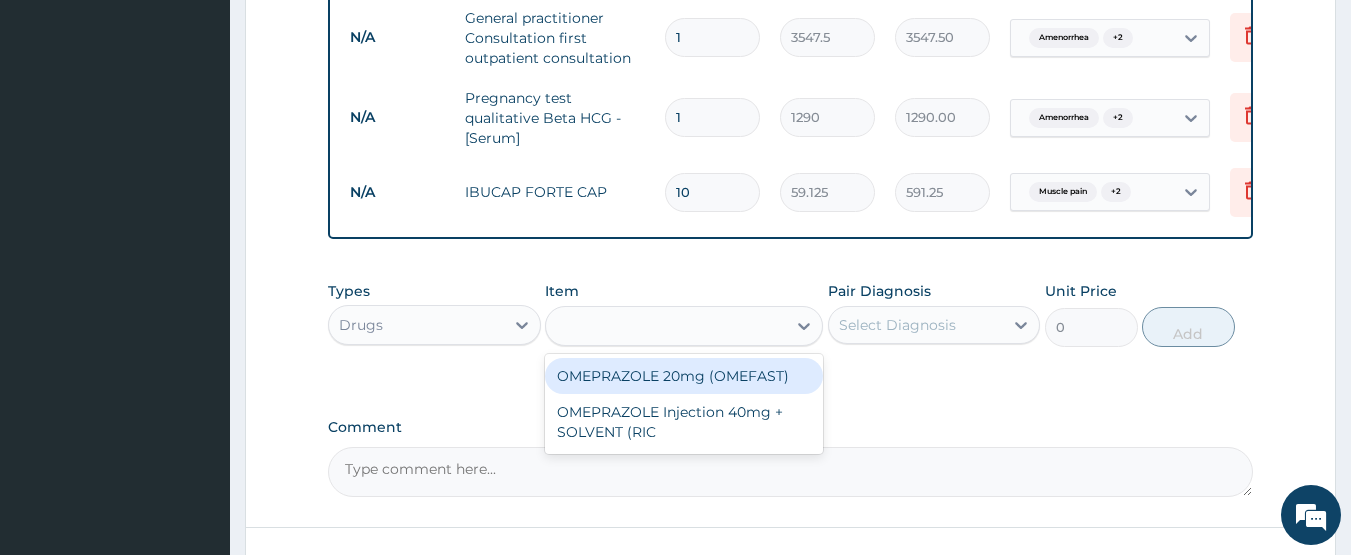 type on "82.775" 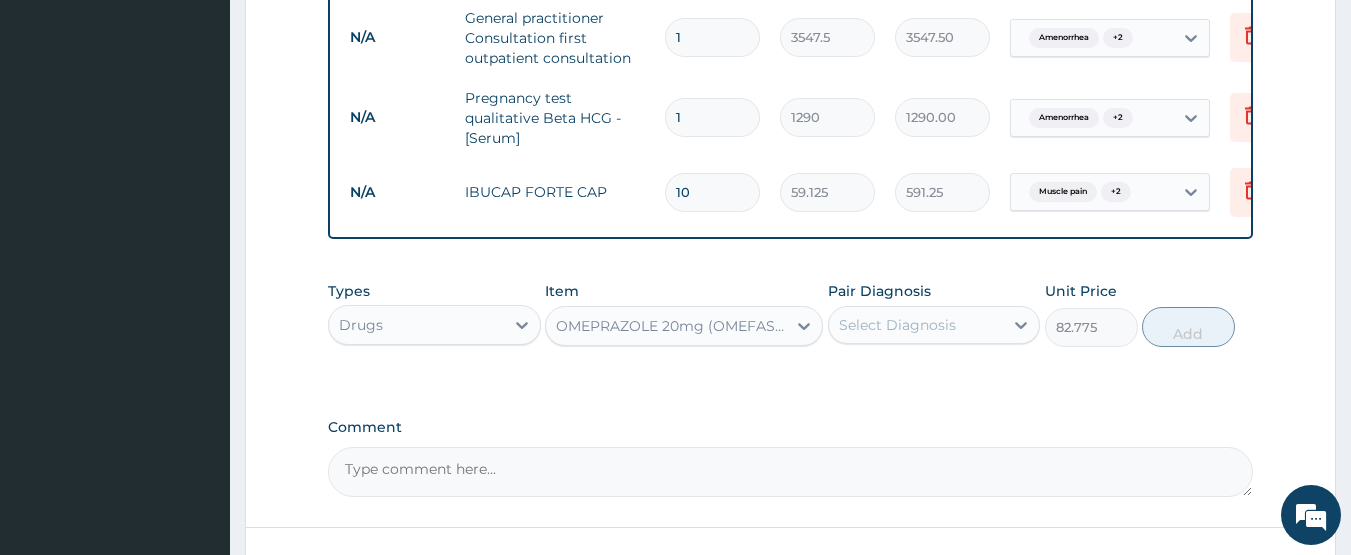 click on "Select Diagnosis" at bounding box center [916, 325] 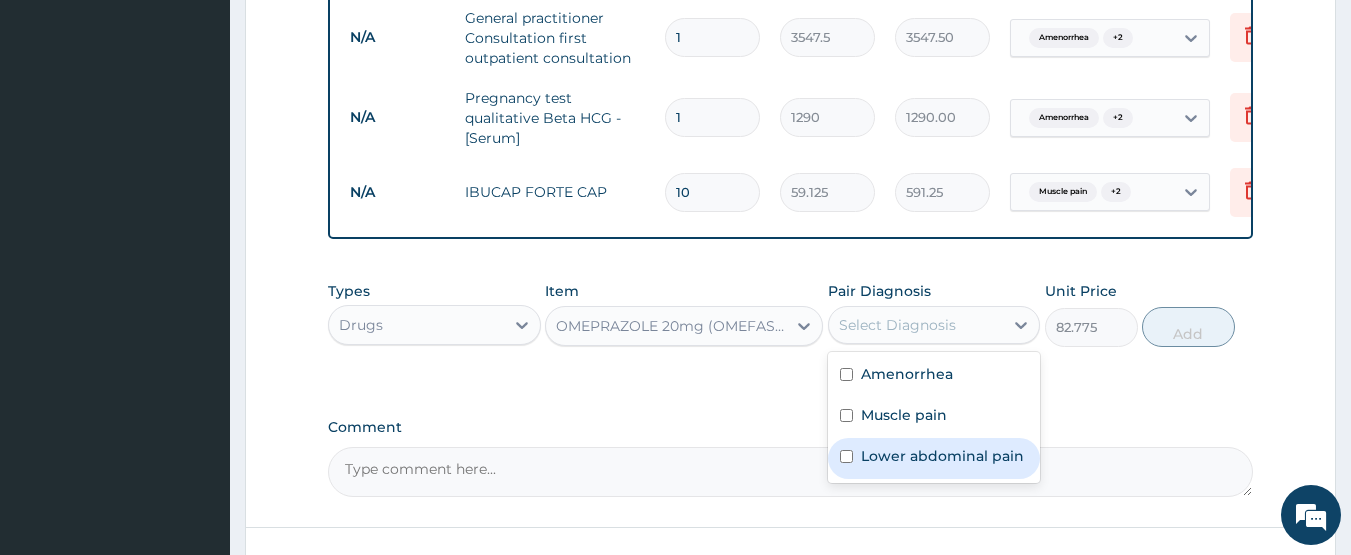 click on "Lower abdominal pain" at bounding box center (942, 456) 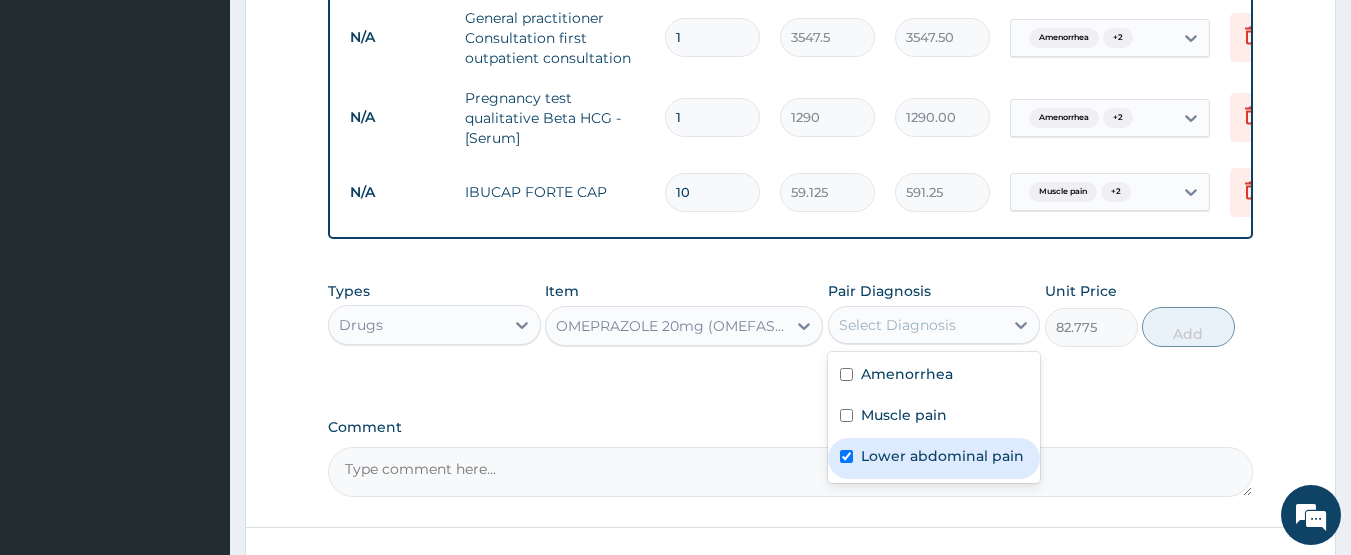 checkbox on "true" 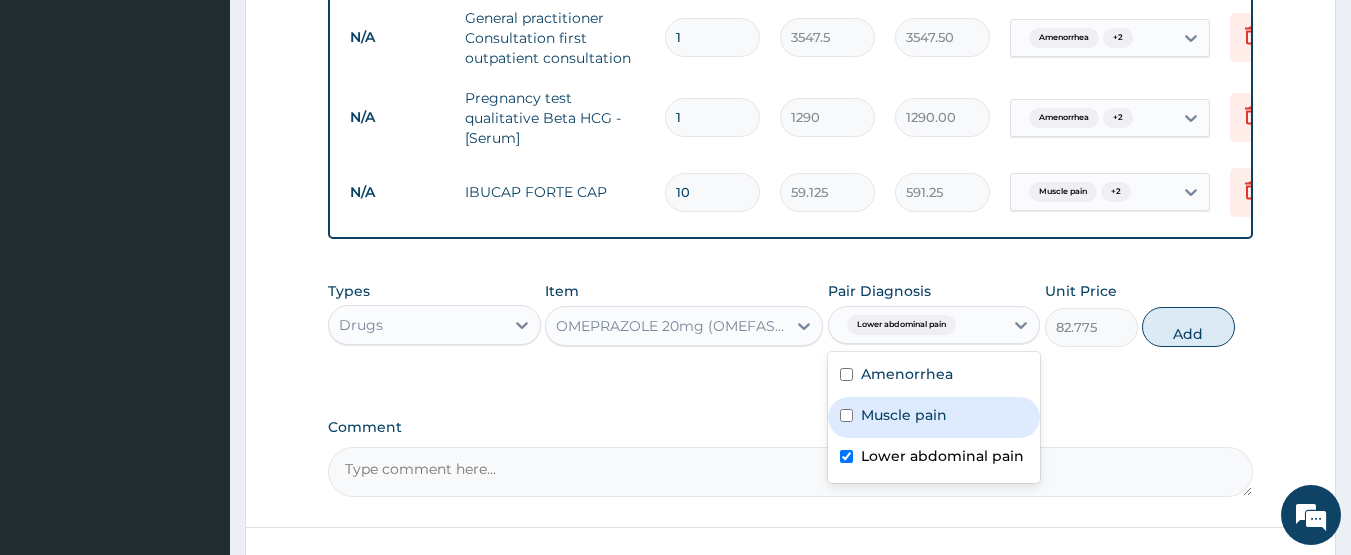 click on "Muscle pain" at bounding box center (904, 415) 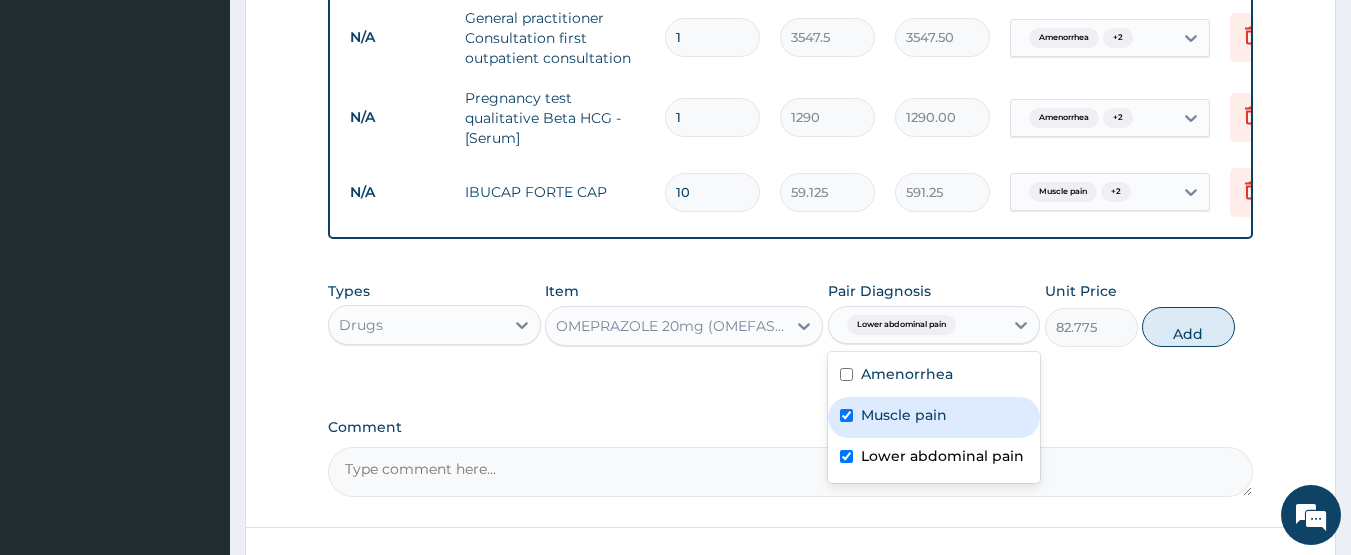 checkbox on "true" 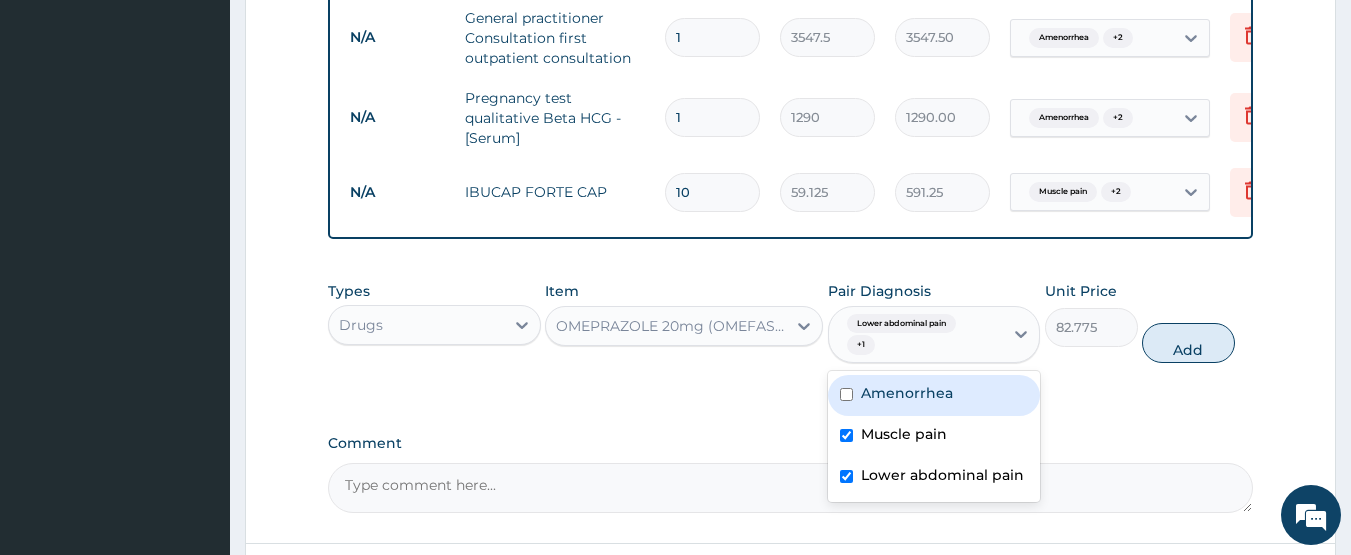 click on "Amenorrhea" at bounding box center [907, 393] 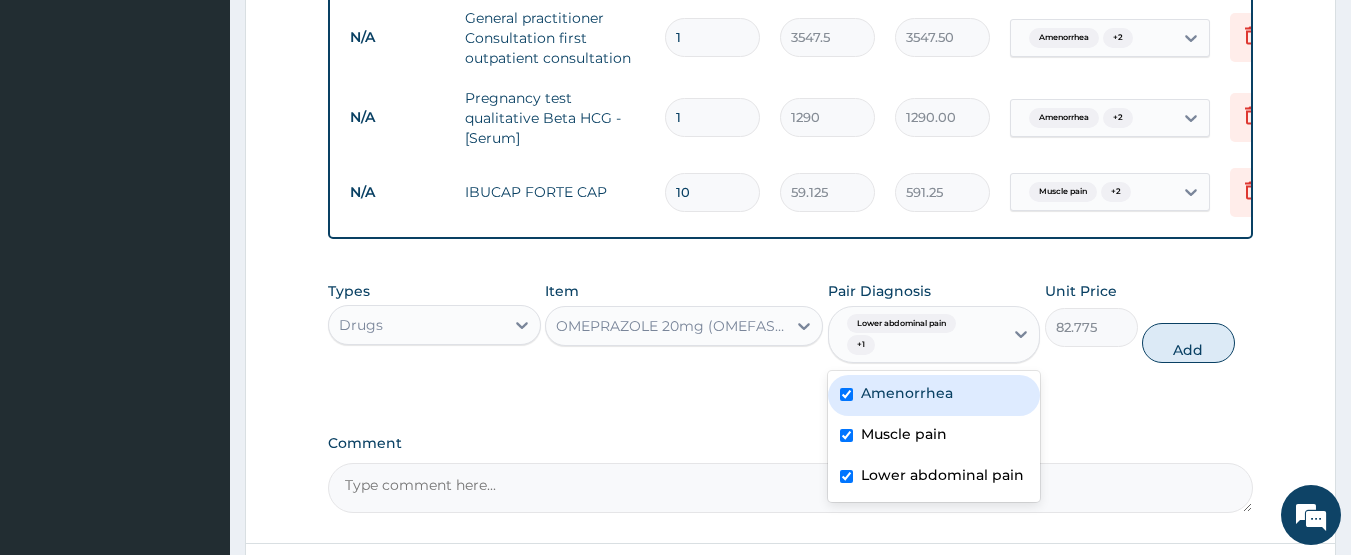 checkbox on "true" 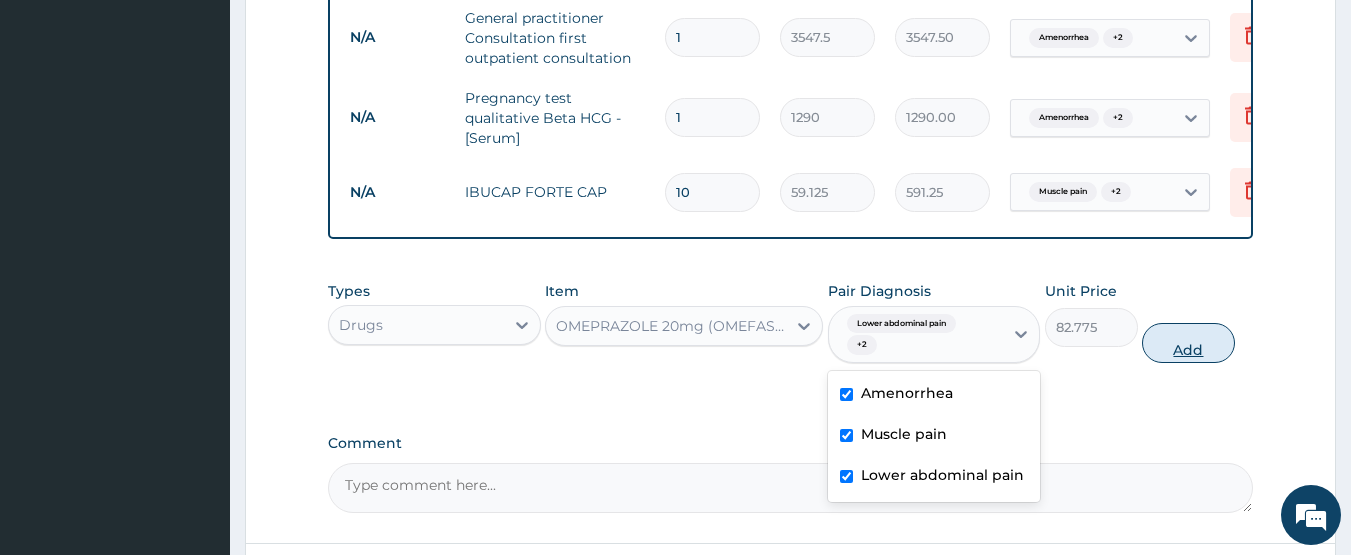 click on "Add" at bounding box center [1188, 343] 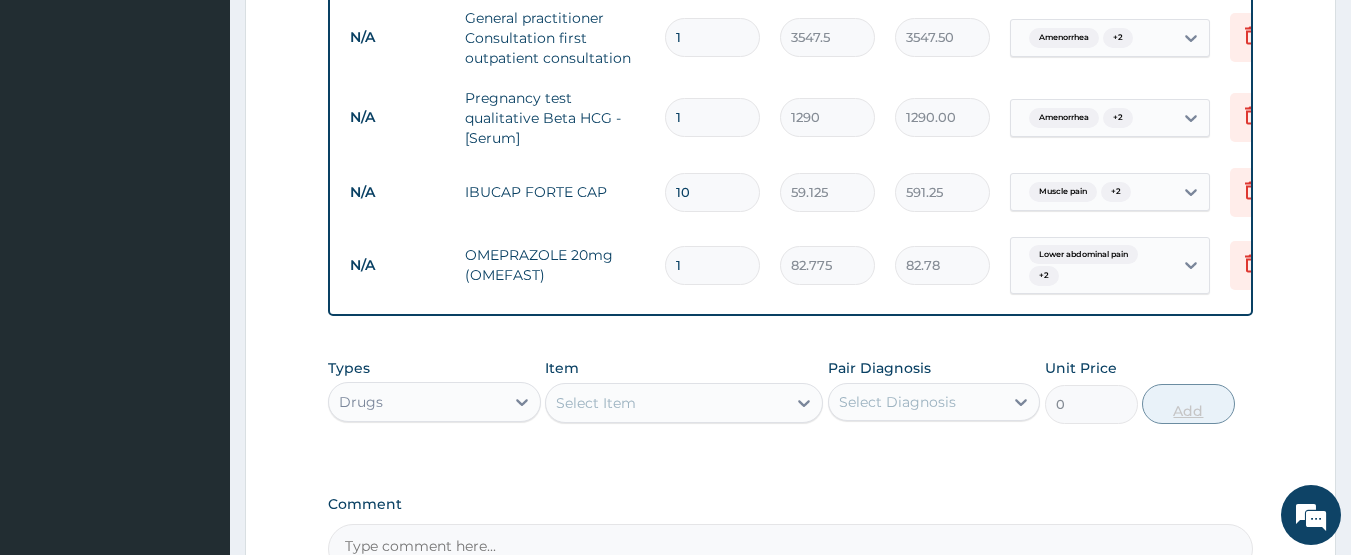 type on "10" 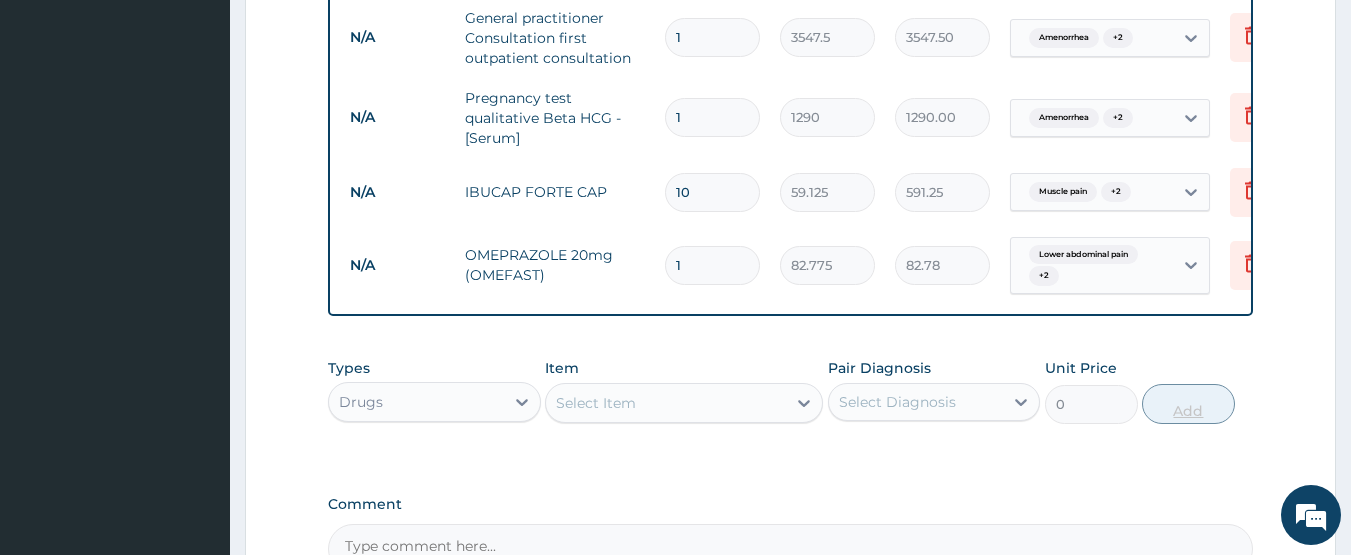 type on "827.75" 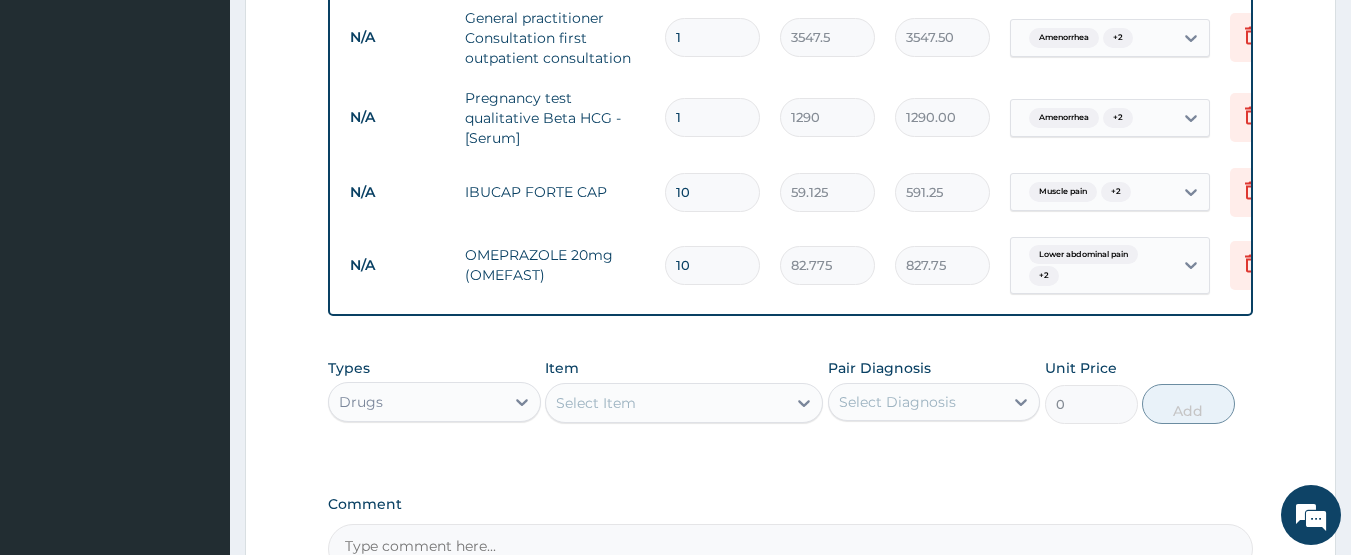 type on "9" 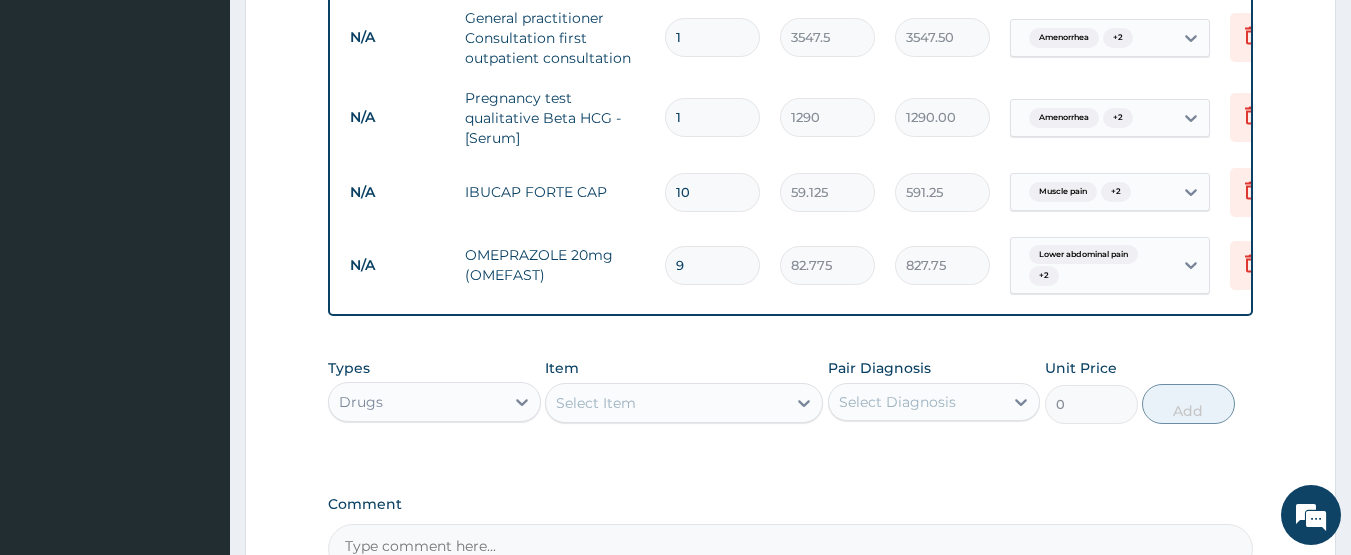 type on "744.98" 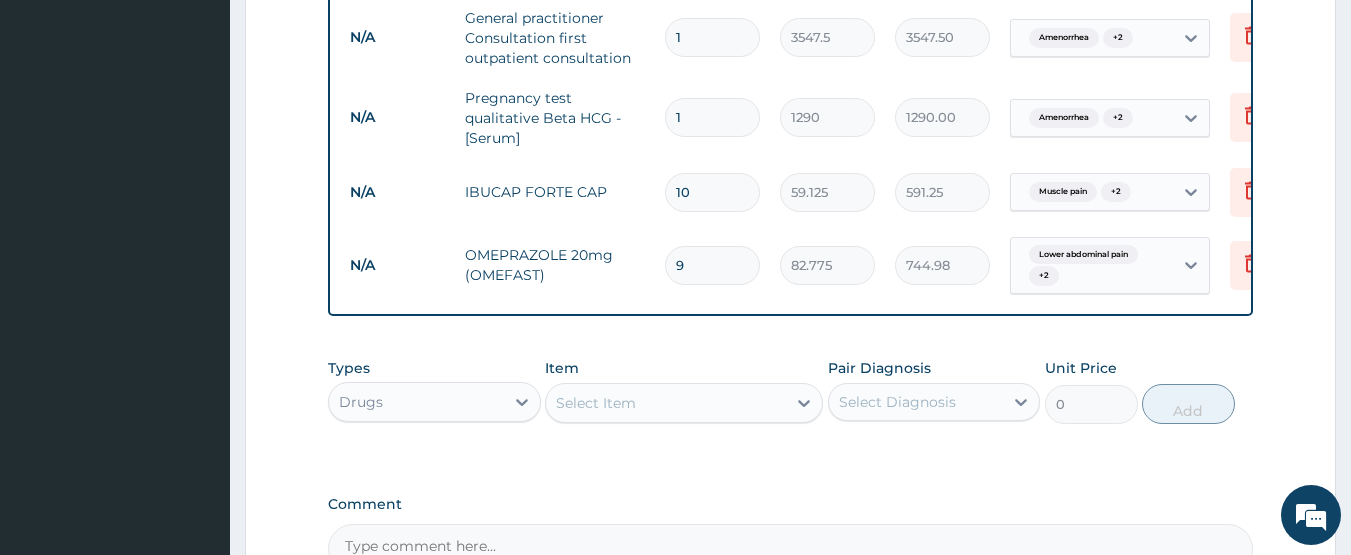 type on "8" 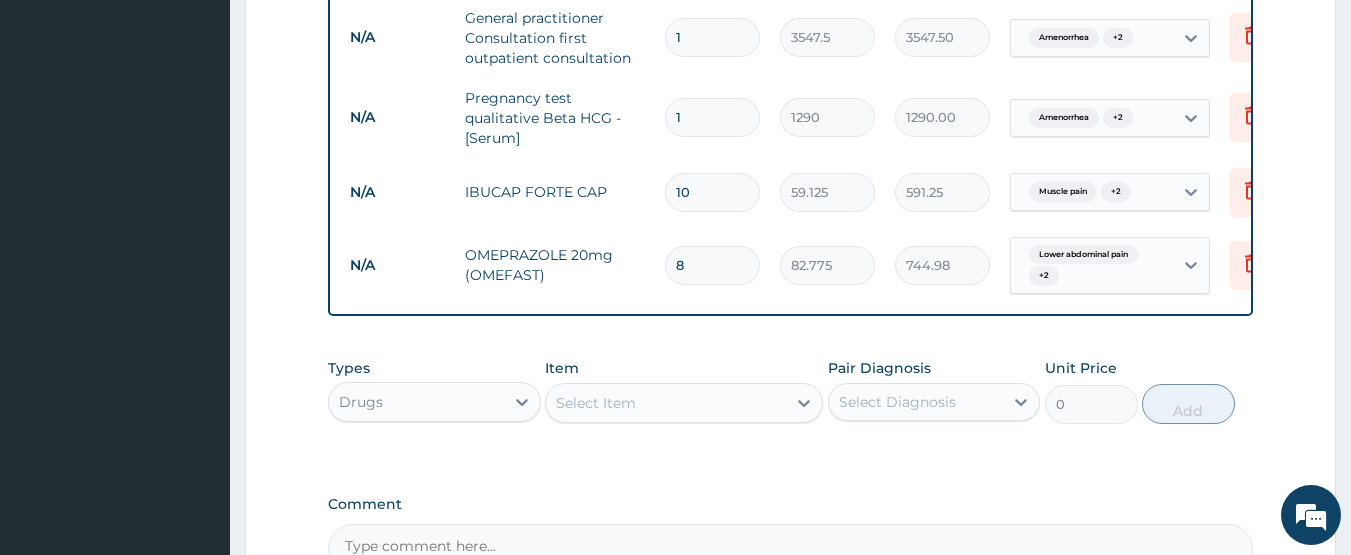 type on "662.20" 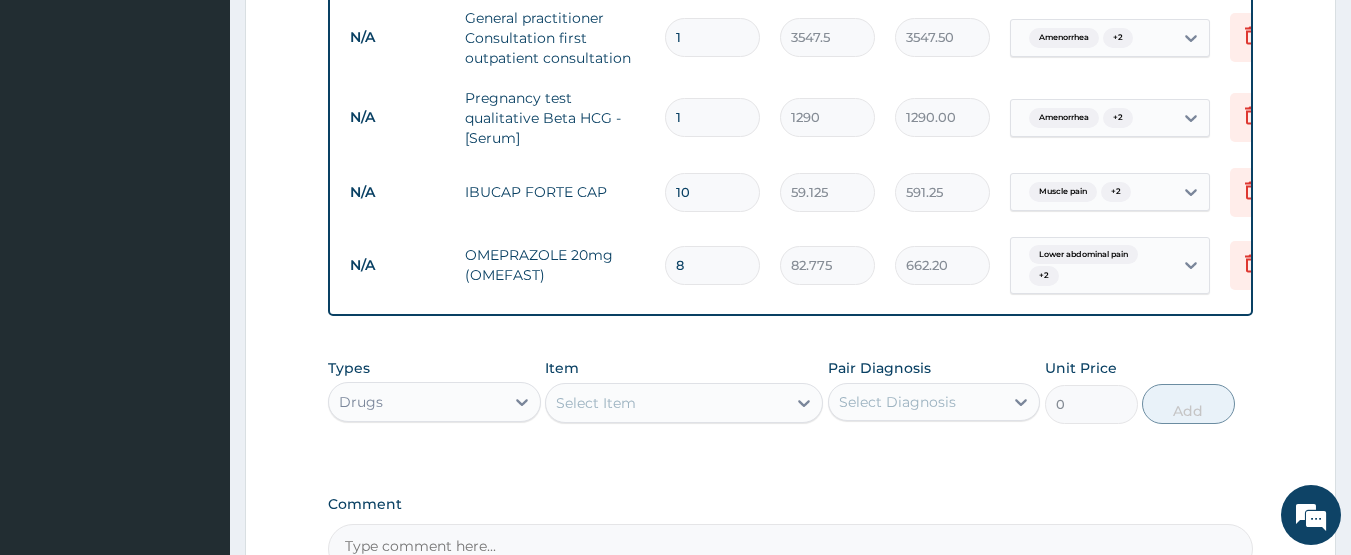 type on "7" 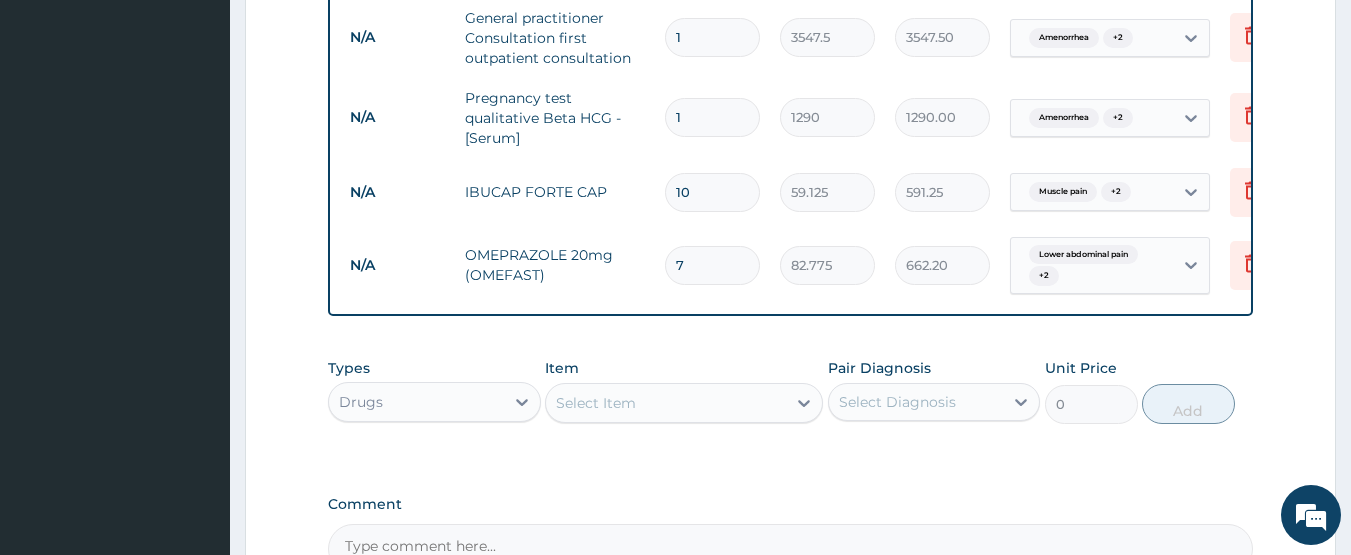 type on "579.43" 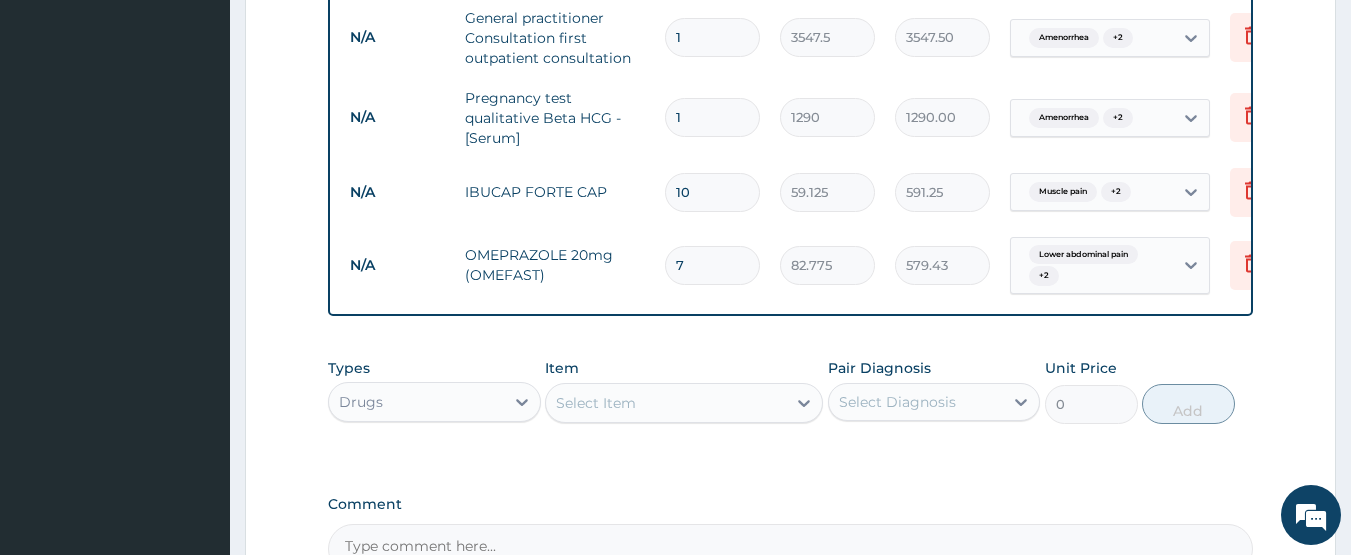 type on "6" 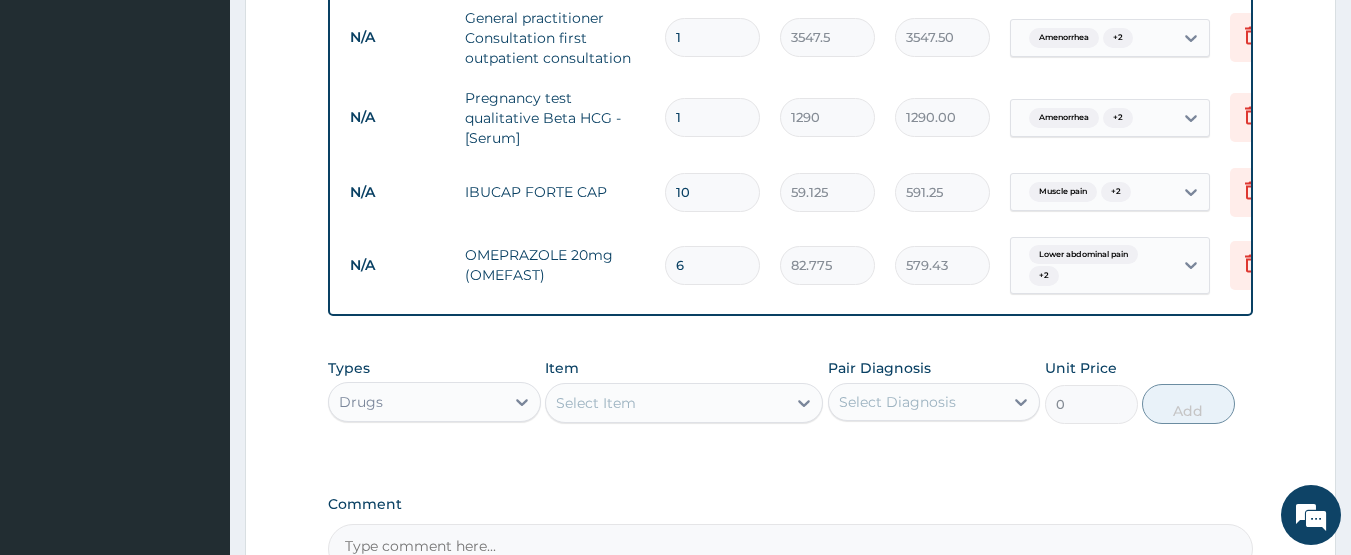 type on "496.65" 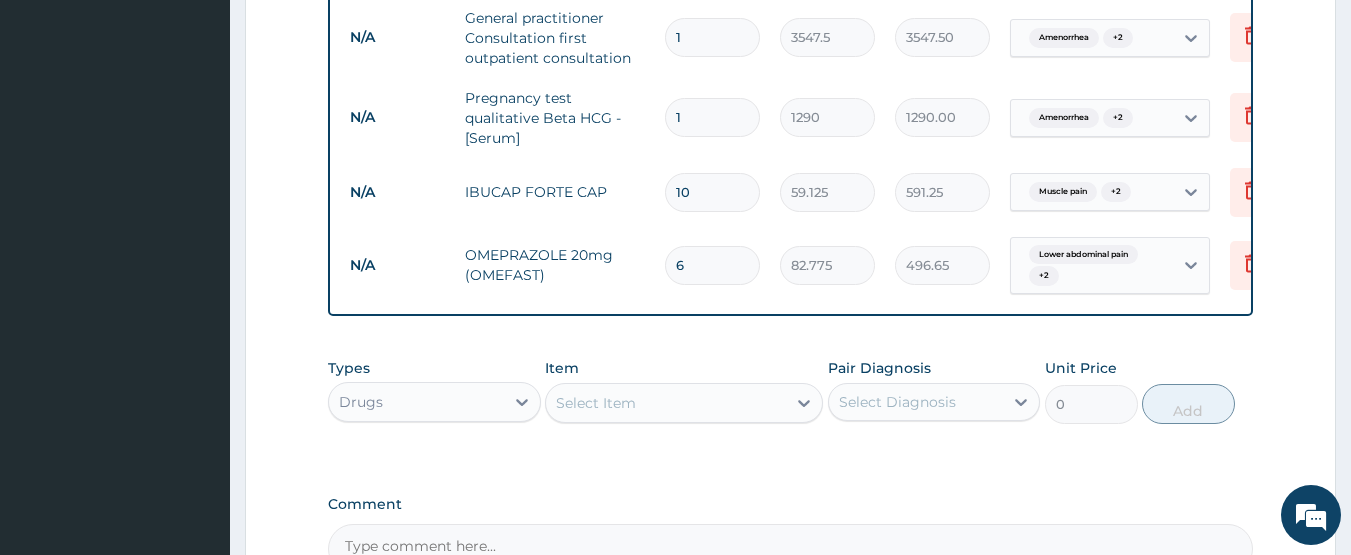type on "5" 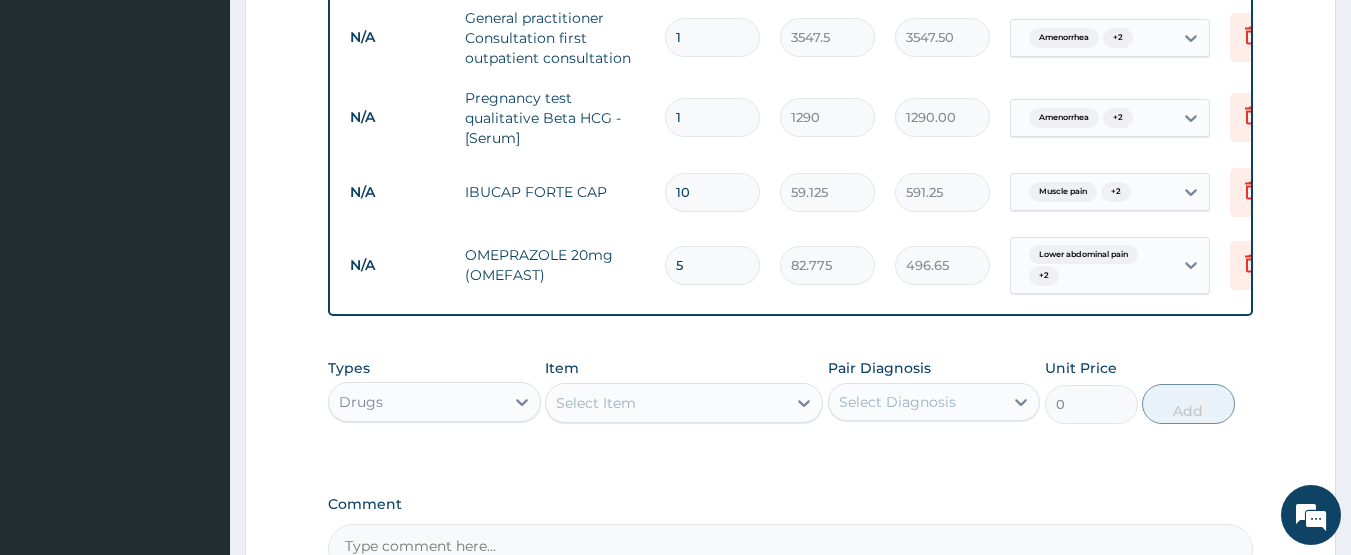 type on "413.88" 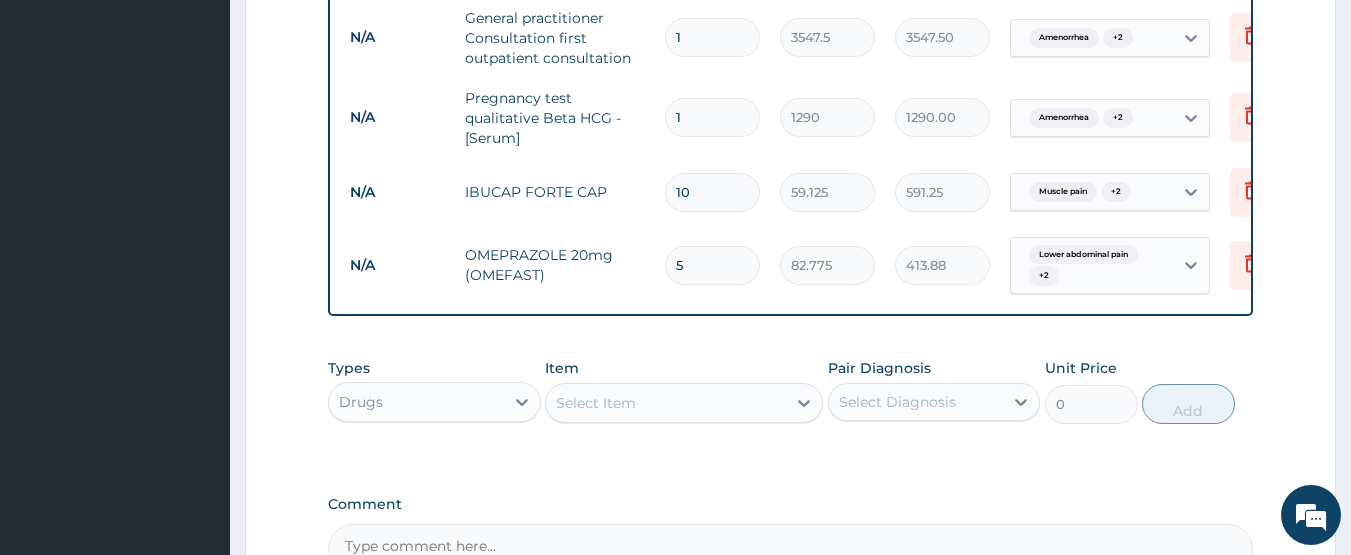 type on "4" 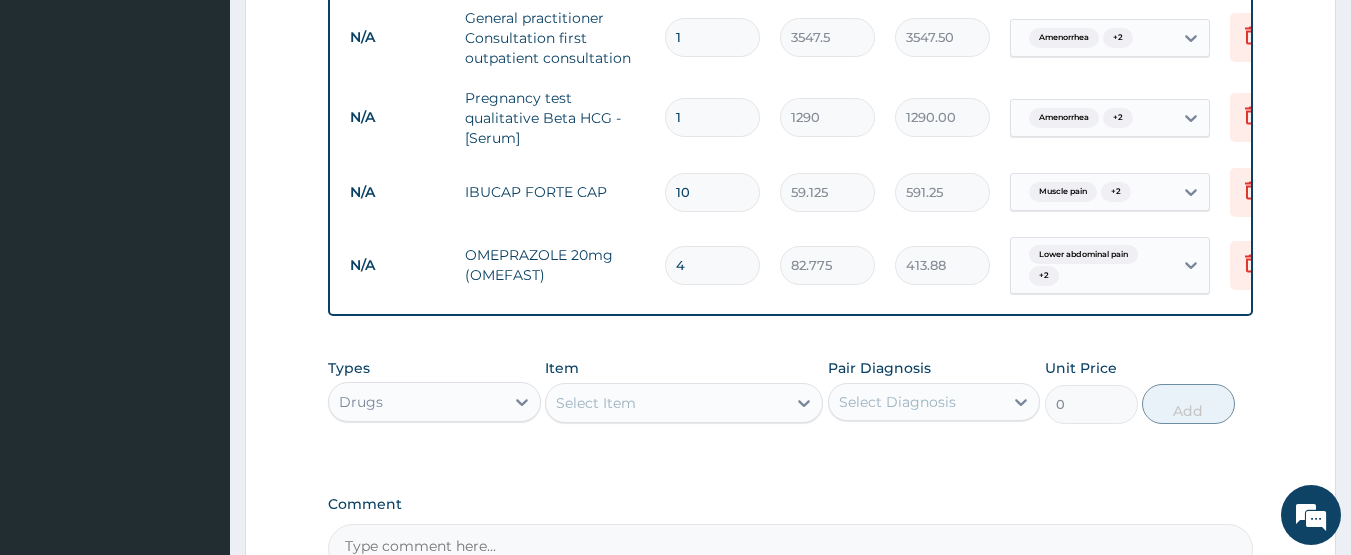 type on "331.10" 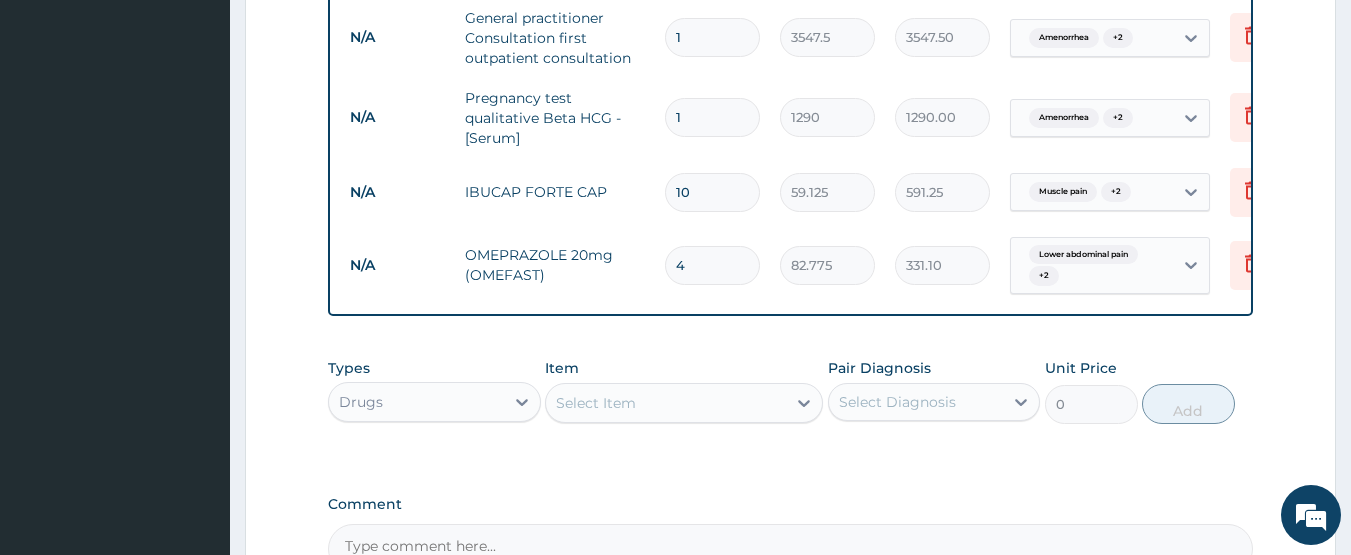 type on "3" 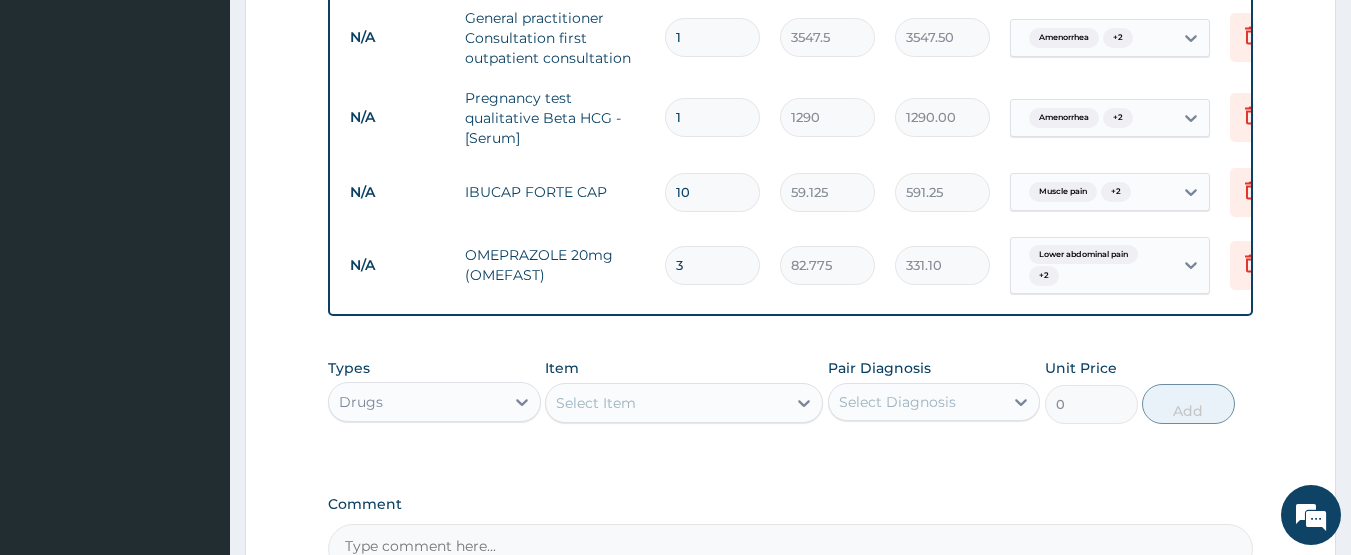 type on "248.33" 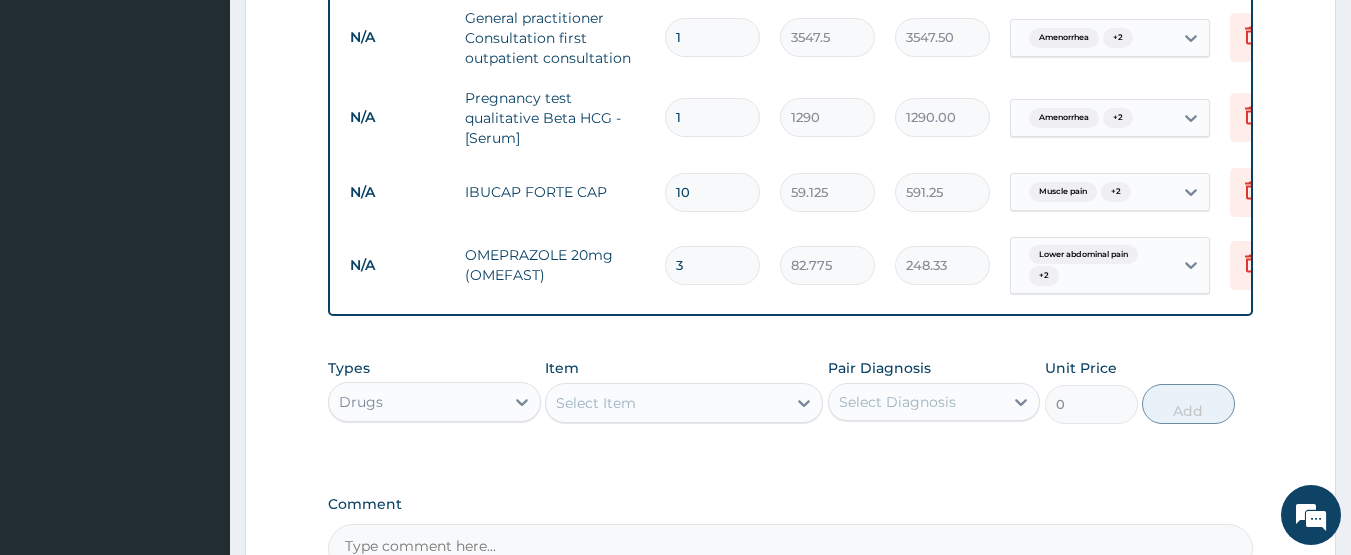 type on "2" 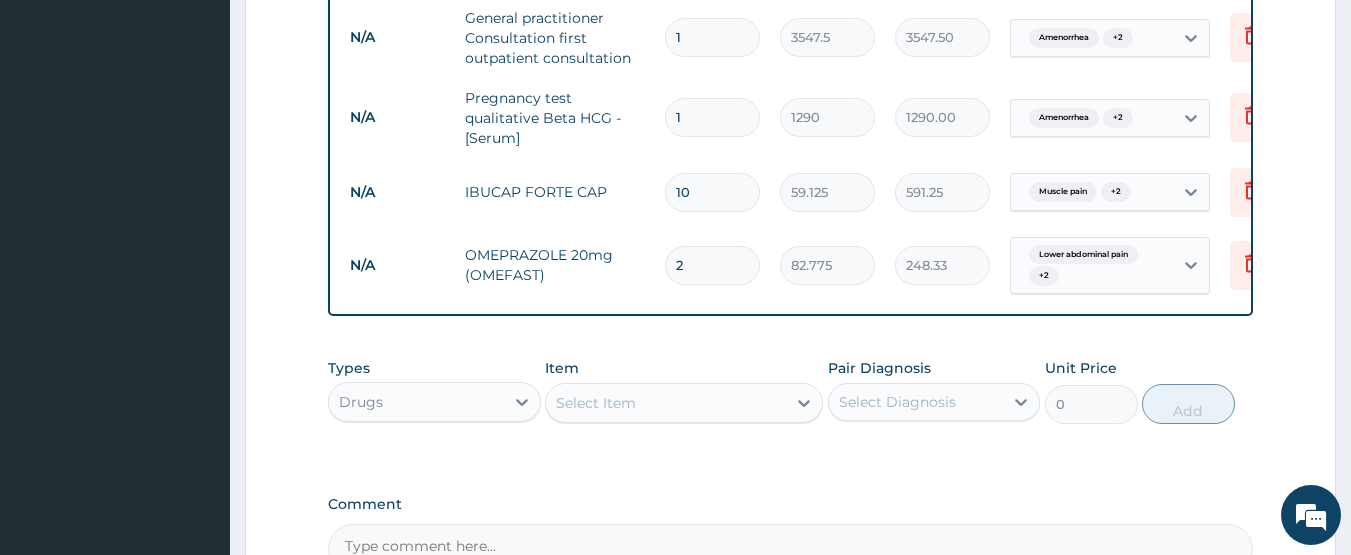 type on "165.55" 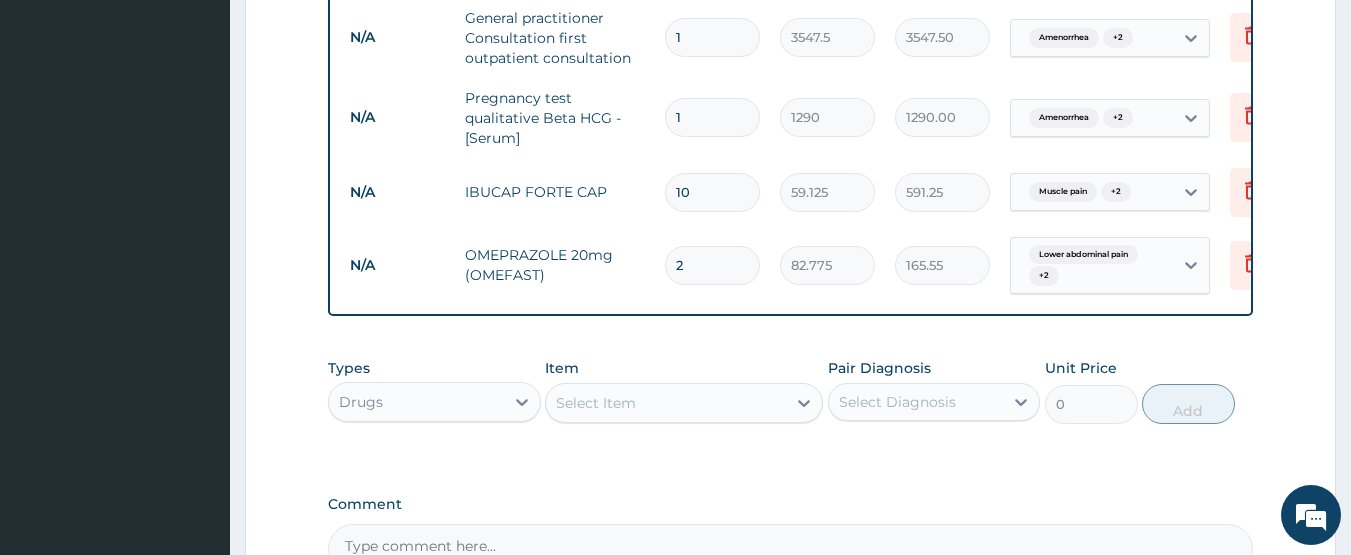 type on "1" 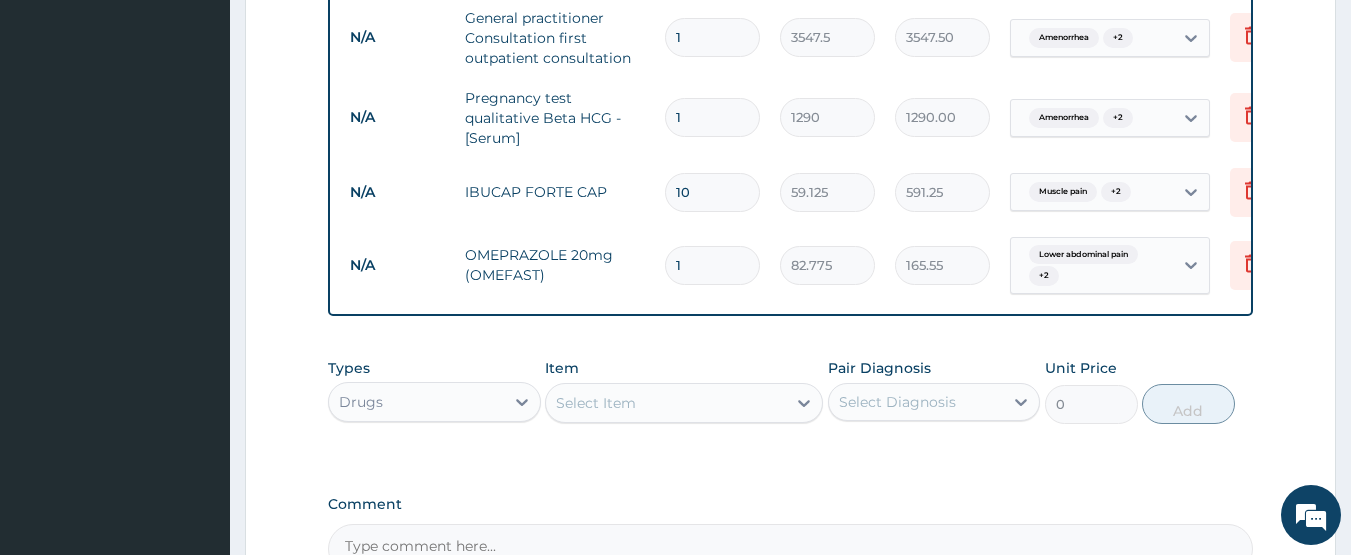 type on "82.78" 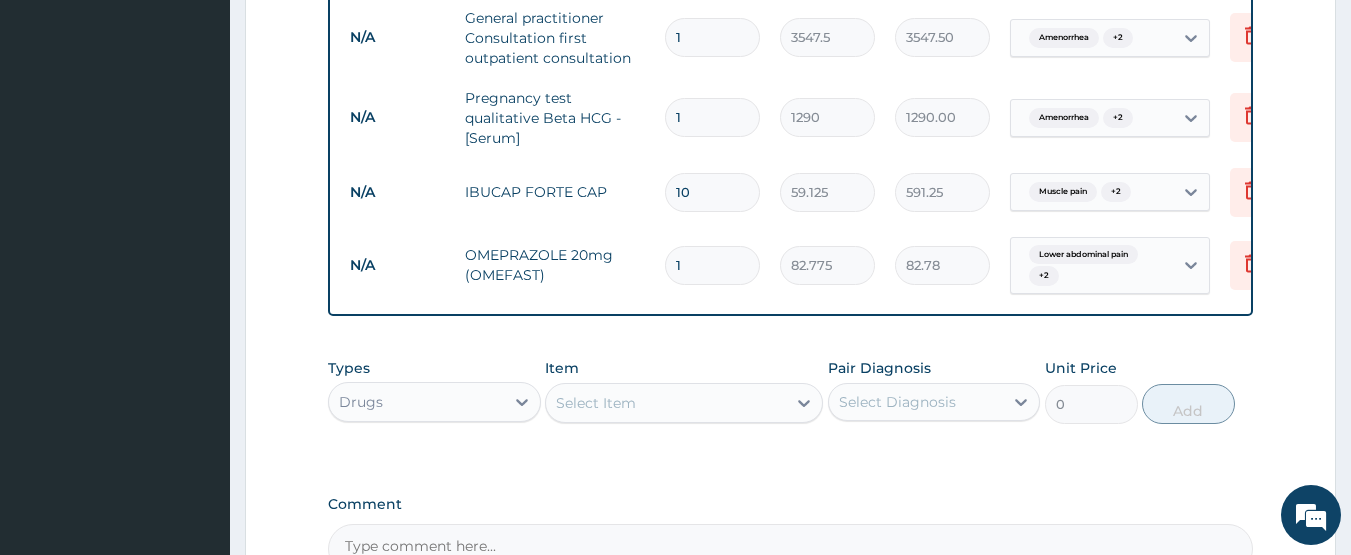 type on "0" 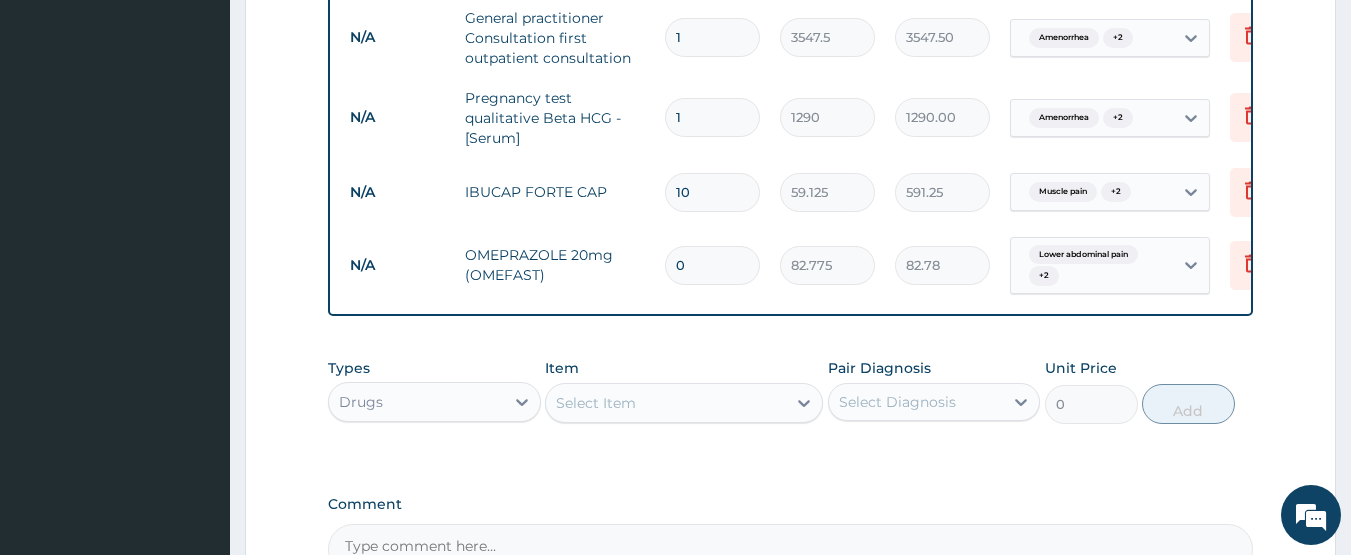 type on "0.00" 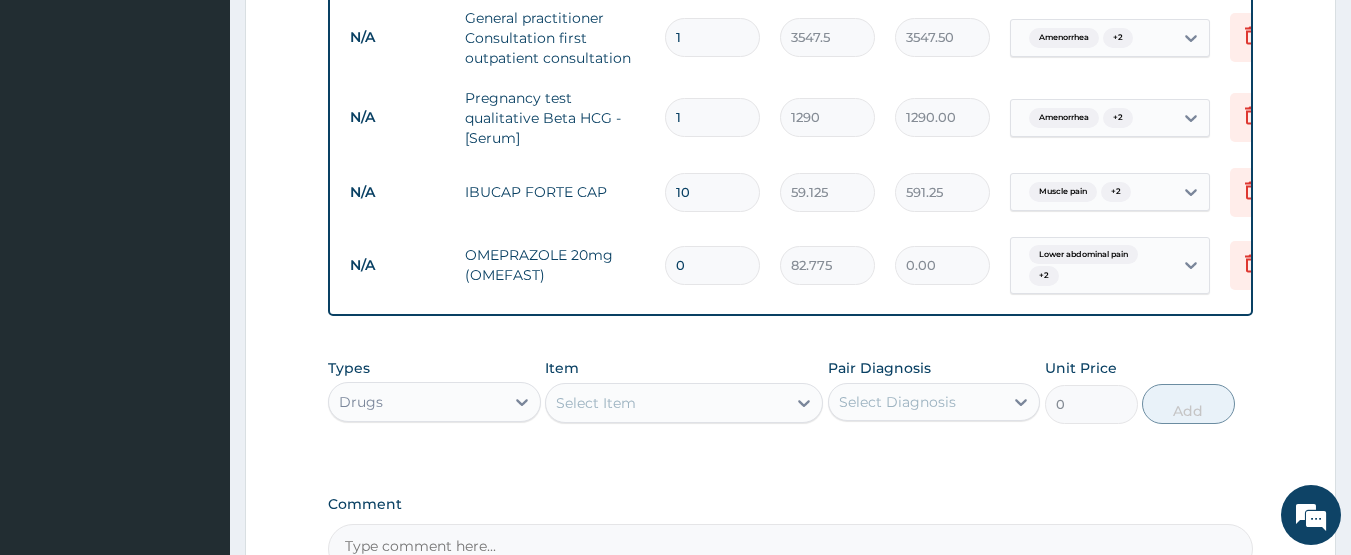 type on "1" 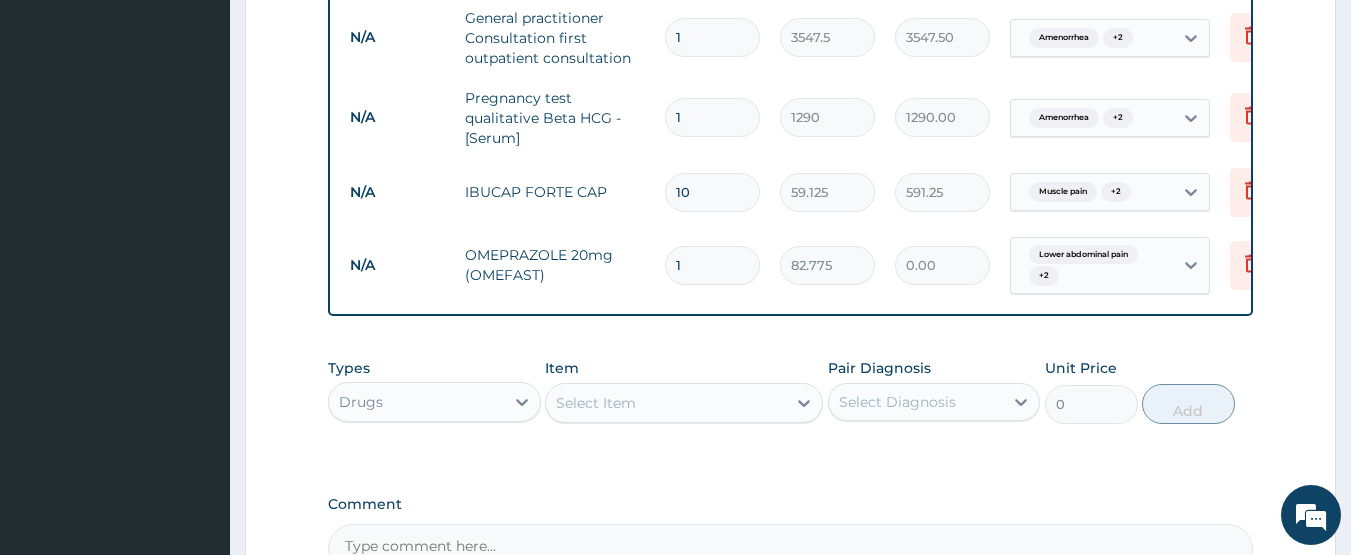 type on "82.78" 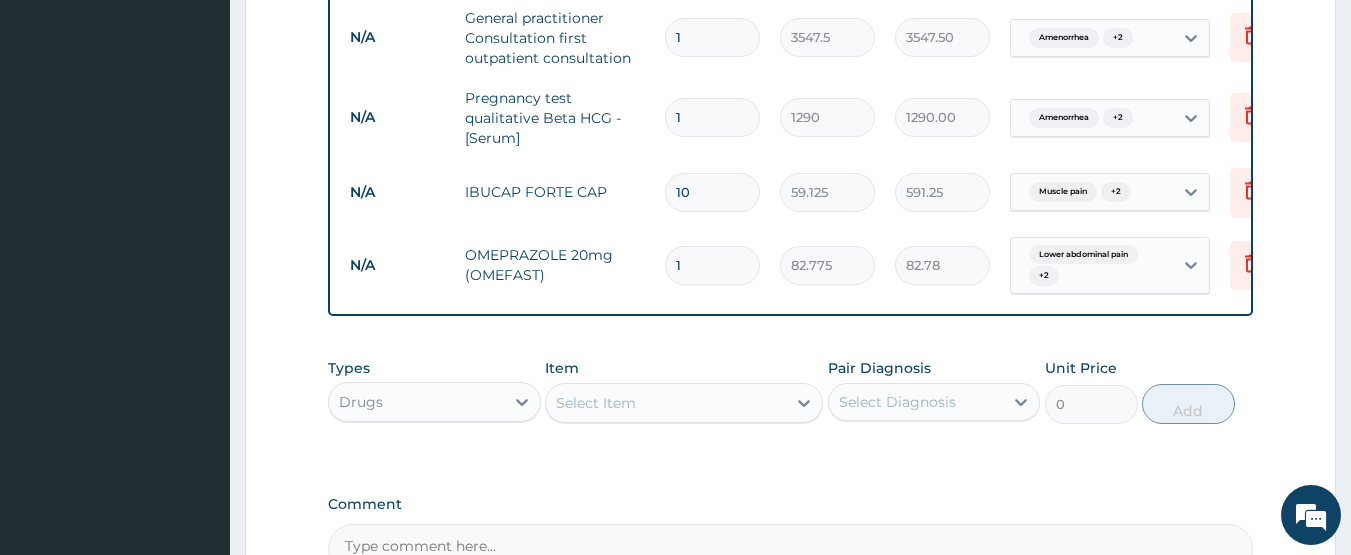 type on "0" 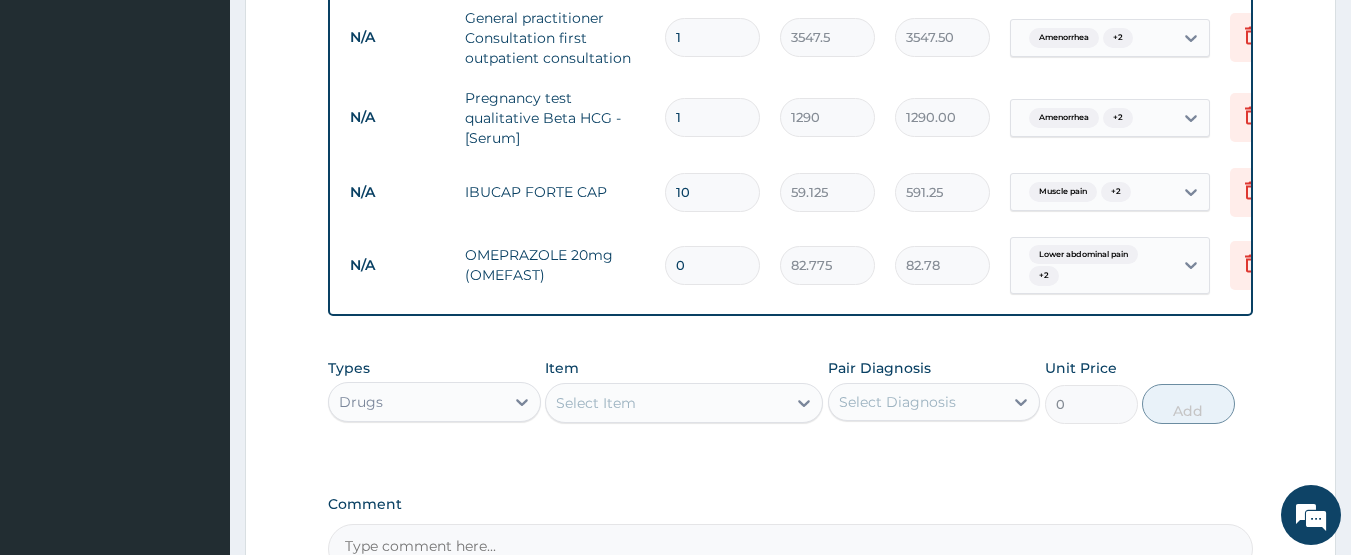 type on "0.00" 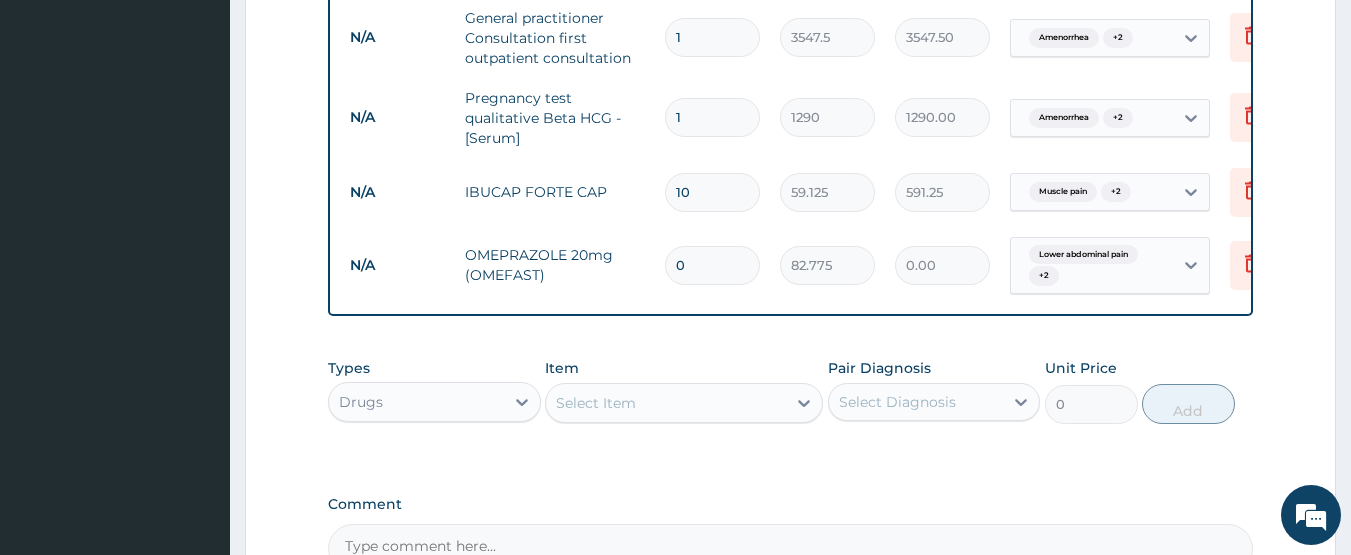 type on "1" 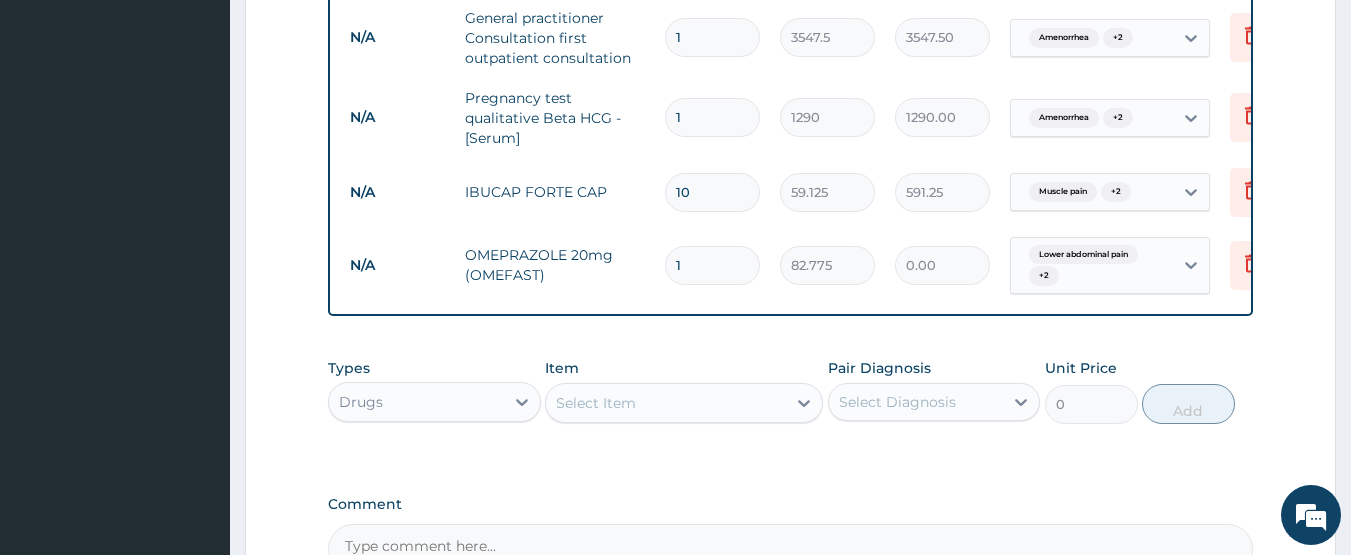 type on "82.78" 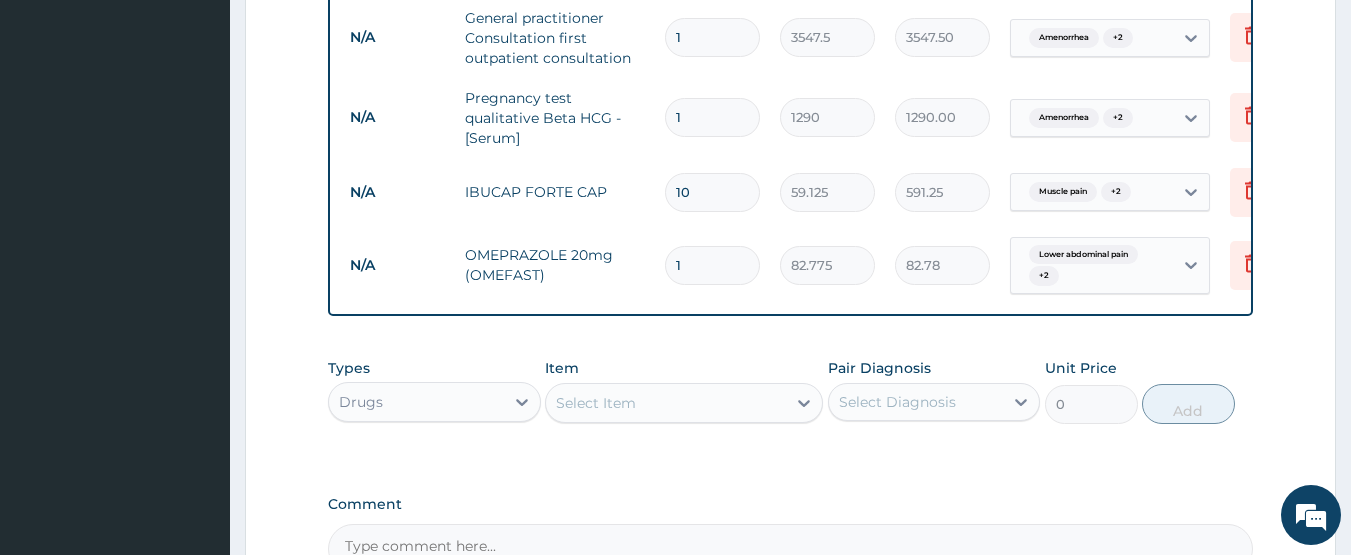 type on "0" 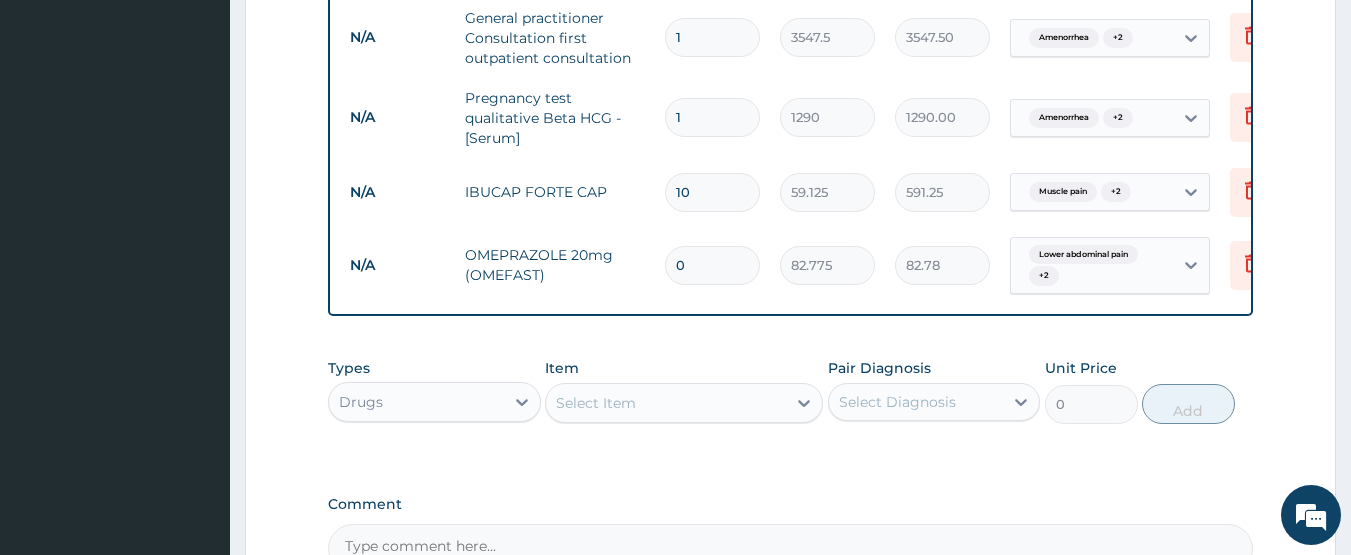 type on "0.00" 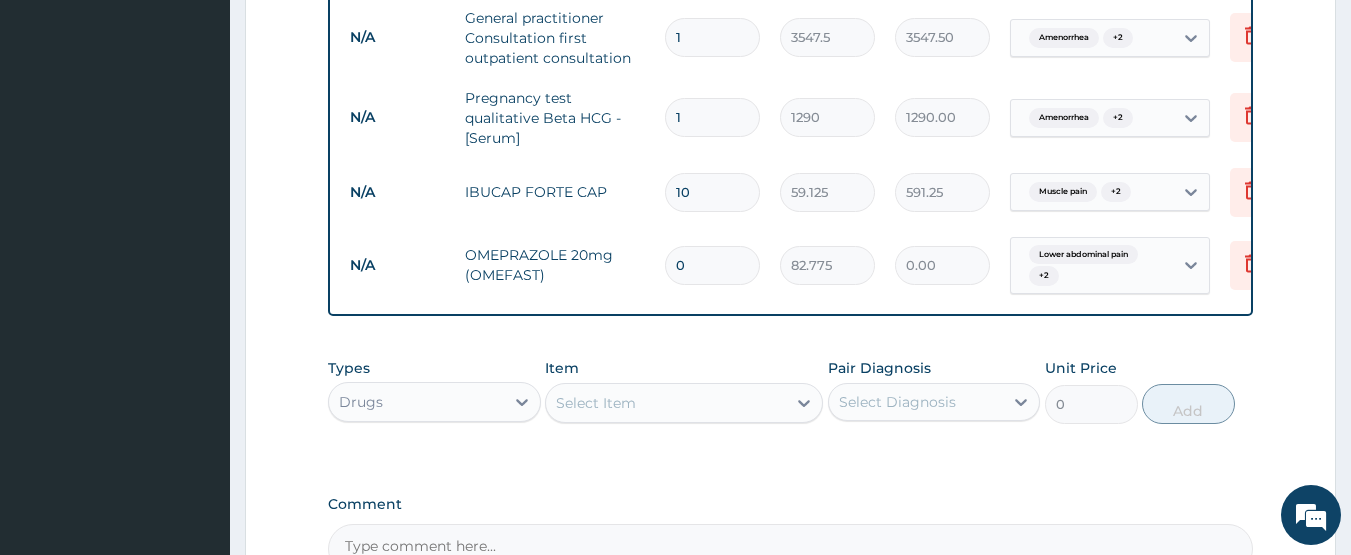 type on "1" 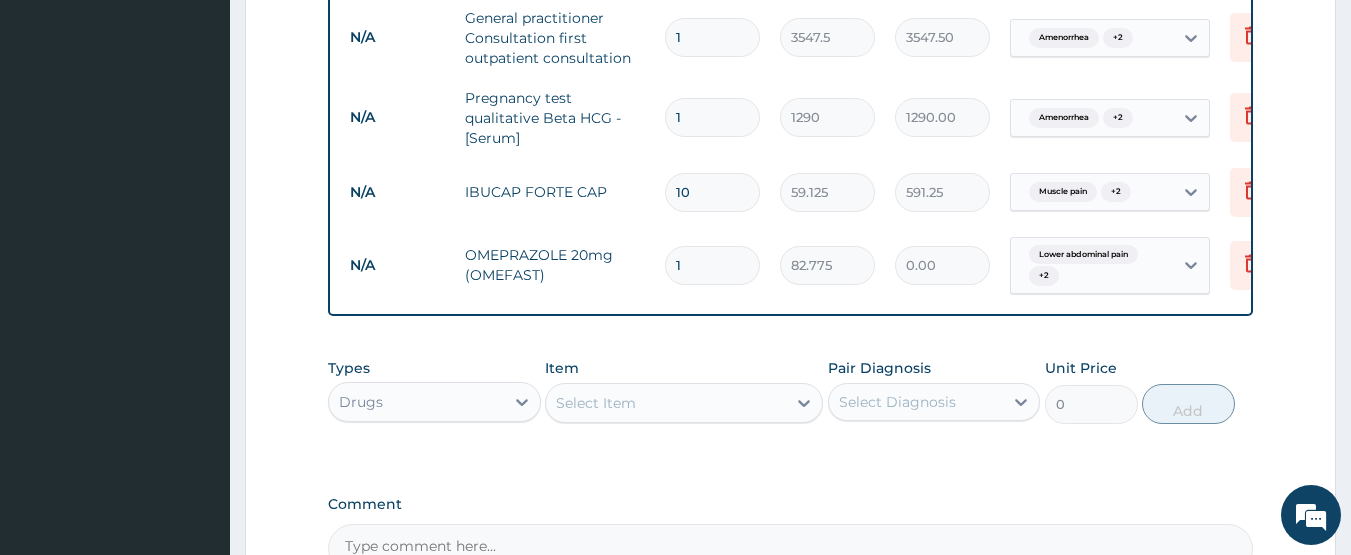 type on "82.78" 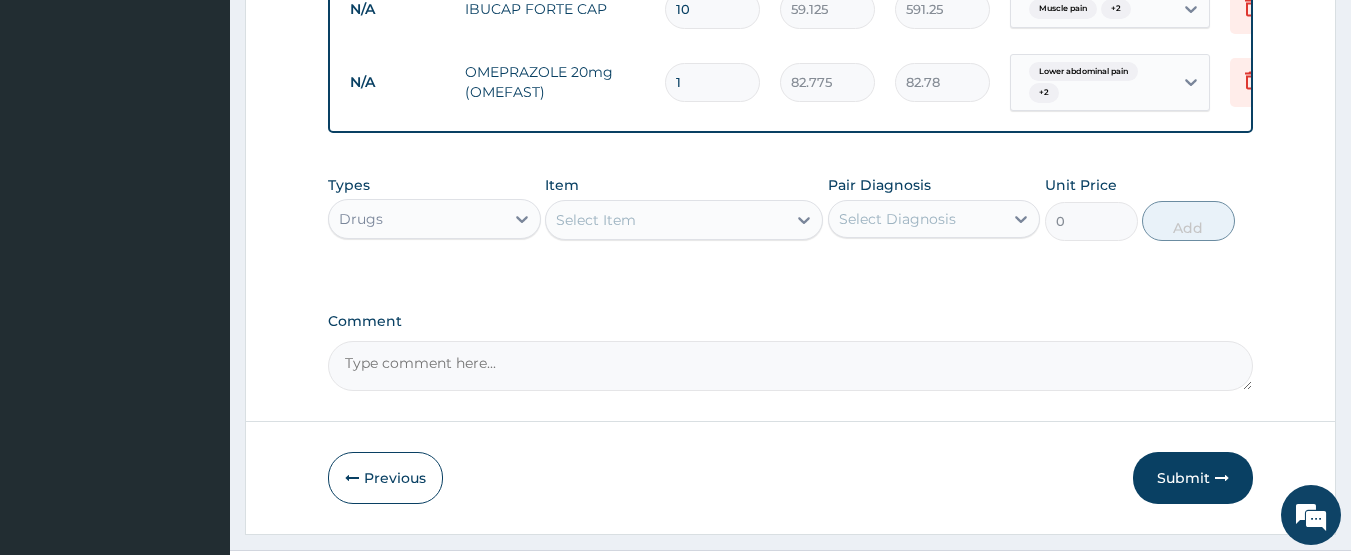 scroll, scrollTop: 1044, scrollLeft: 0, axis: vertical 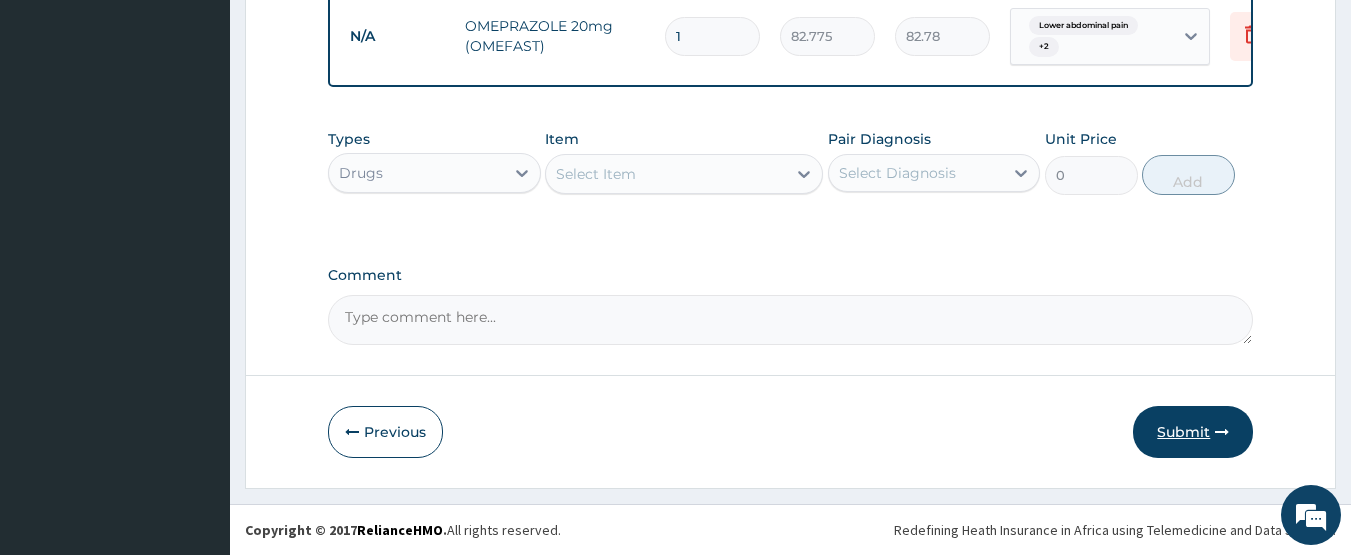 click on "Submit" at bounding box center [1193, 432] 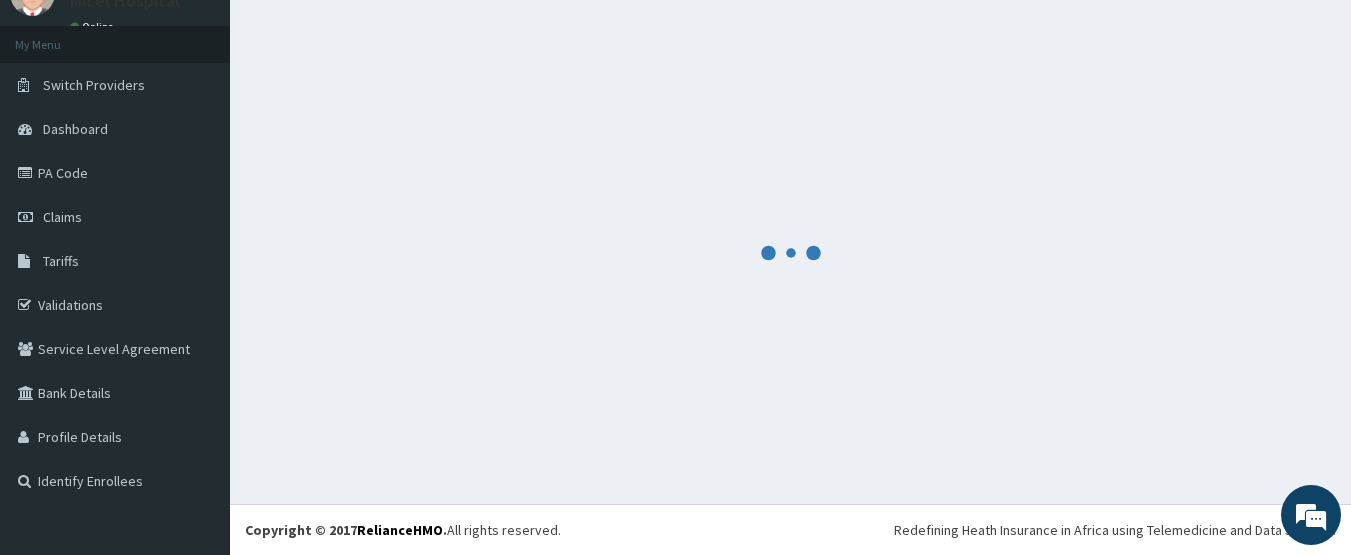 scroll, scrollTop: 1044, scrollLeft: 0, axis: vertical 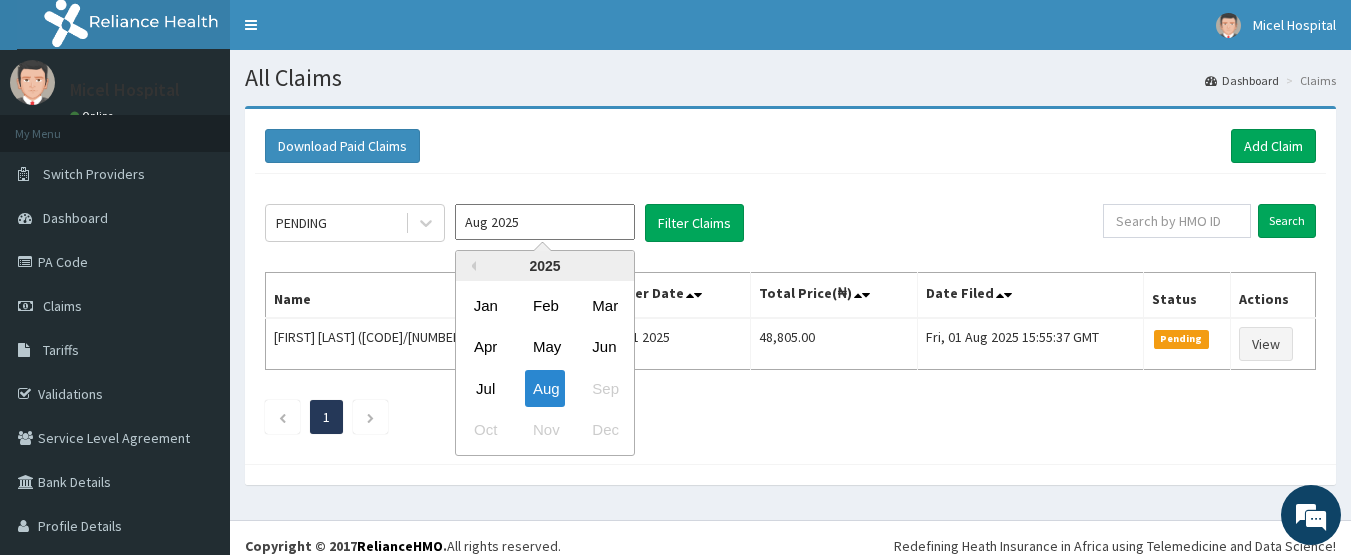 click on "Aug 2025" at bounding box center (545, 222) 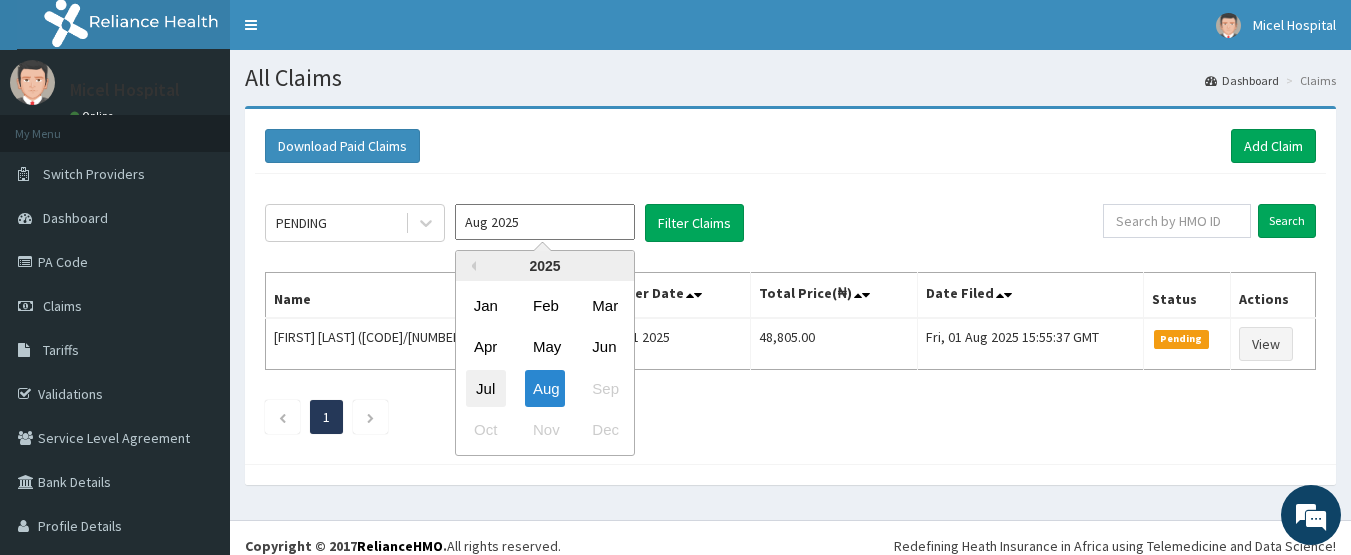 click on "Jul" at bounding box center [486, 388] 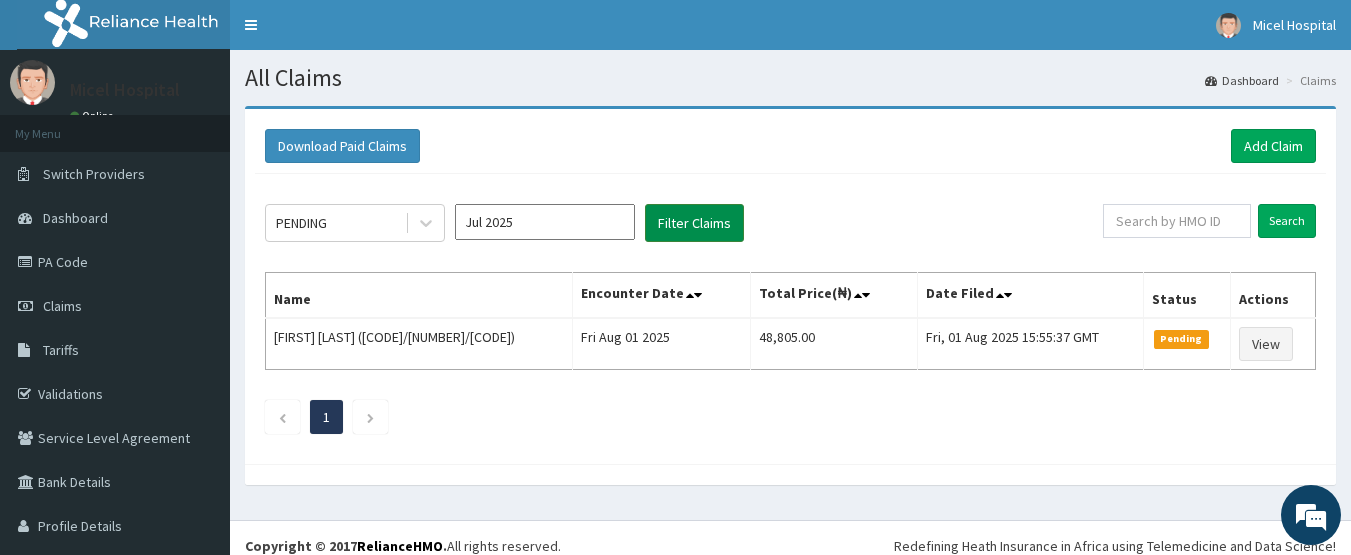 click on "Filter Claims" at bounding box center (694, 223) 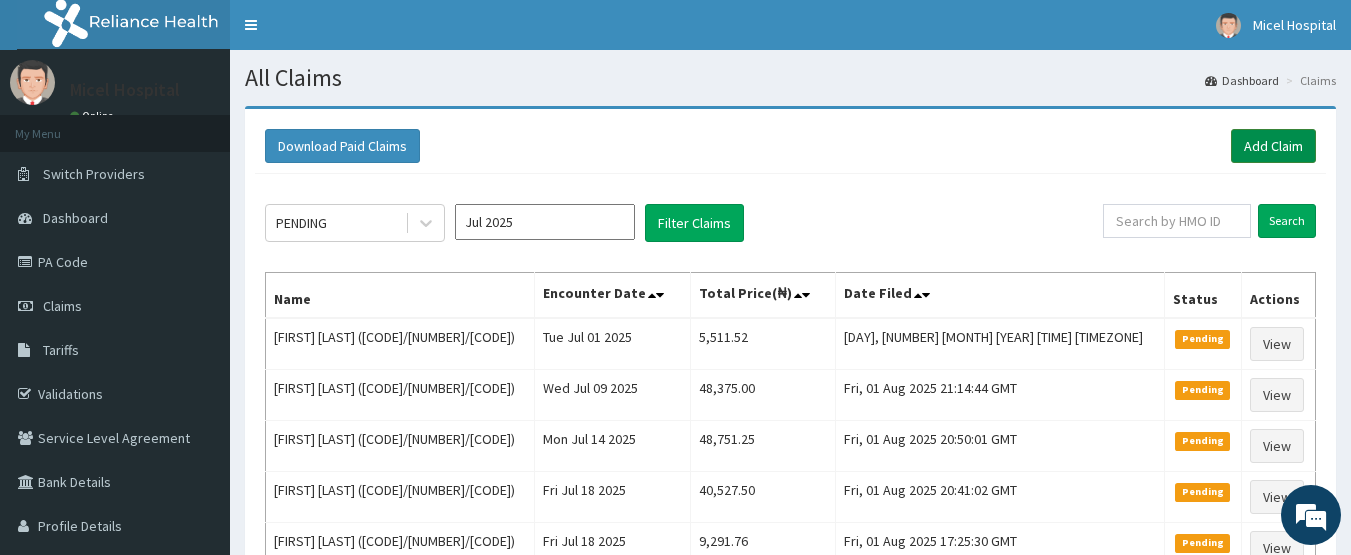 click on "Add Claim" at bounding box center [1273, 146] 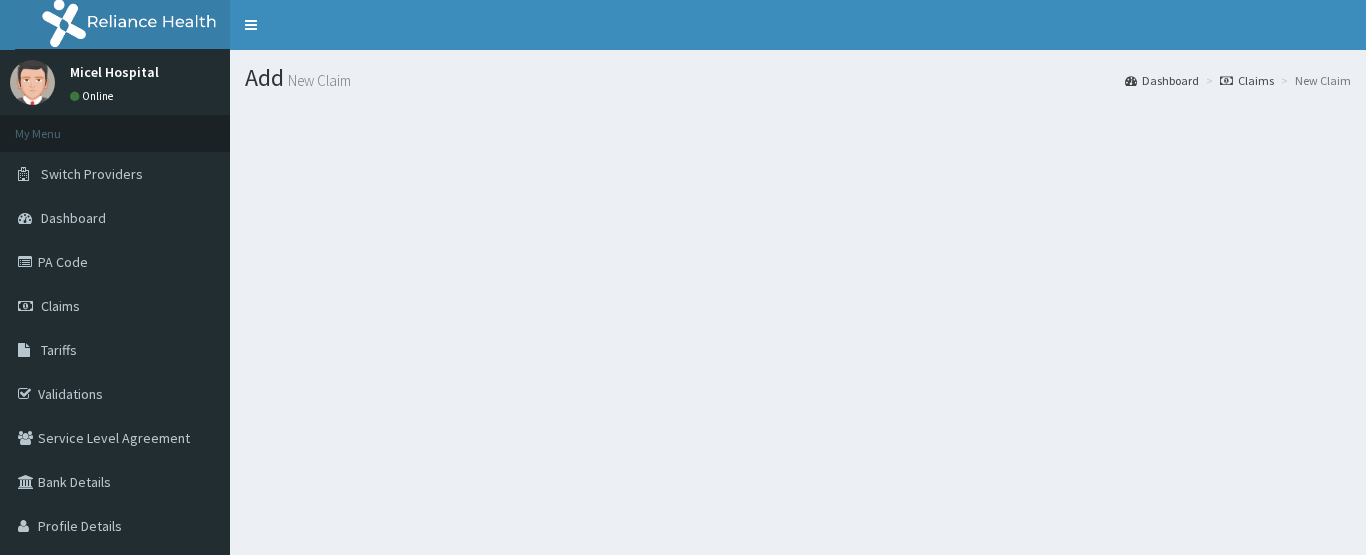 scroll, scrollTop: 0, scrollLeft: 0, axis: both 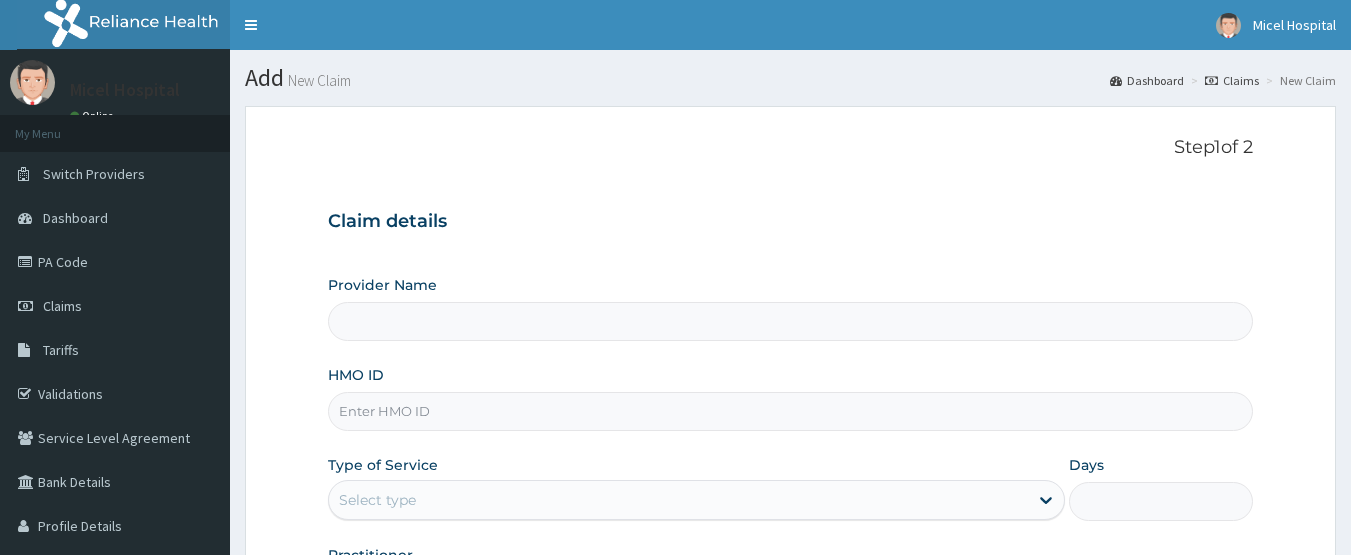 type on "Micel Hospital" 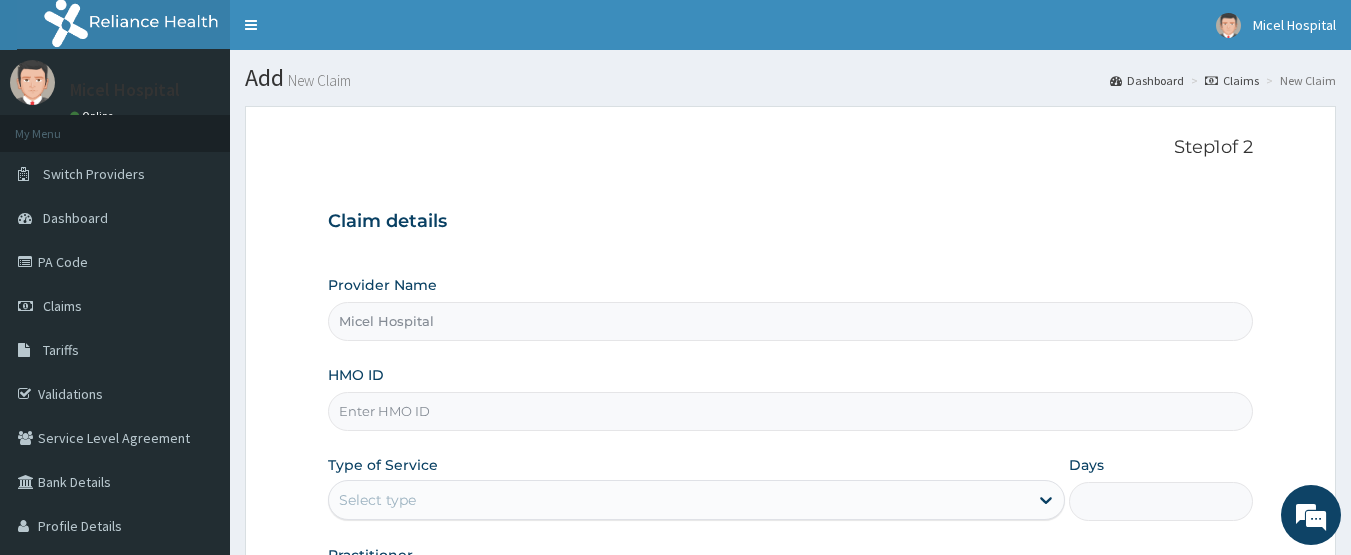 scroll, scrollTop: 0, scrollLeft: 0, axis: both 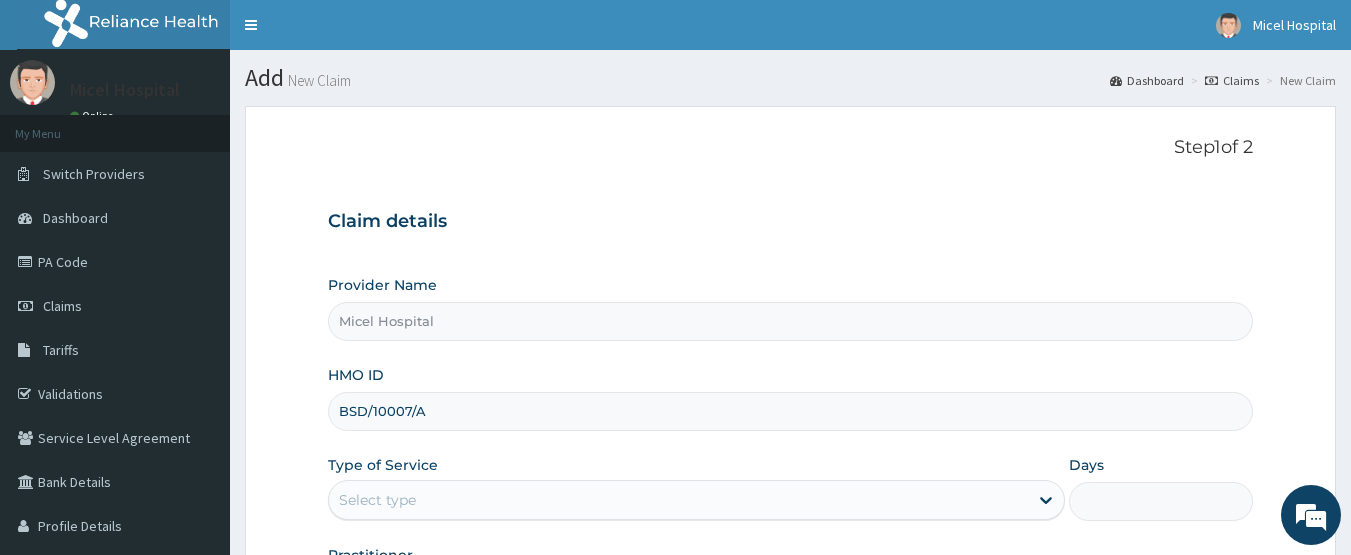 click on "BSD/10007/A" at bounding box center [791, 411] 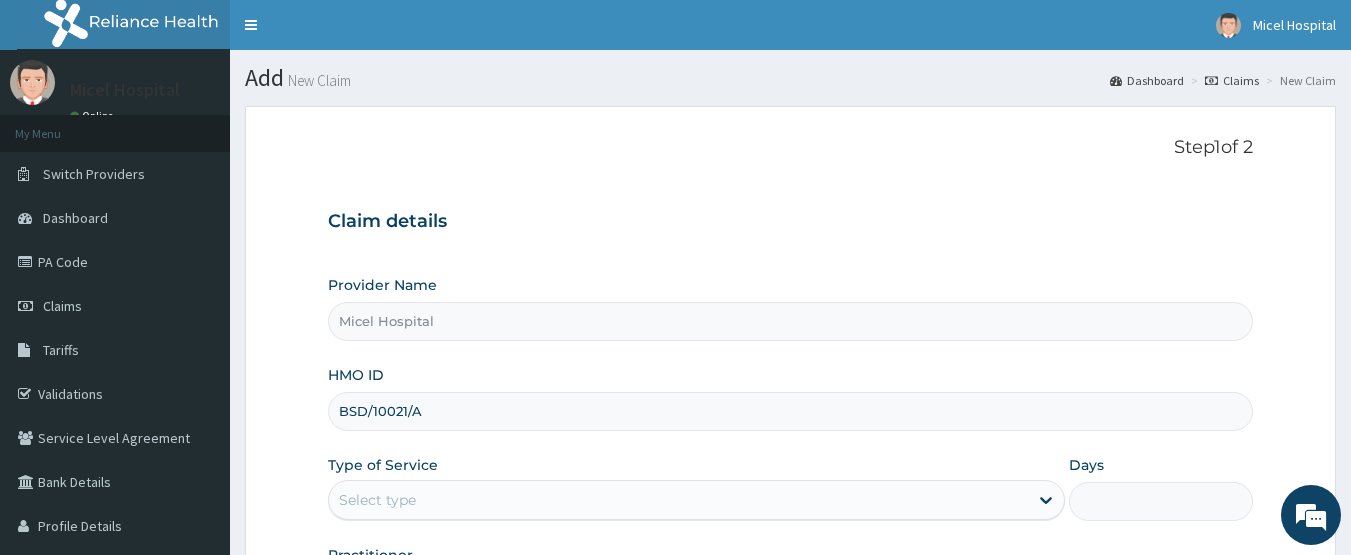 type on "BSD/10021/A" 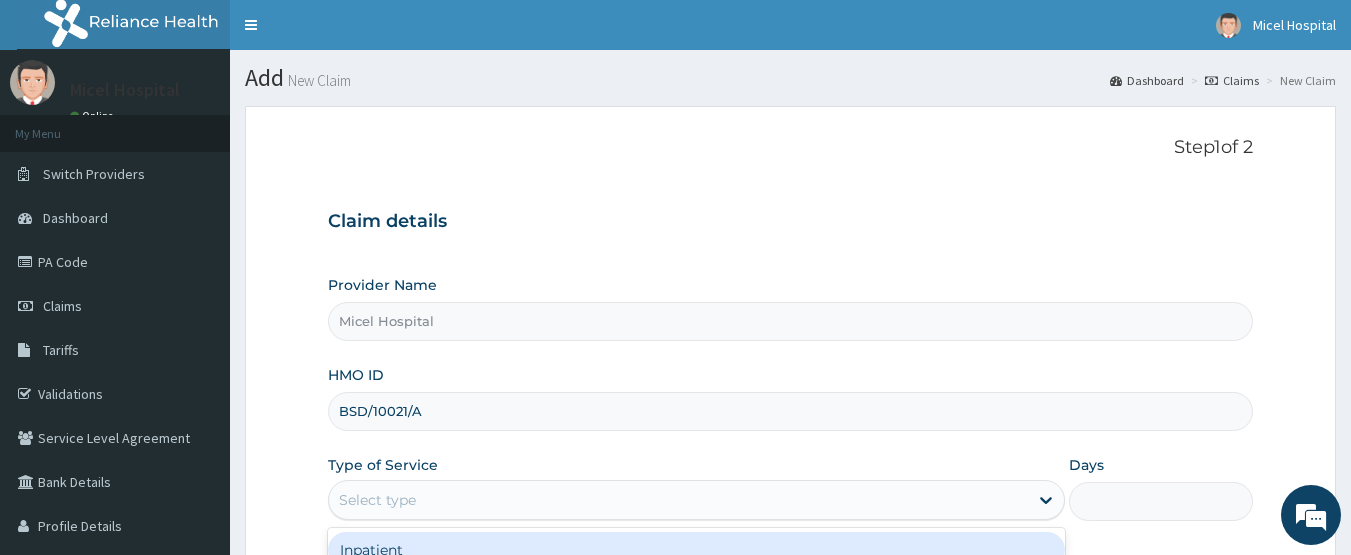 click on "Select type" at bounding box center [678, 500] 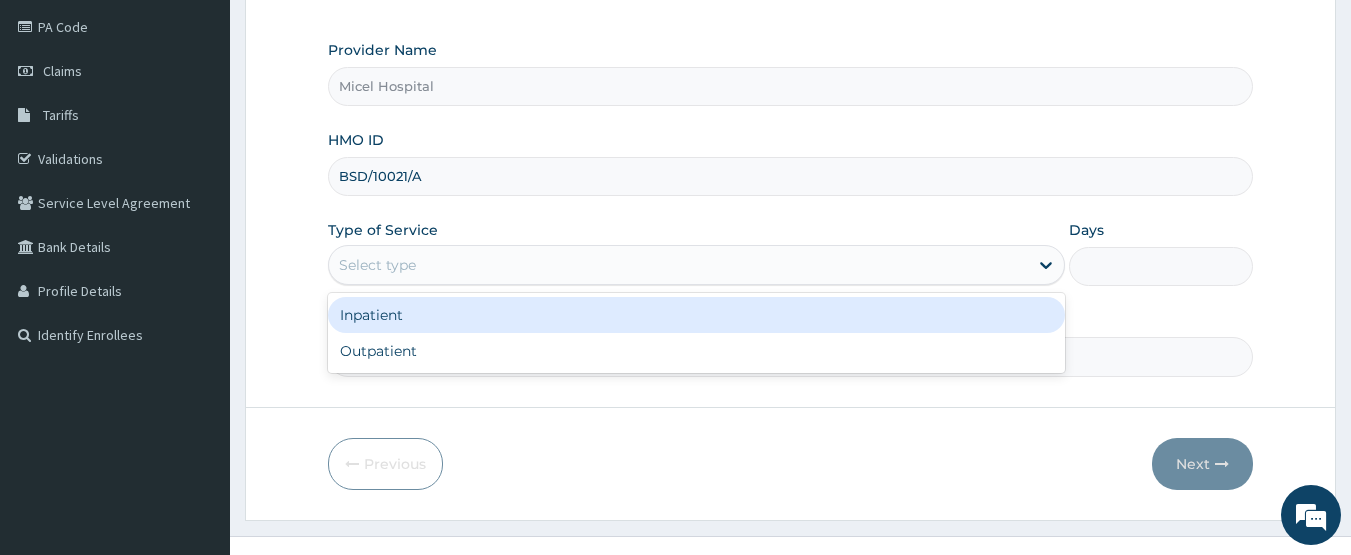 scroll, scrollTop: 267, scrollLeft: 0, axis: vertical 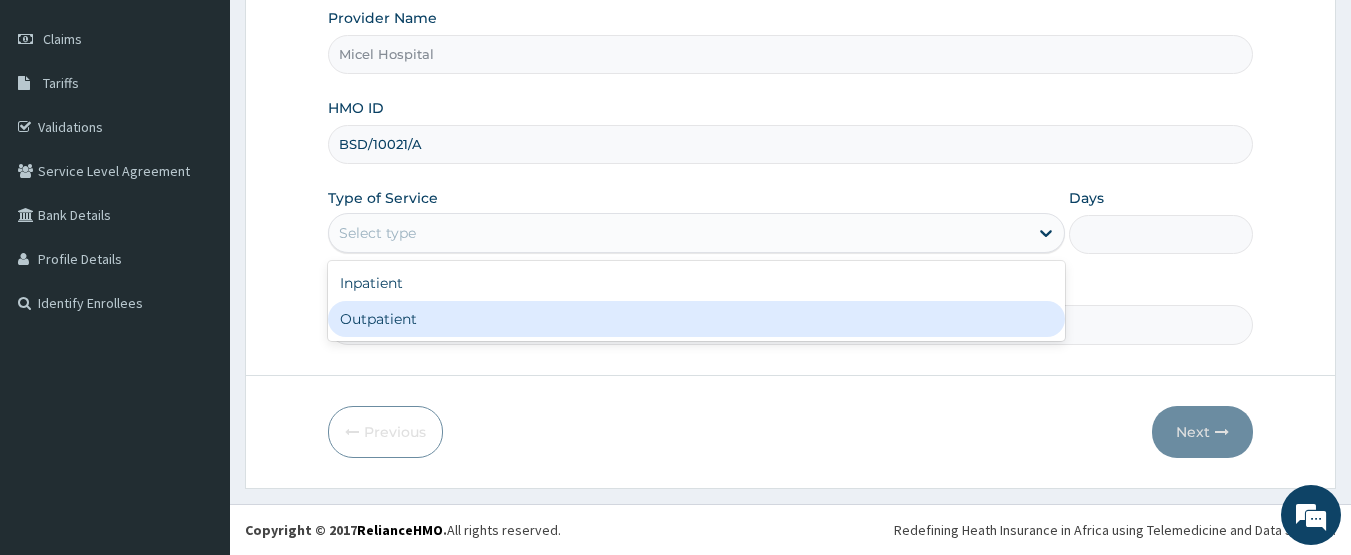 click on "Outpatient" at bounding box center [696, 319] 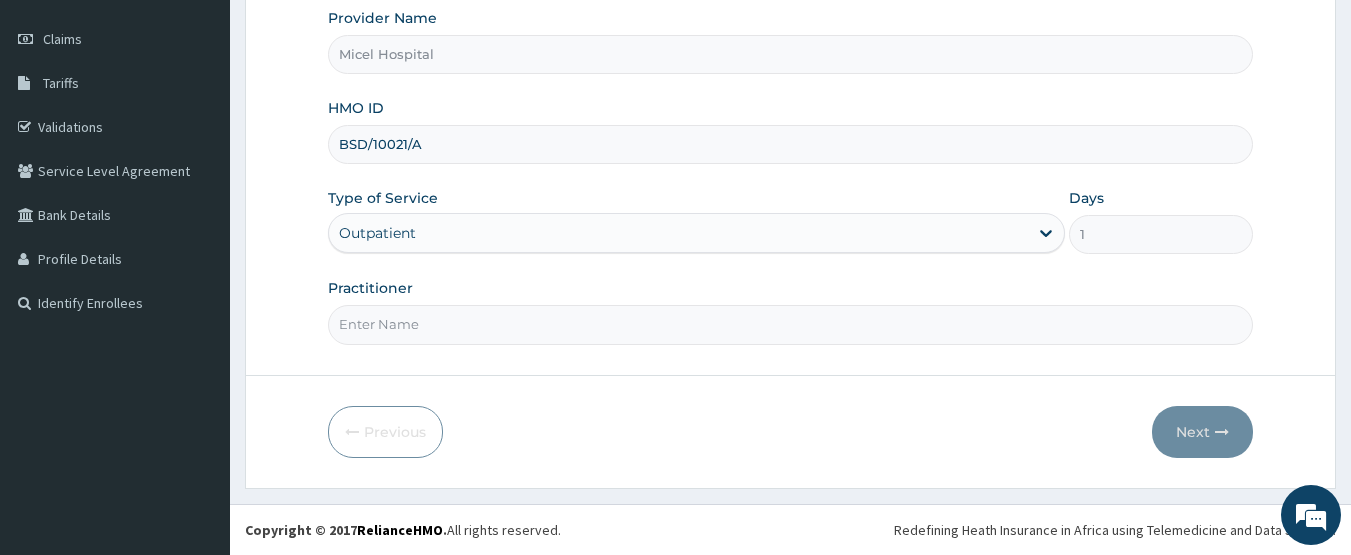 click on "Practitioner" at bounding box center (791, 324) 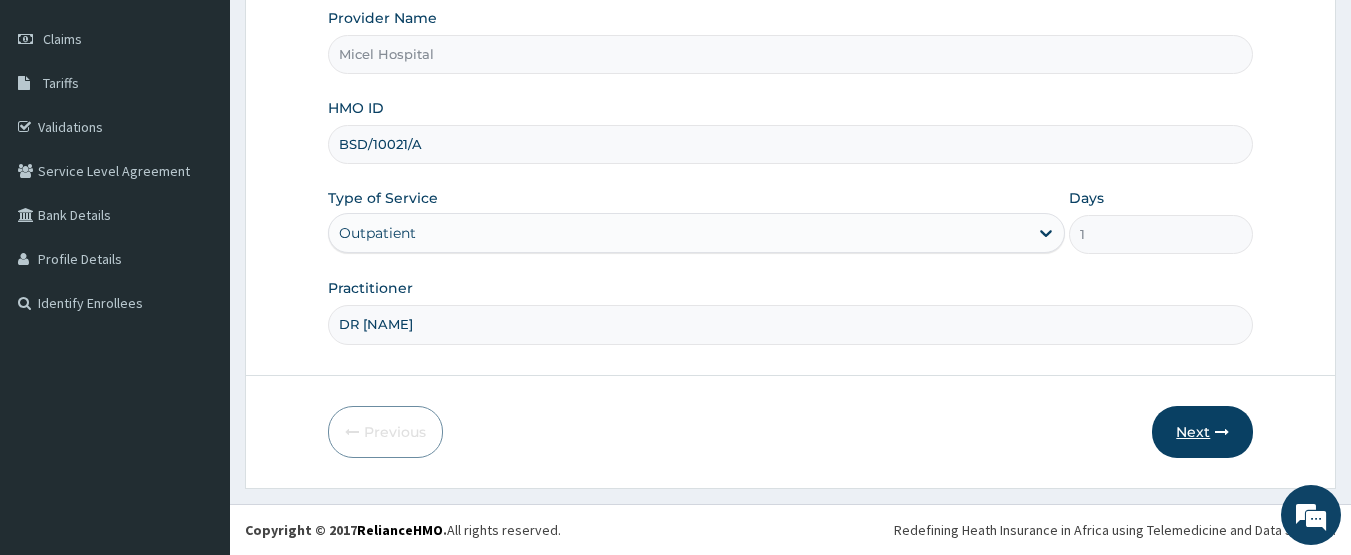type on "DR KADRI" 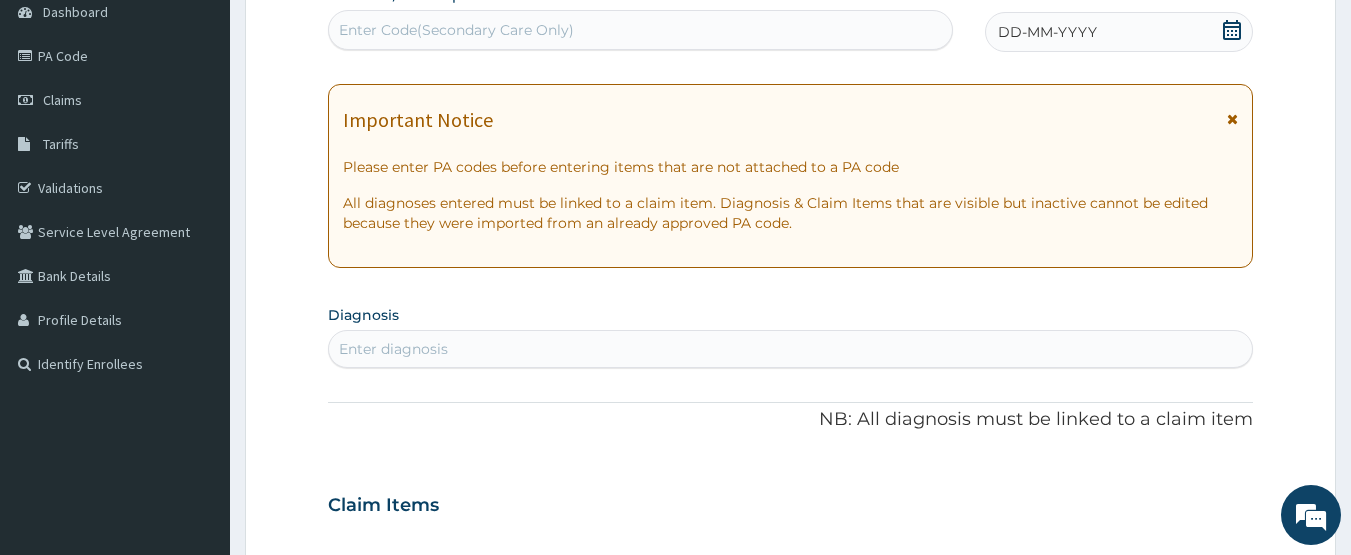 scroll, scrollTop: 187, scrollLeft: 0, axis: vertical 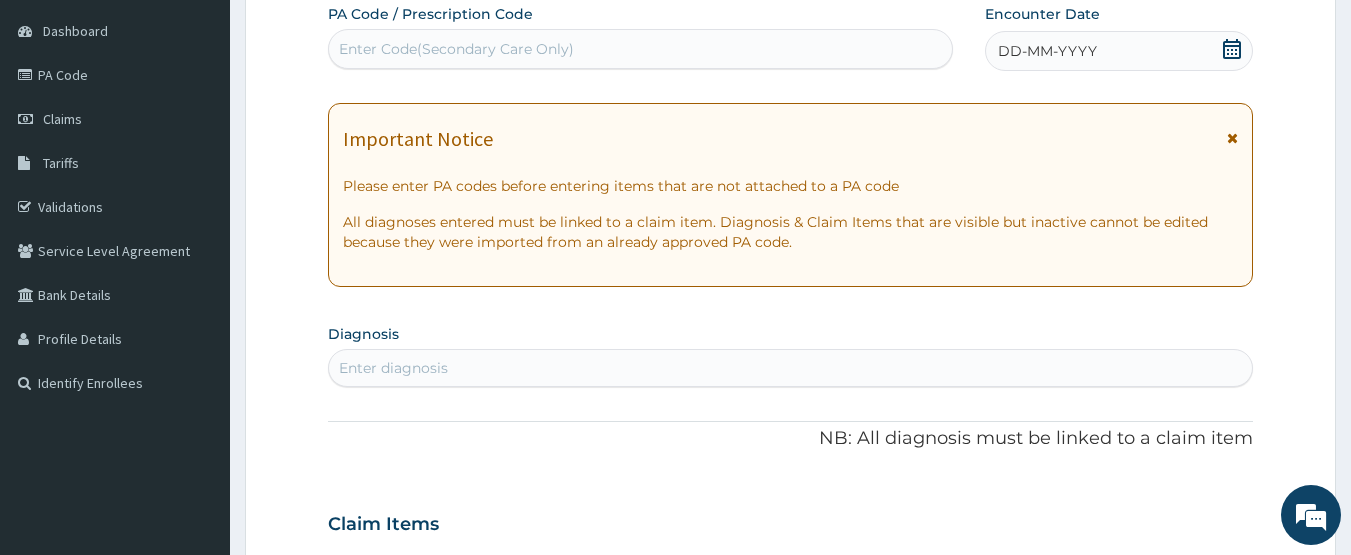 click on "DD-MM-YYYY" at bounding box center (1119, 51) 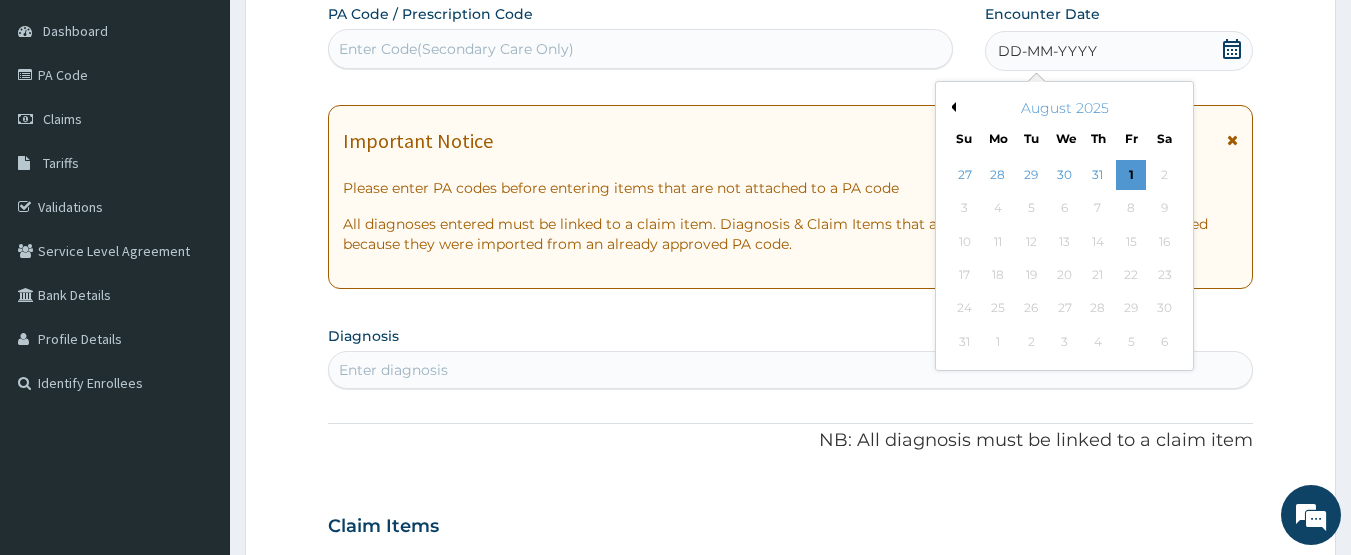 click on "Previous Month" at bounding box center (951, 107) 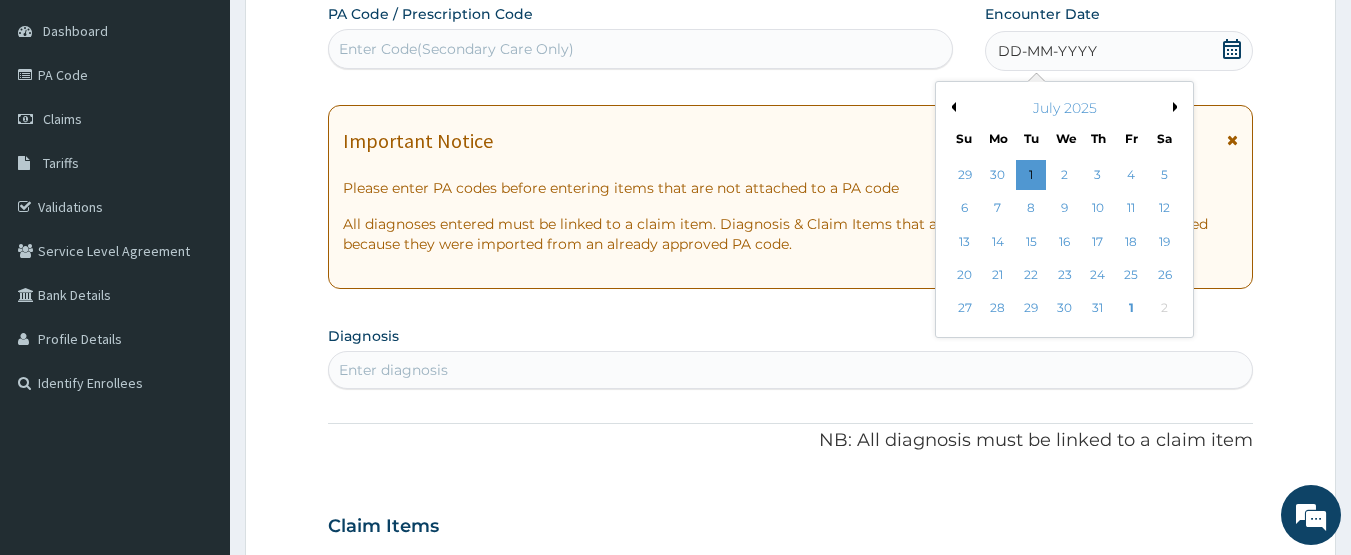 click on "Previous Month" at bounding box center [951, 107] 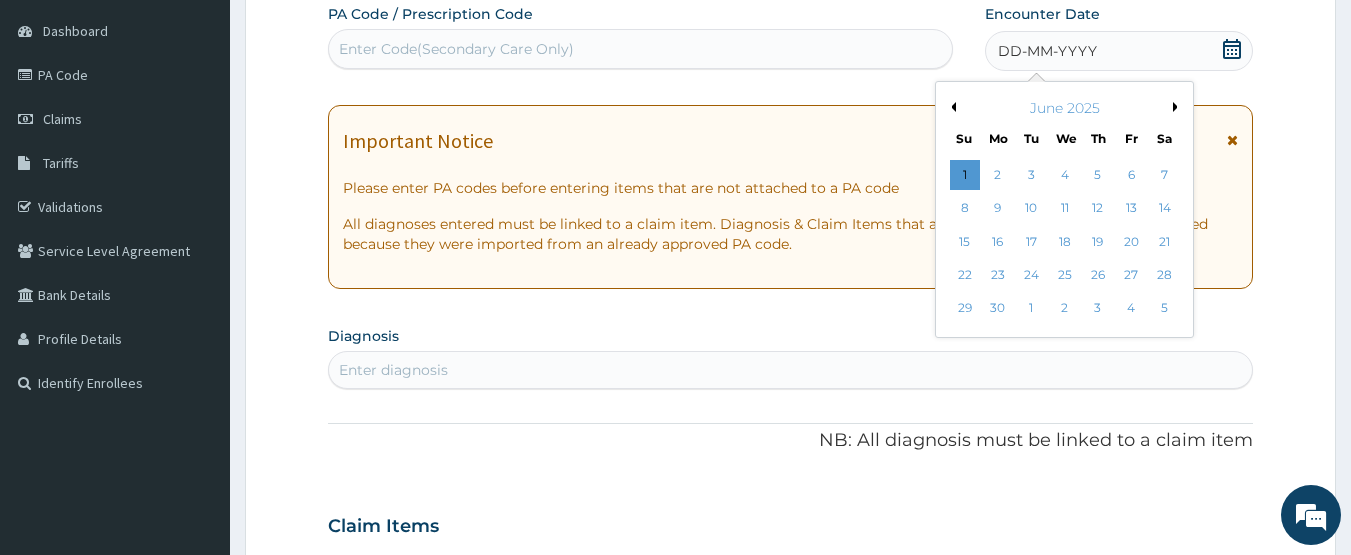 click on "Next Month" at bounding box center (1178, 107) 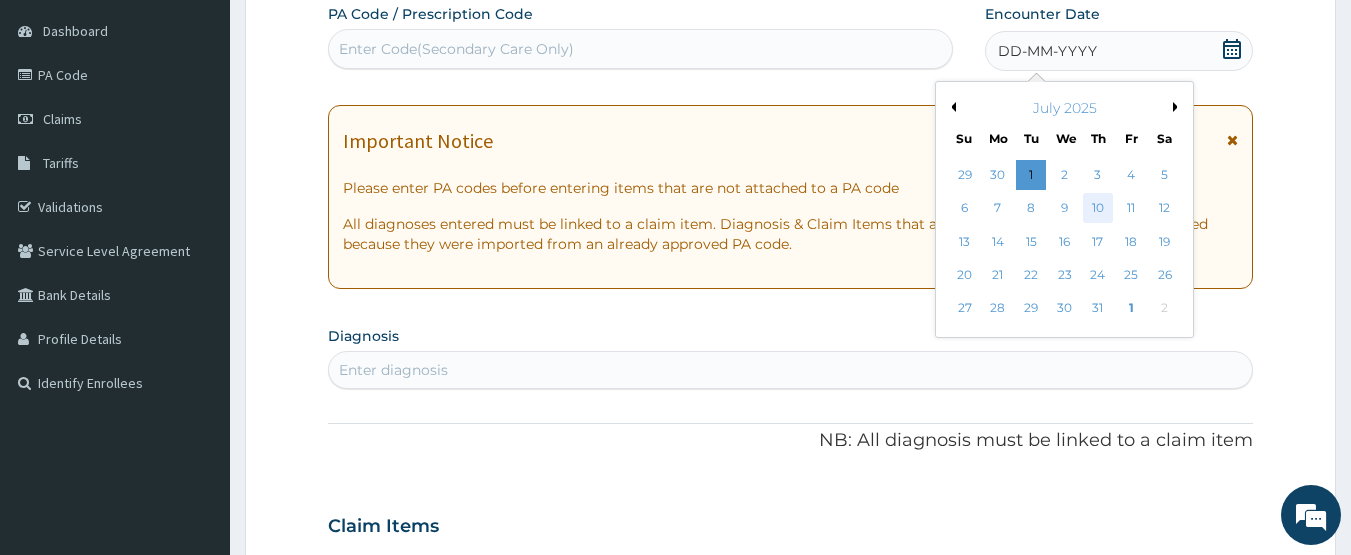 click on "10" at bounding box center [1098, 209] 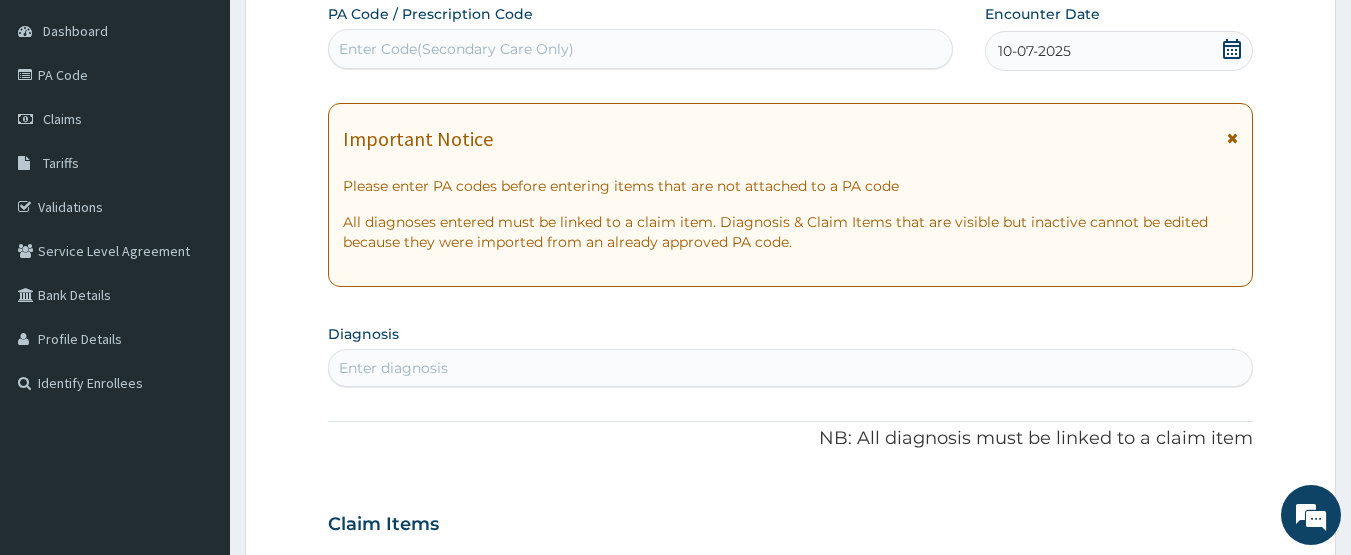 scroll, scrollTop: 672, scrollLeft: 0, axis: vertical 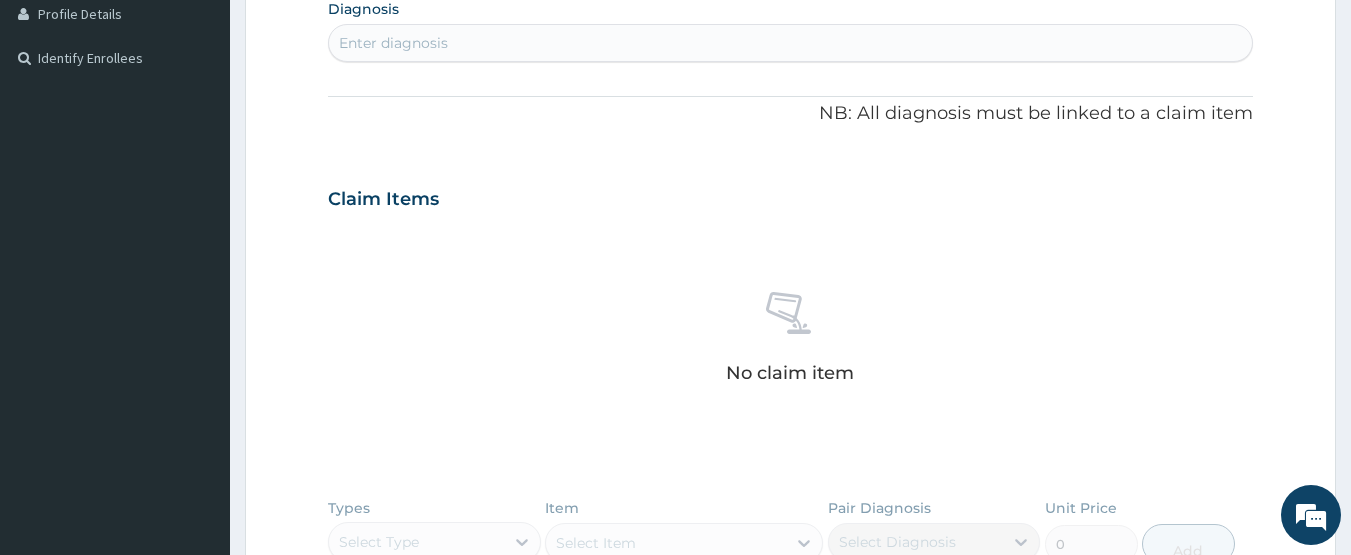 click on "Enter diagnosis" at bounding box center [791, 43] 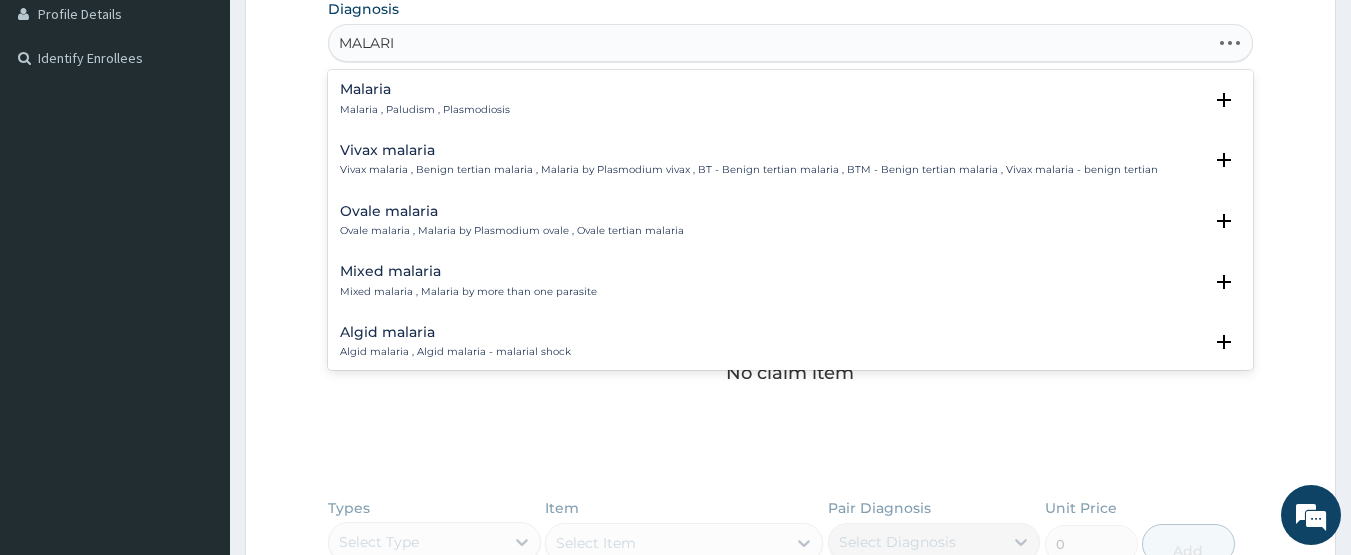 type on "MALARIA" 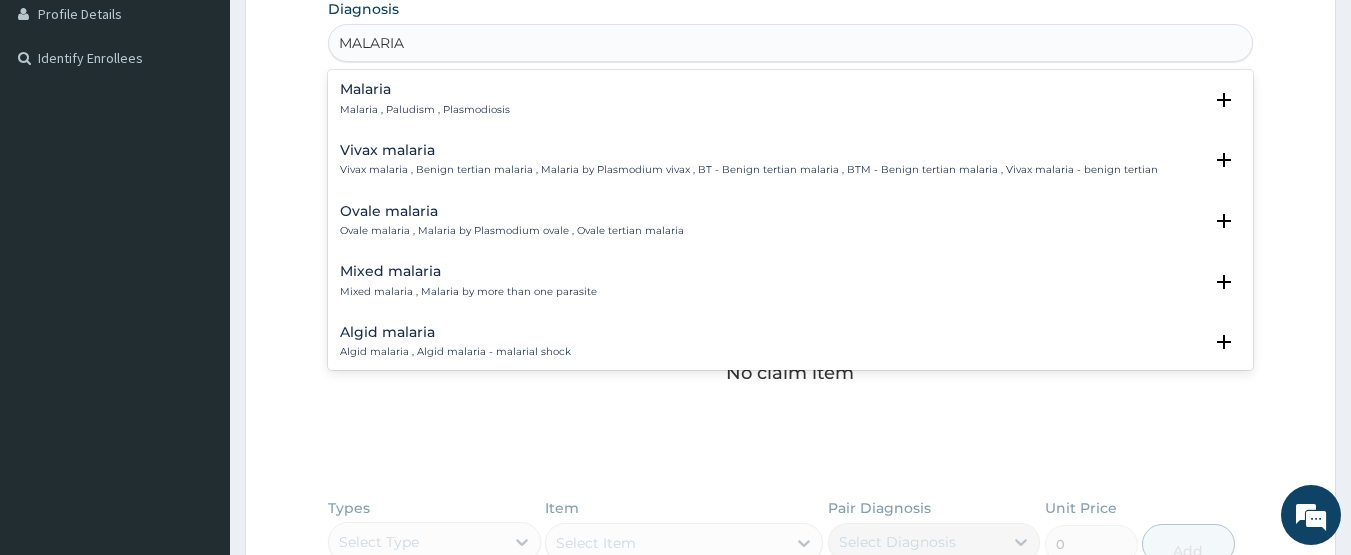 click on "Malaria Malaria , Paludism , Plasmodiosis Select Status Query Query covers suspected (?), Keep in view (kiv), Ruled out (r/o) Confirmed" at bounding box center [791, 104] 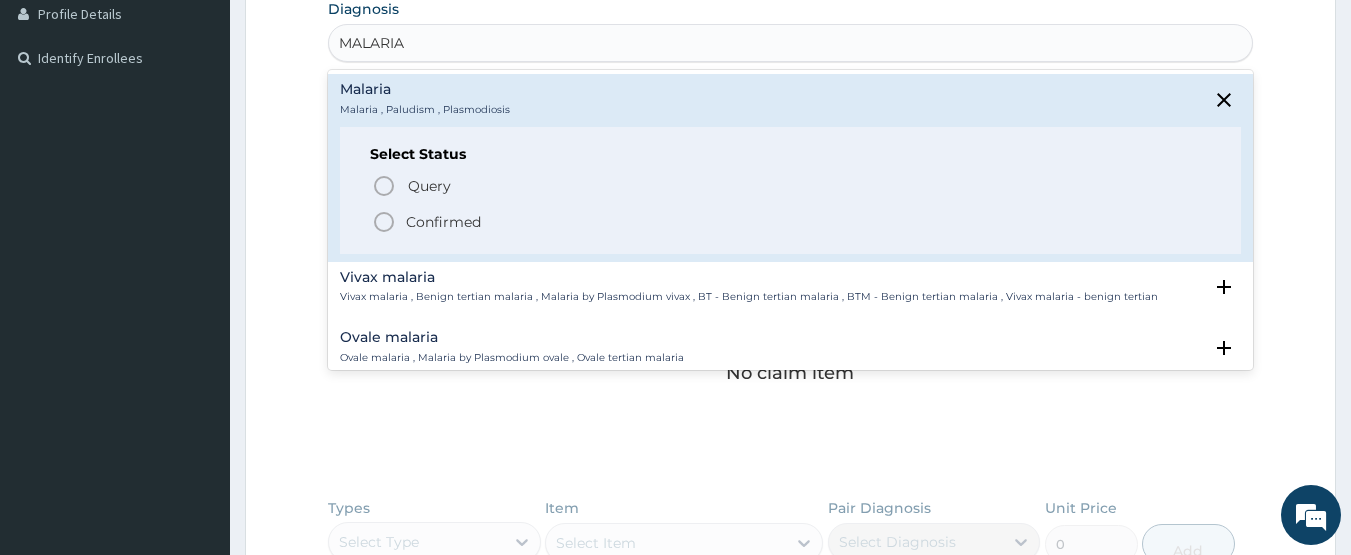 click 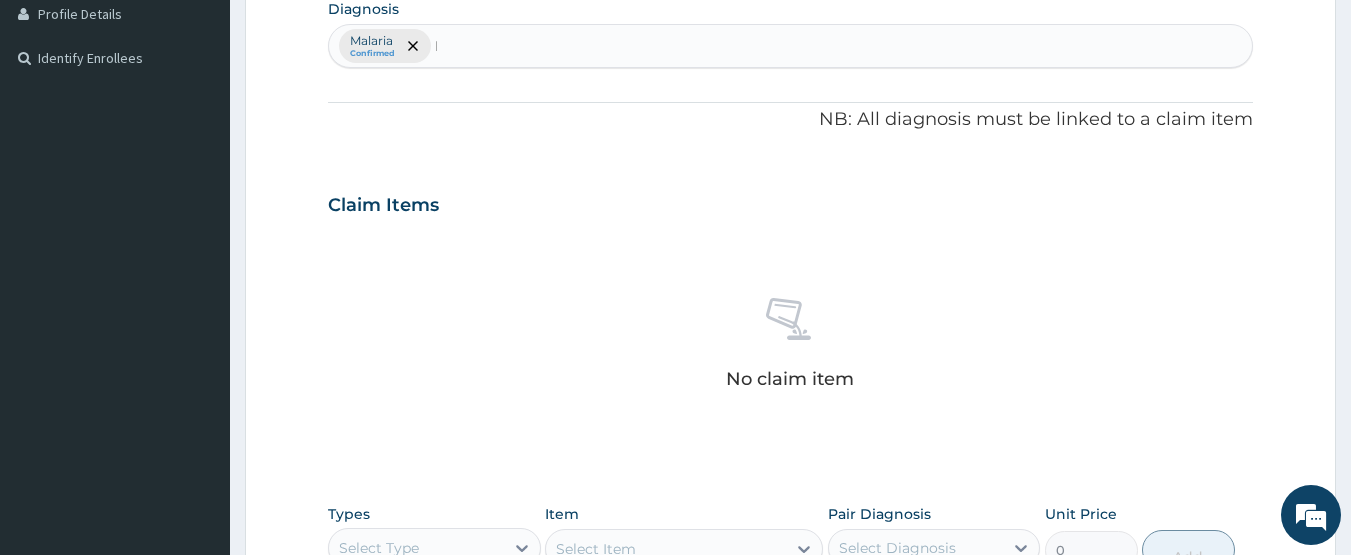 type 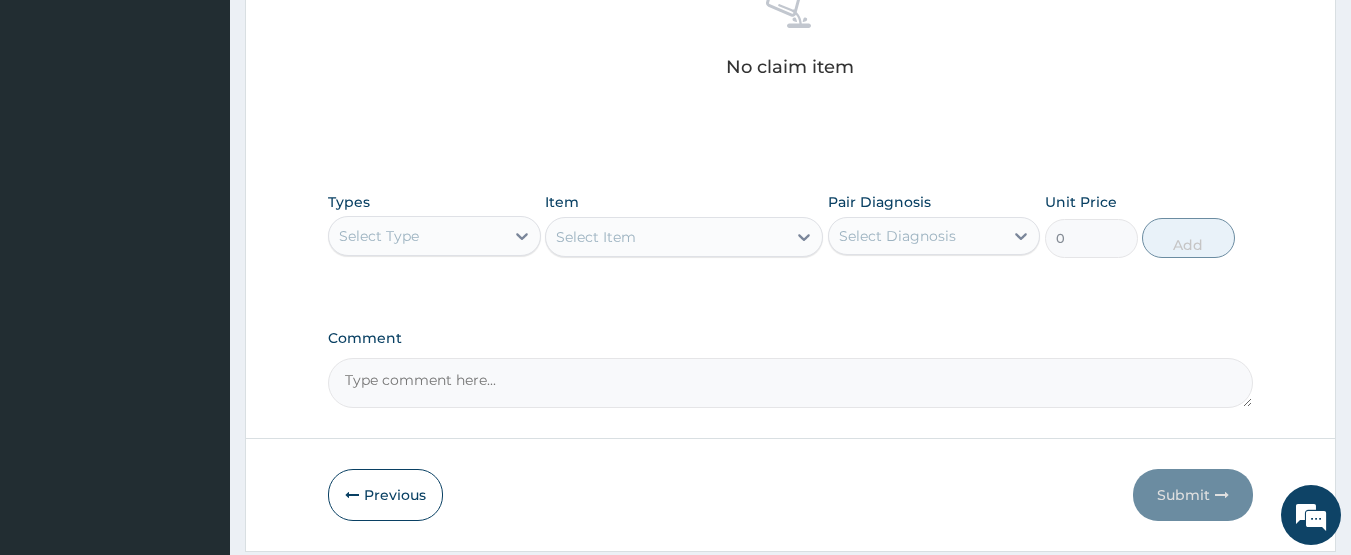 scroll, scrollTop: 832, scrollLeft: 0, axis: vertical 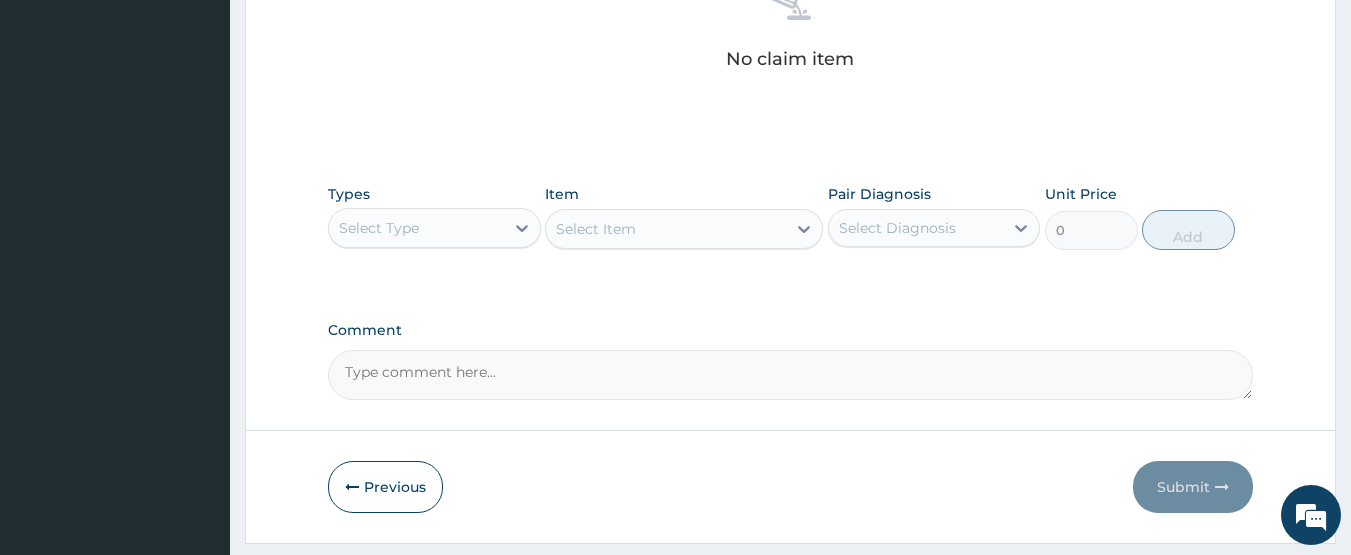 click on "Select Item" at bounding box center (684, 229) 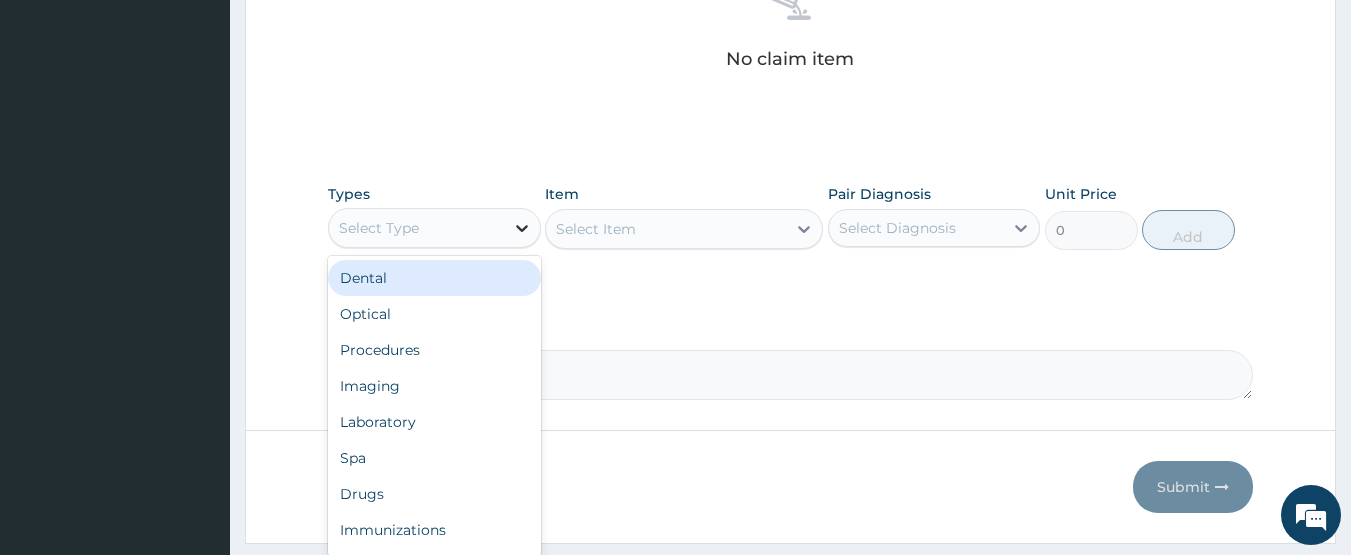 click 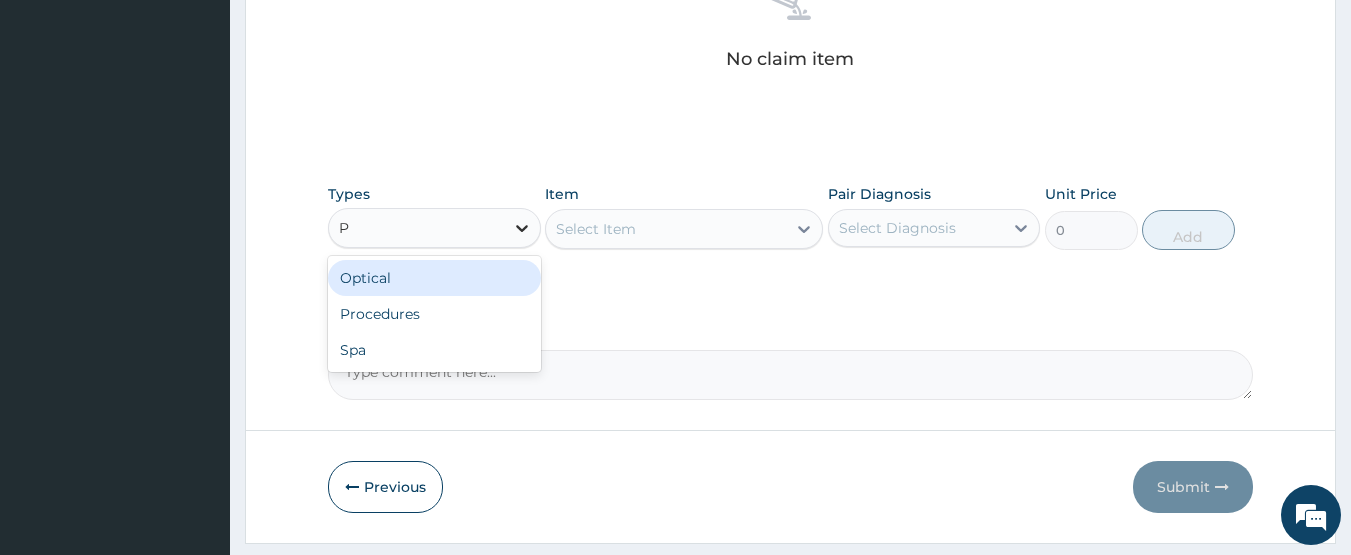 type on "PR" 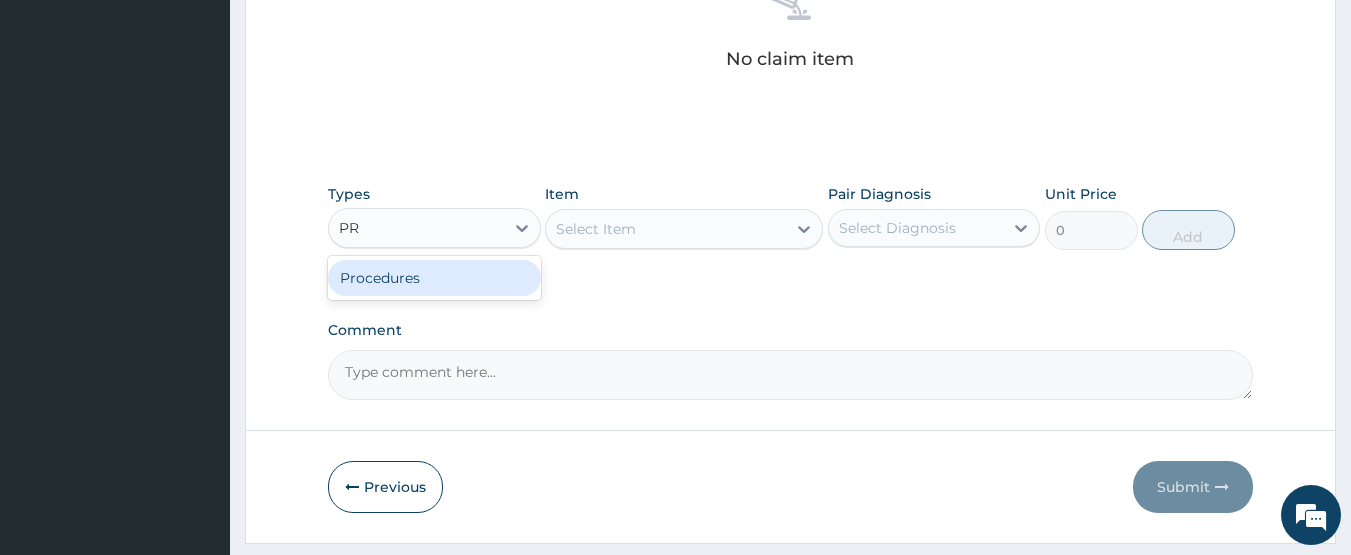 click on "Procedures" at bounding box center (434, 278) 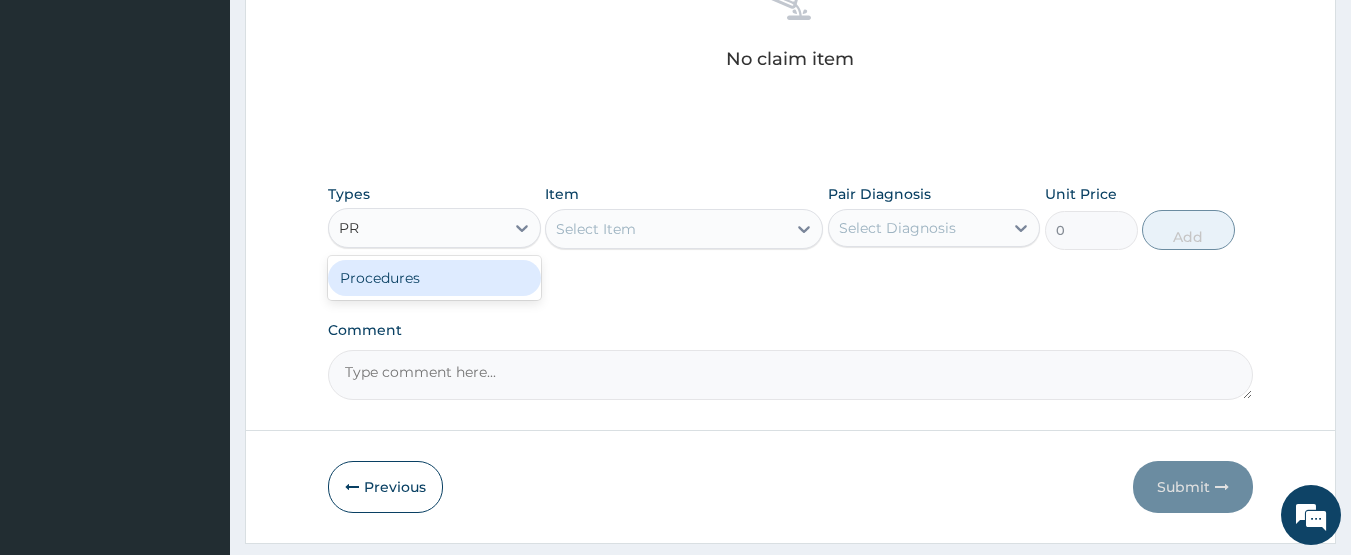 type 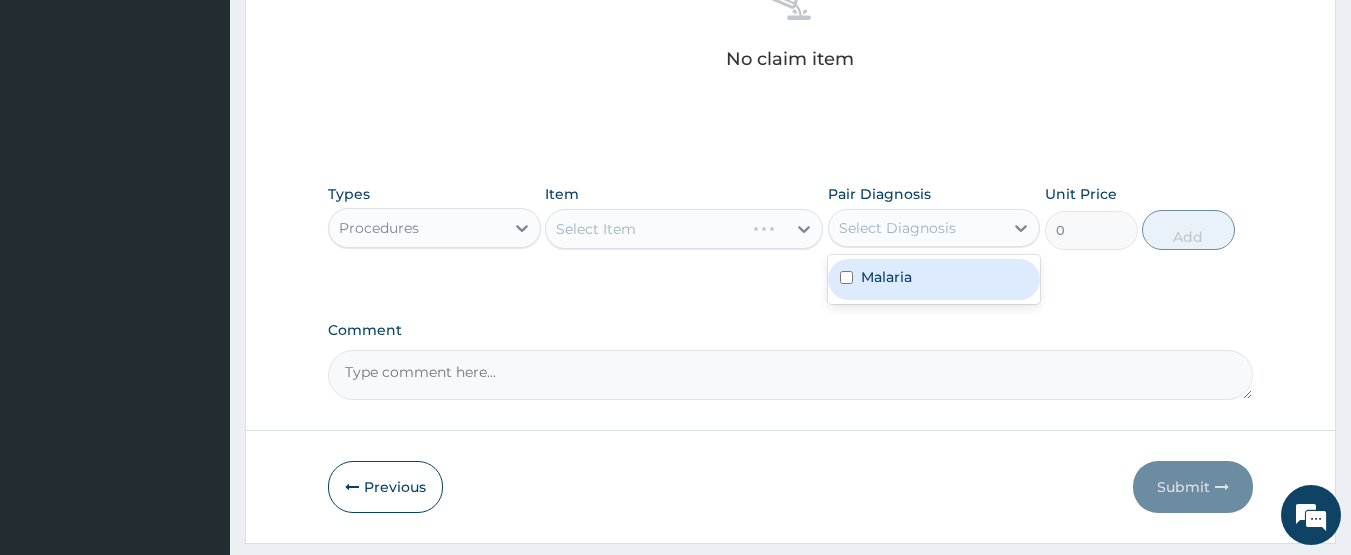 click on "Select Diagnosis" at bounding box center [897, 228] 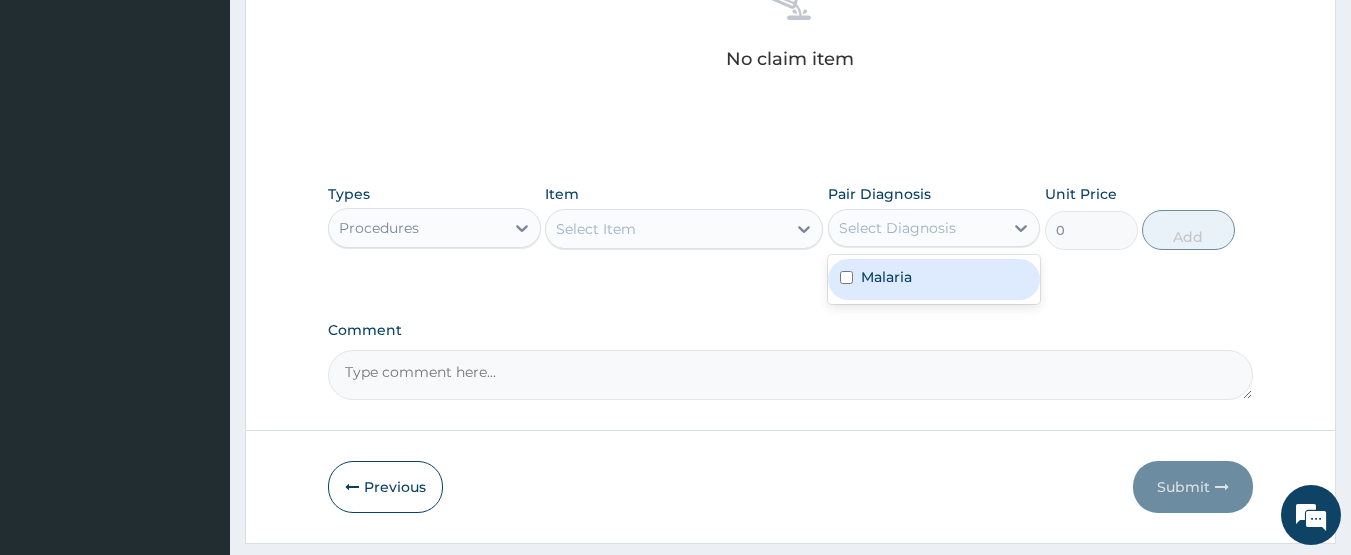 click at bounding box center (846, 277) 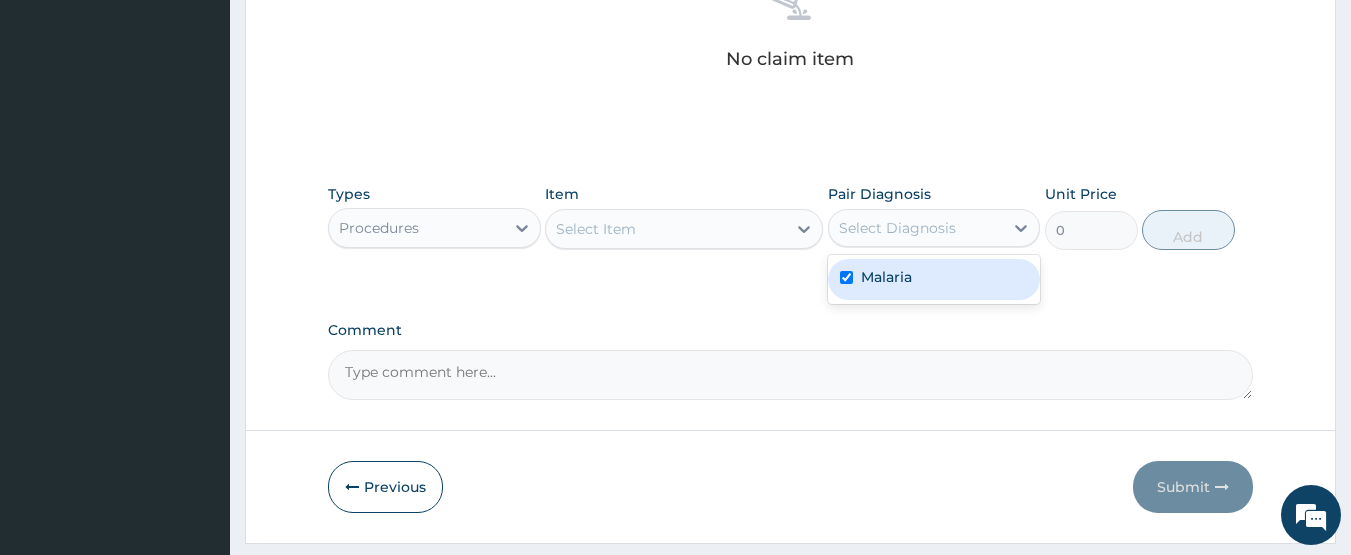 checkbox on "true" 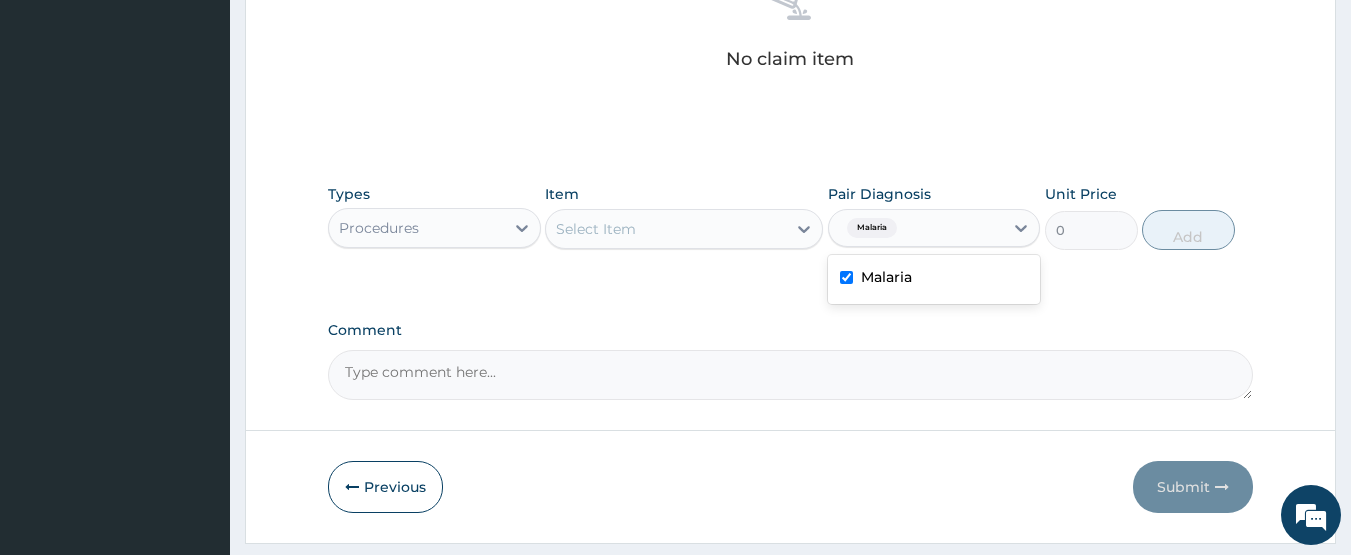 click on "Select Item" at bounding box center (666, 229) 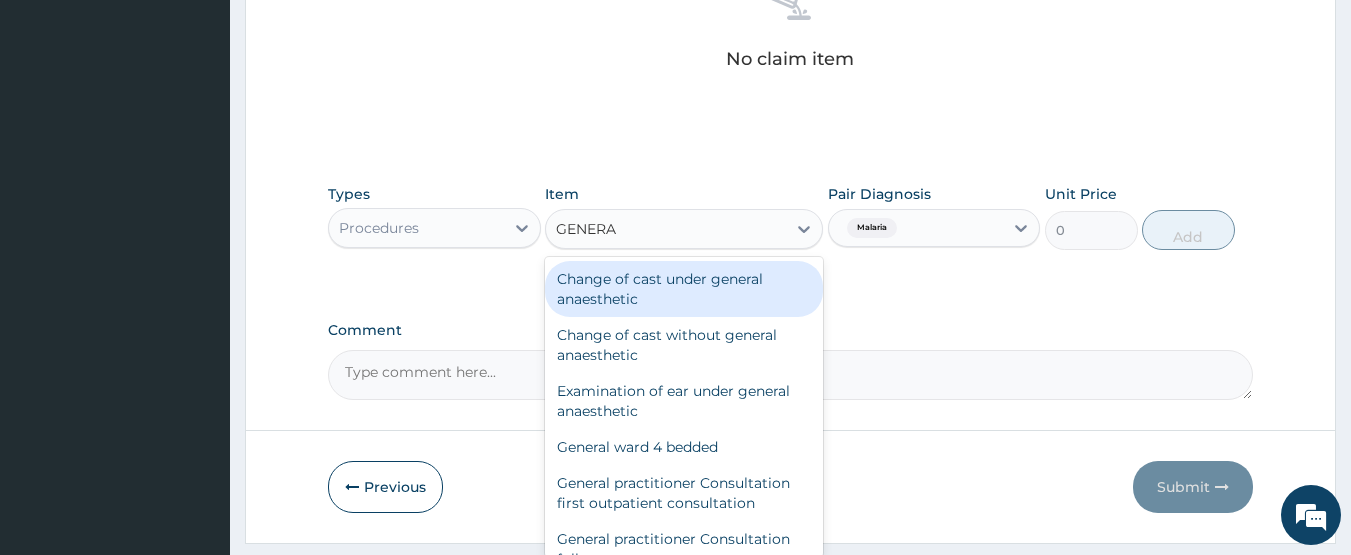 type on "GENERAL" 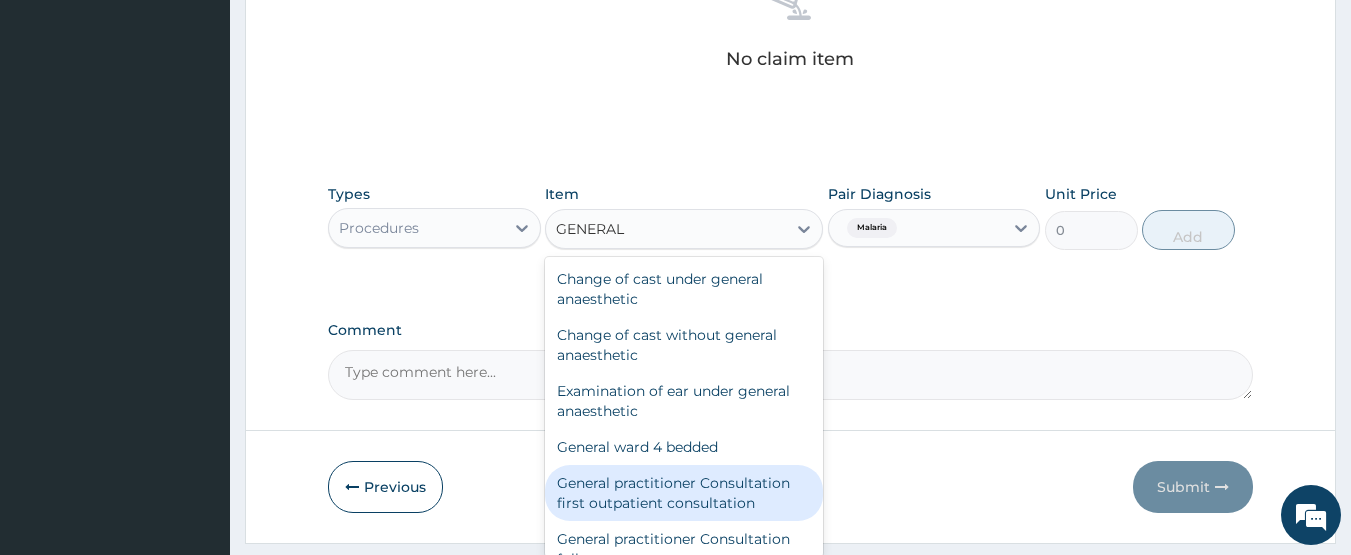 click on "General practitioner Consultation first outpatient consultation" at bounding box center (684, 493) 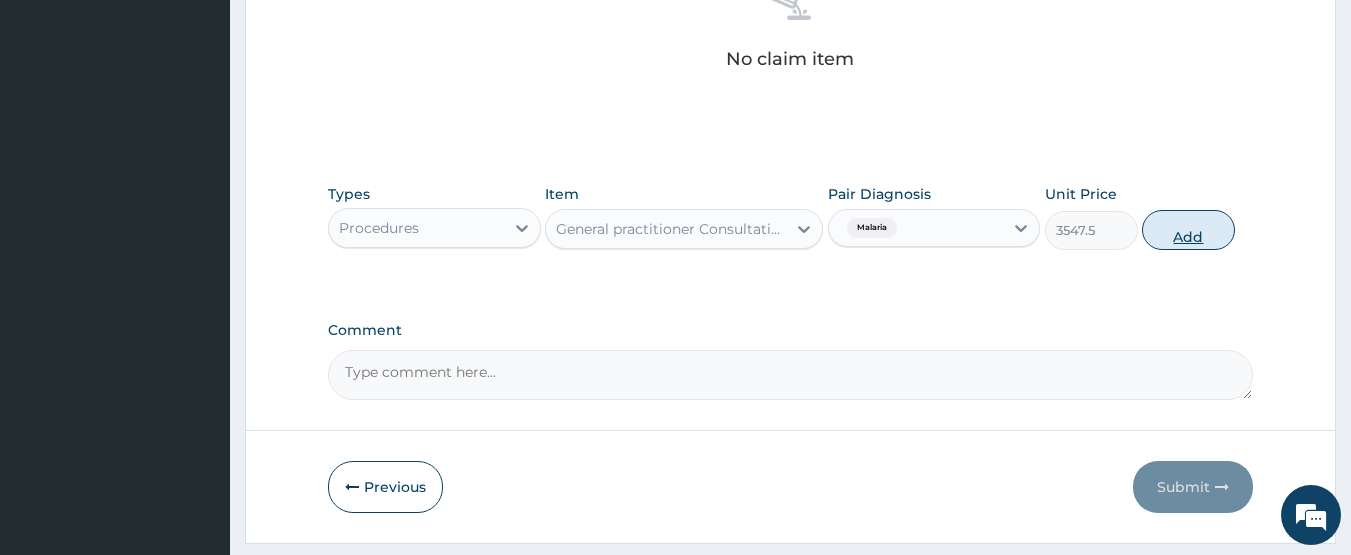 click on "Add" at bounding box center [1188, 230] 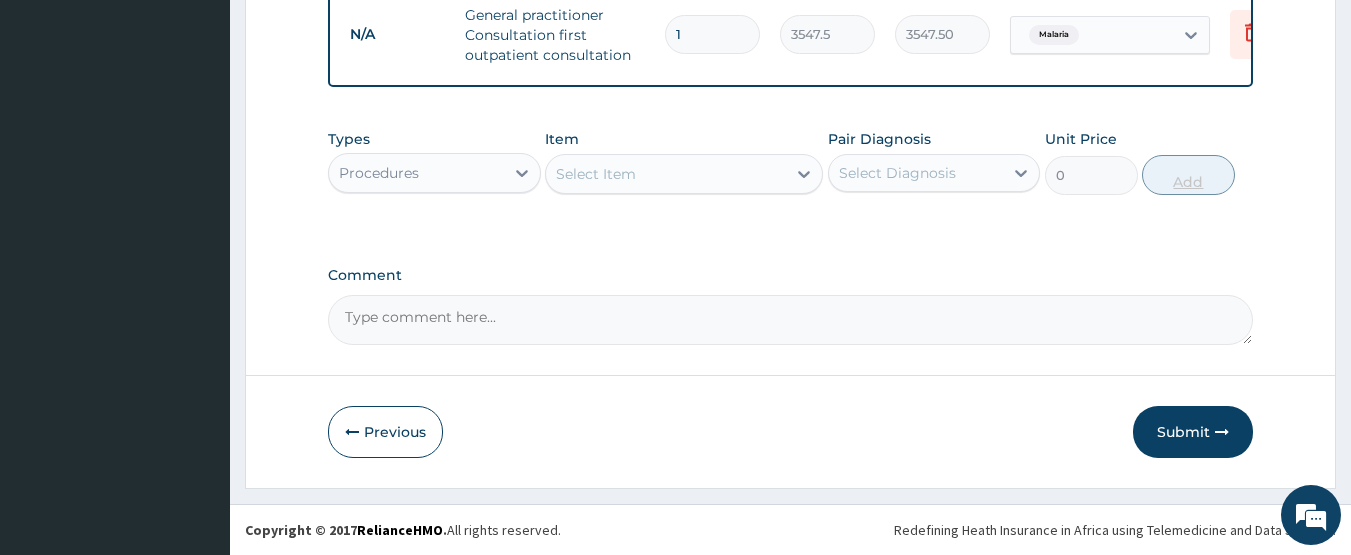 scroll, scrollTop: 818, scrollLeft: 0, axis: vertical 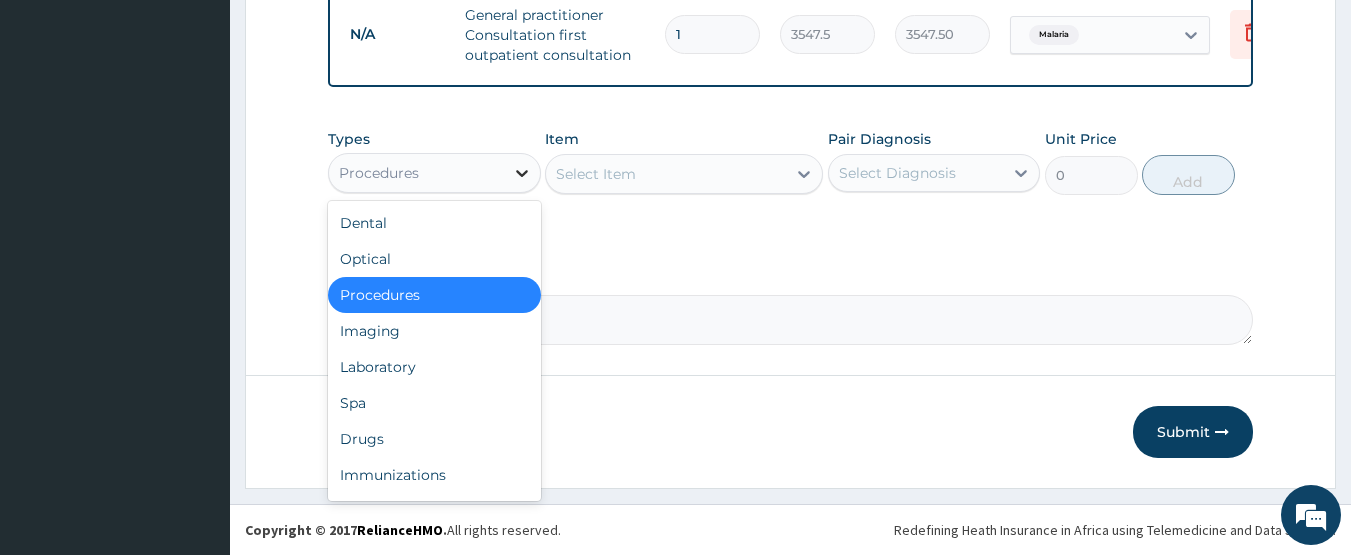click 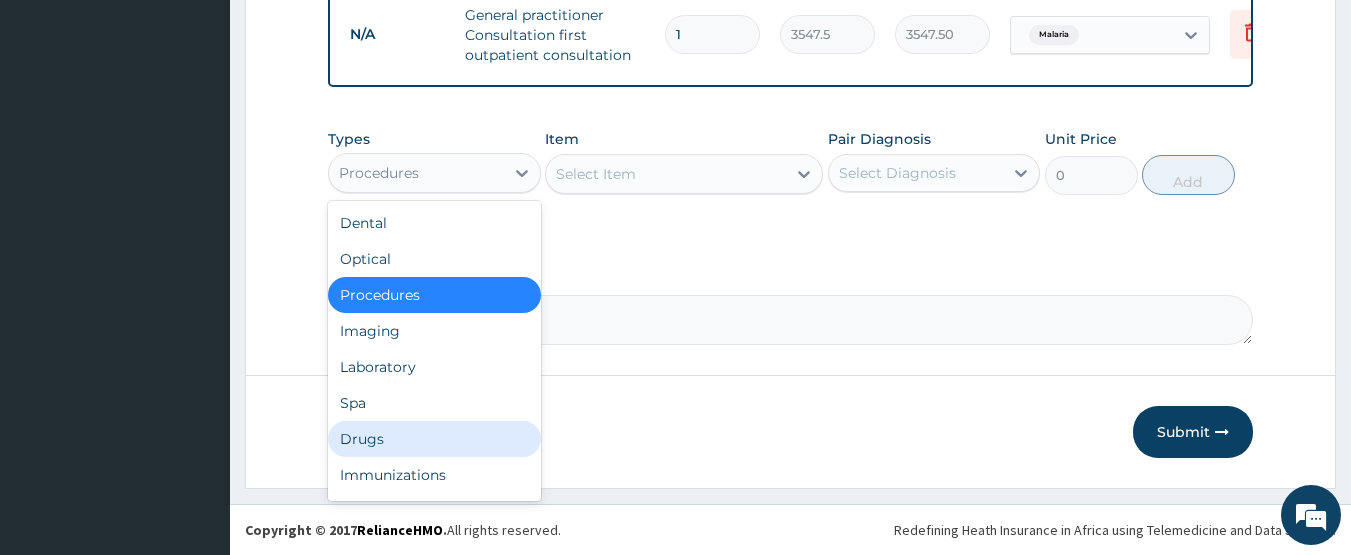 click on "Drugs" at bounding box center [434, 439] 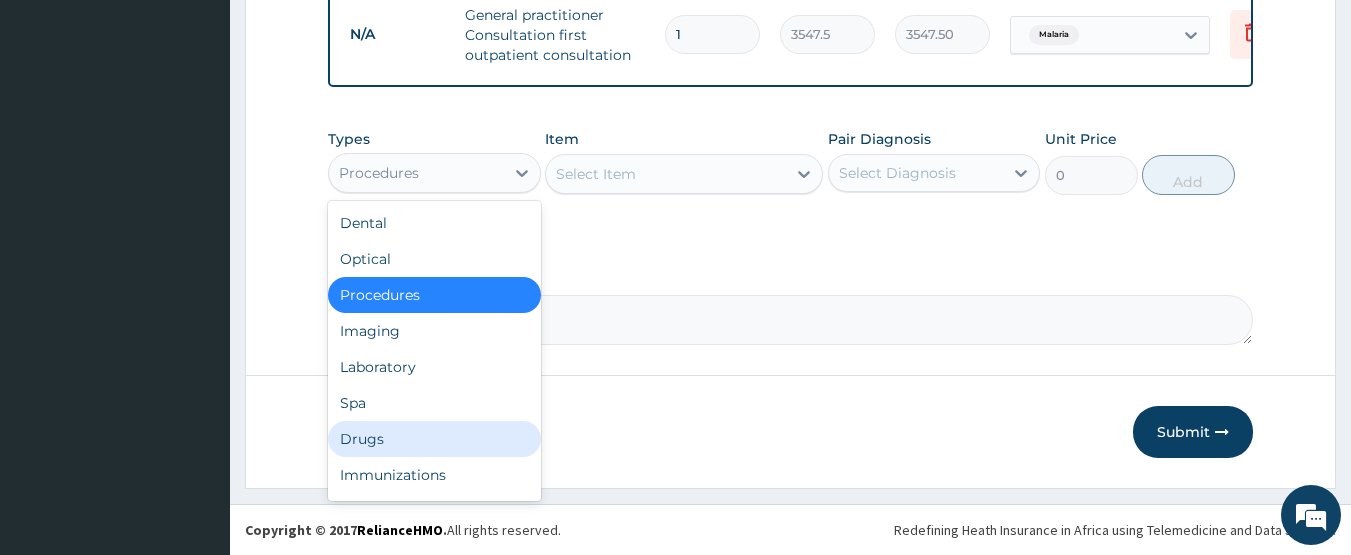 click at bounding box center [352, 432] 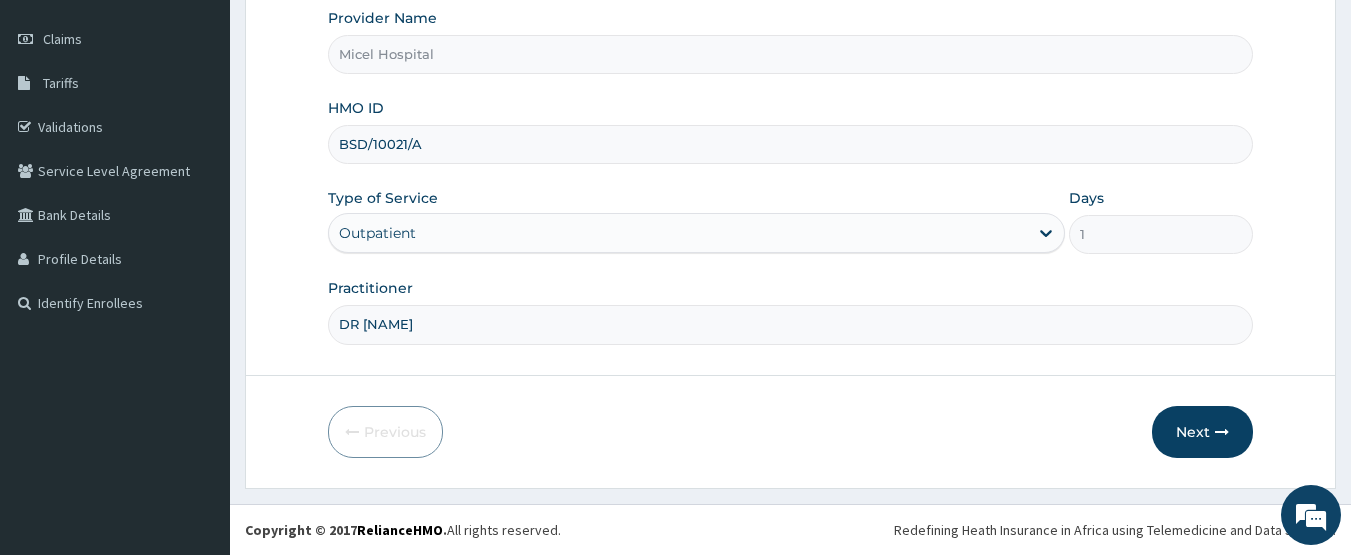 scroll, scrollTop: 267, scrollLeft: 0, axis: vertical 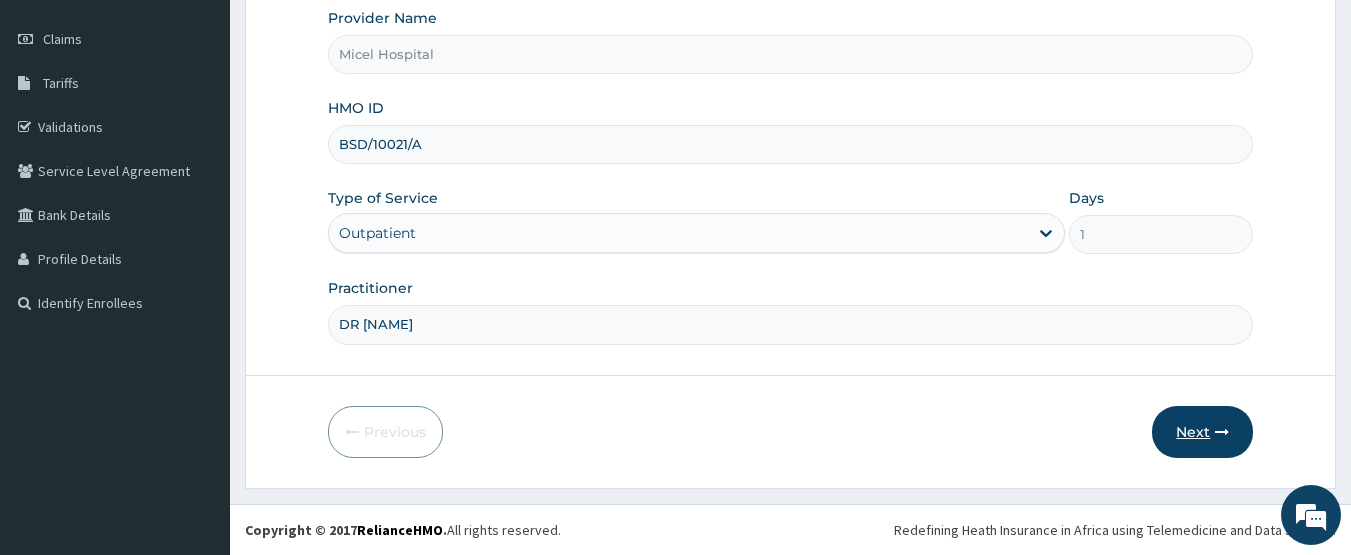 click on "Next" at bounding box center (1202, 432) 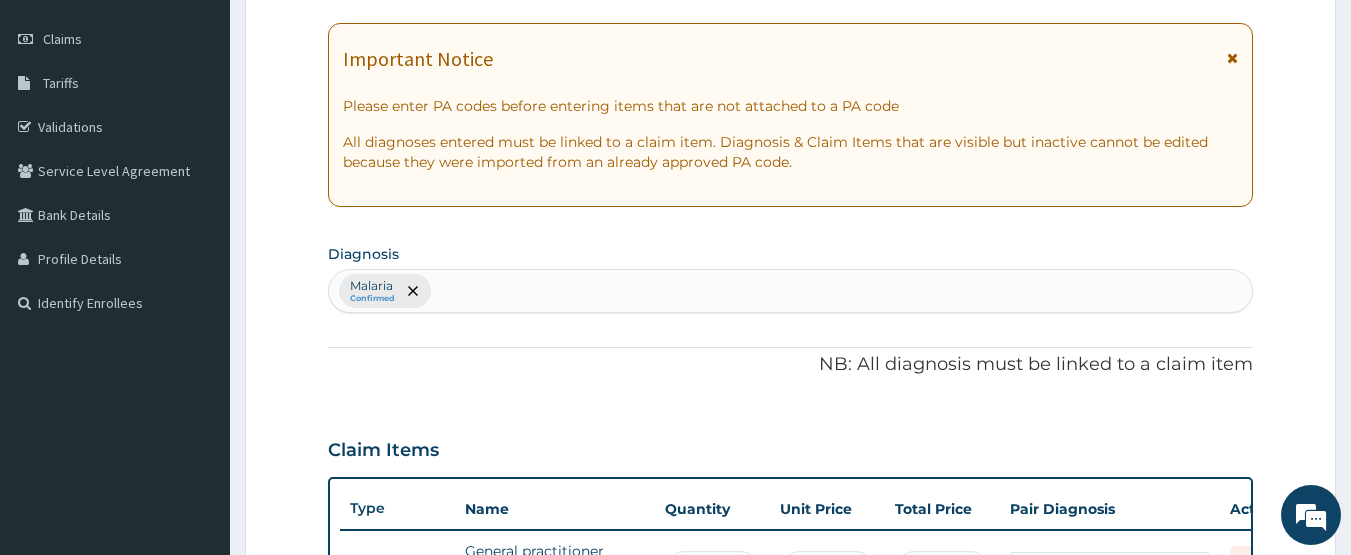 click on "Claim Items" at bounding box center [791, 446] 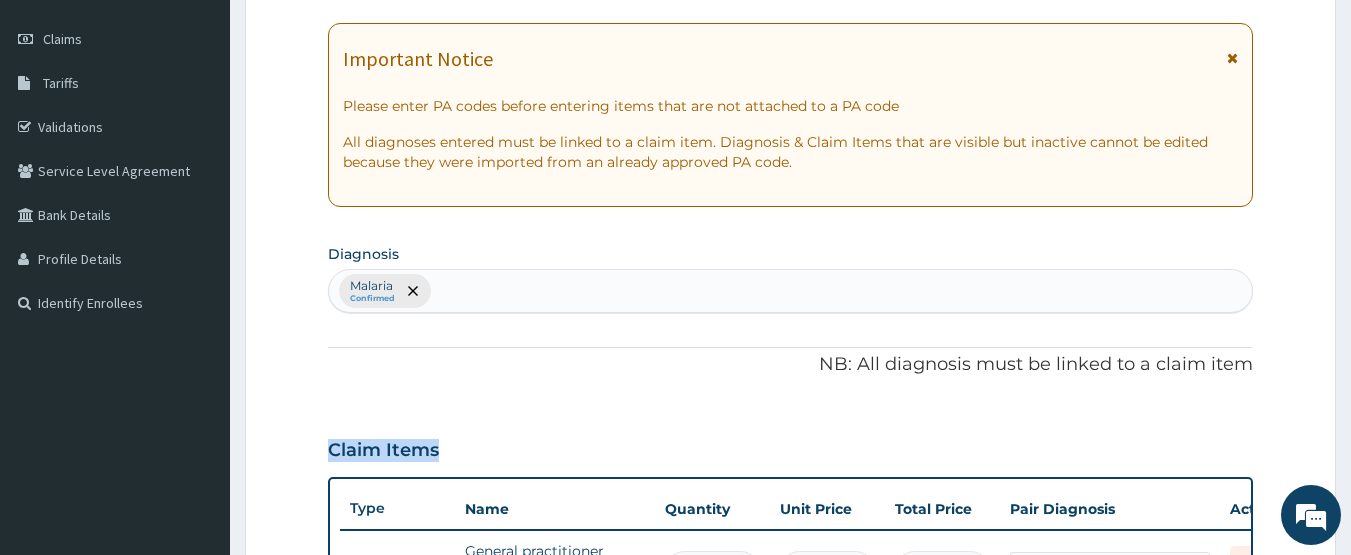 click on "Claim Items" at bounding box center (791, 446) 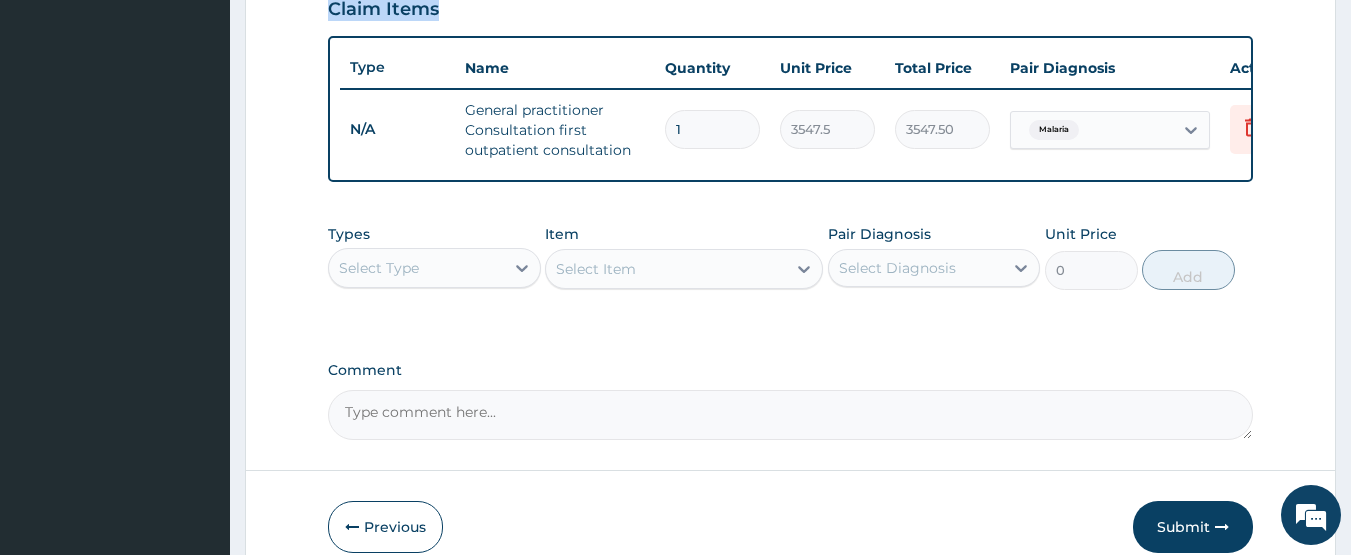 scroll, scrollTop: 762, scrollLeft: 0, axis: vertical 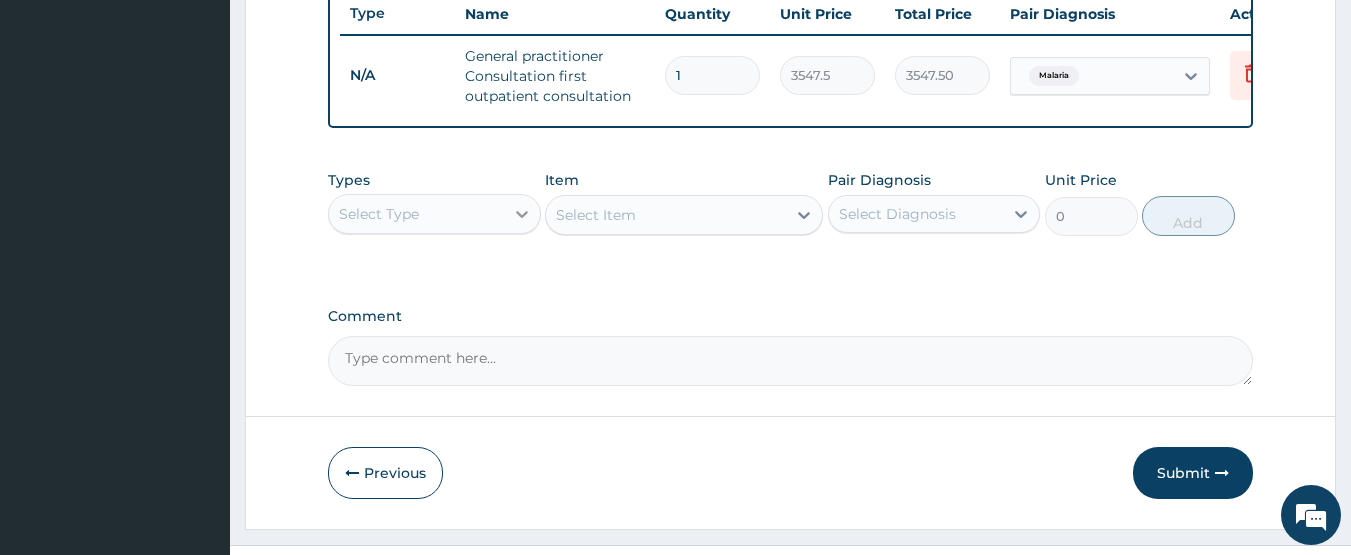 click 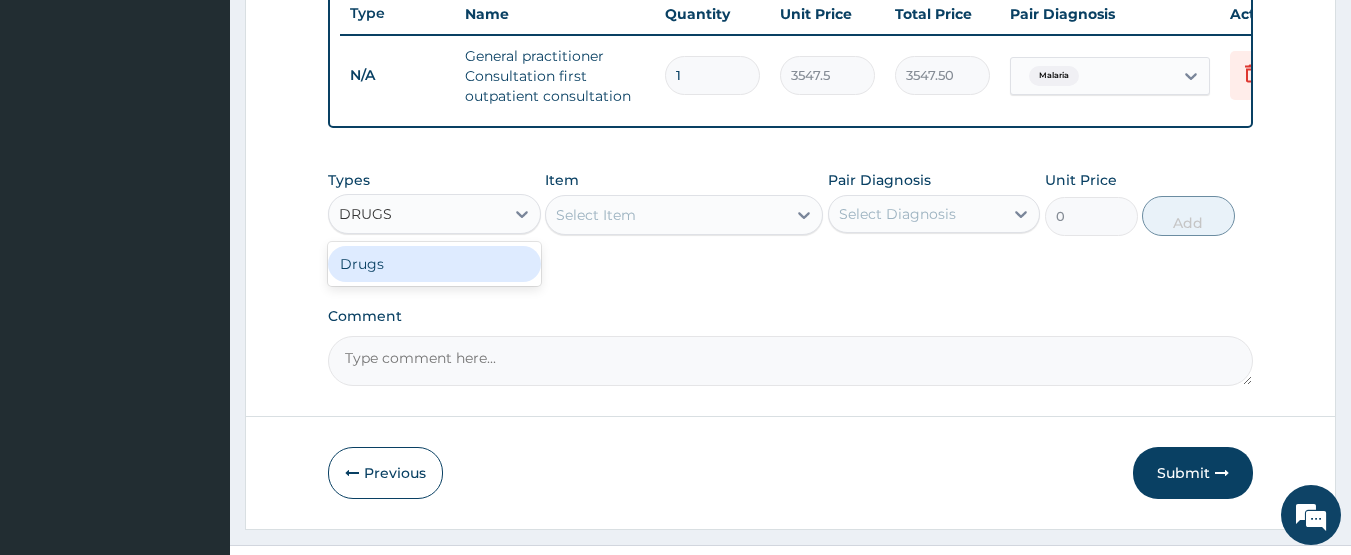 type on "DRUGS" 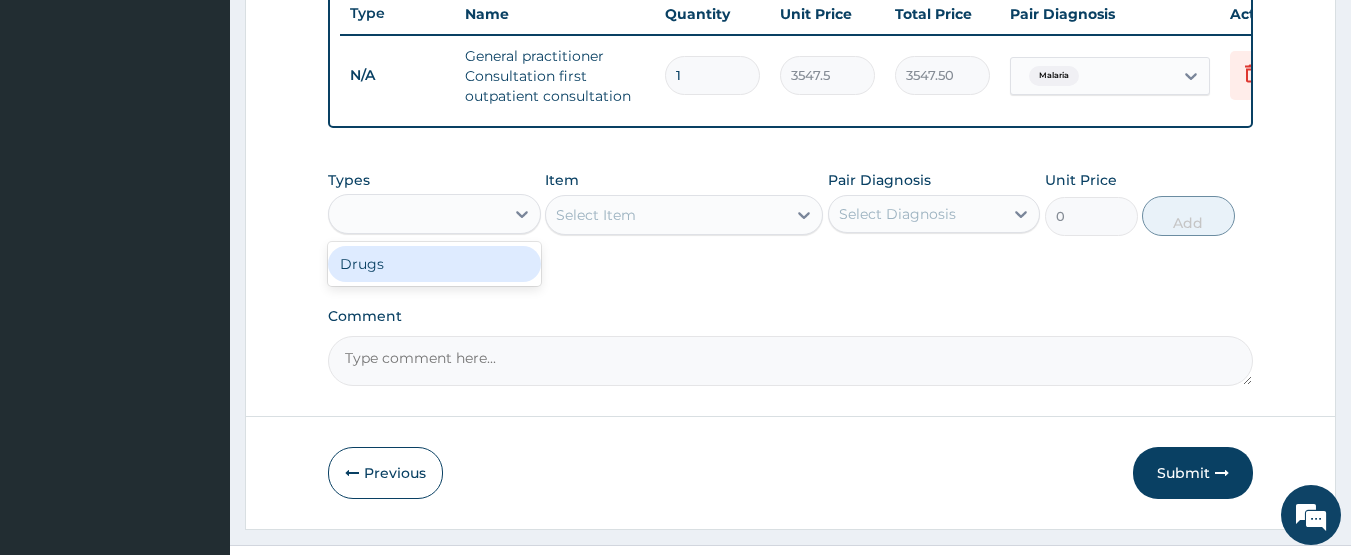 click on "Select Item" at bounding box center [684, 215] 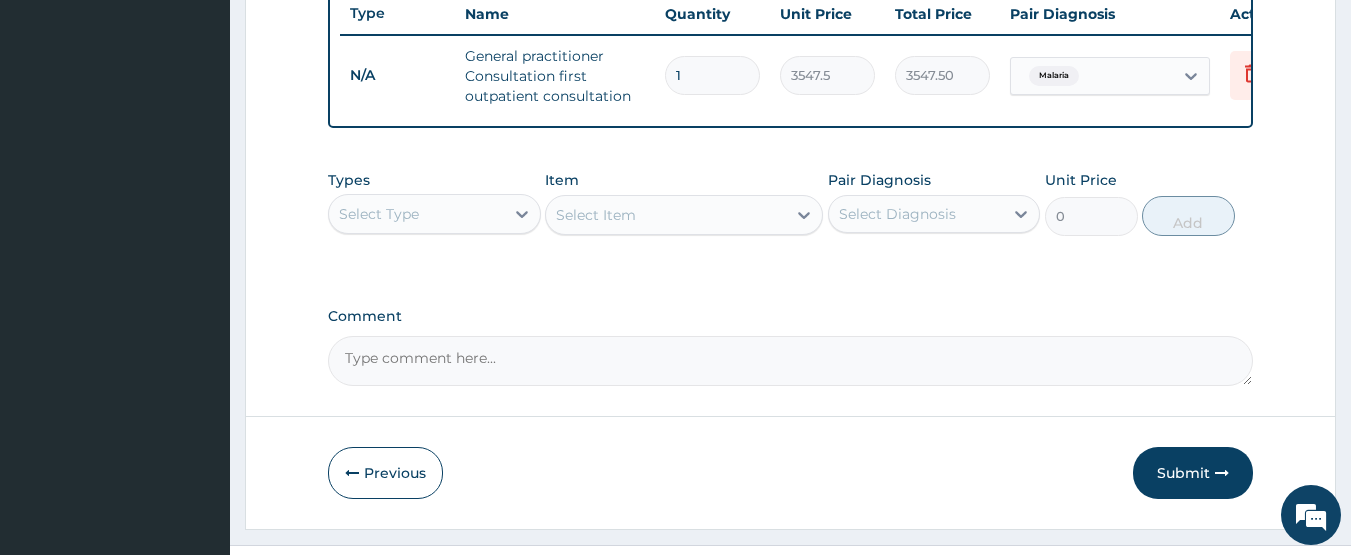 click on "Select Item" at bounding box center [684, 215] 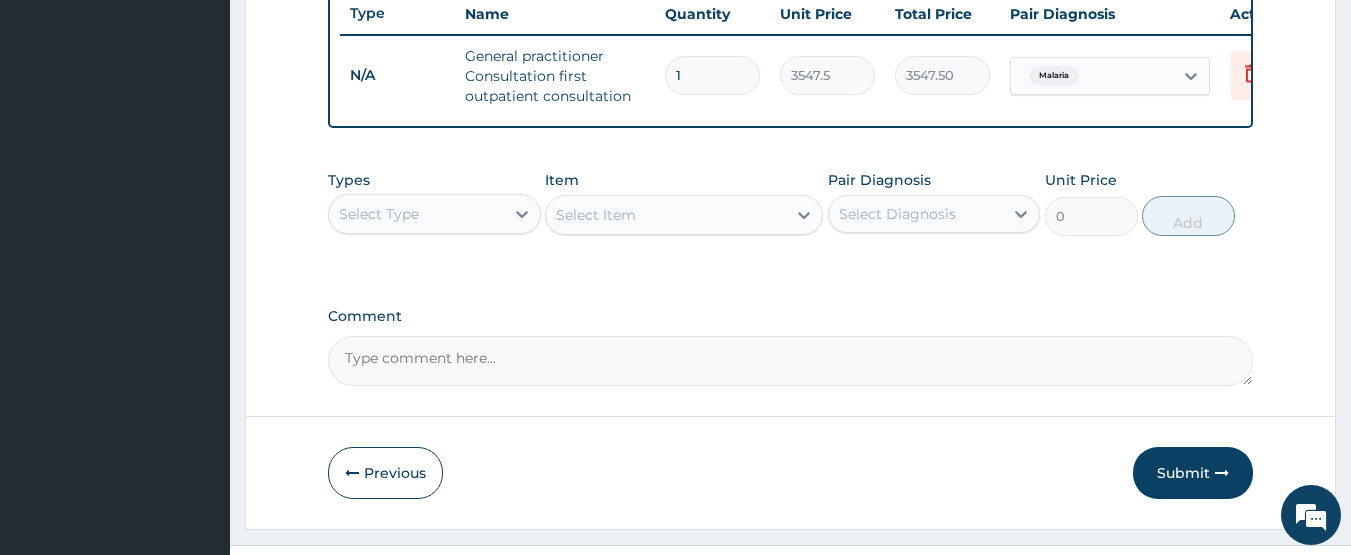 click on "Select Item" at bounding box center (684, 215) 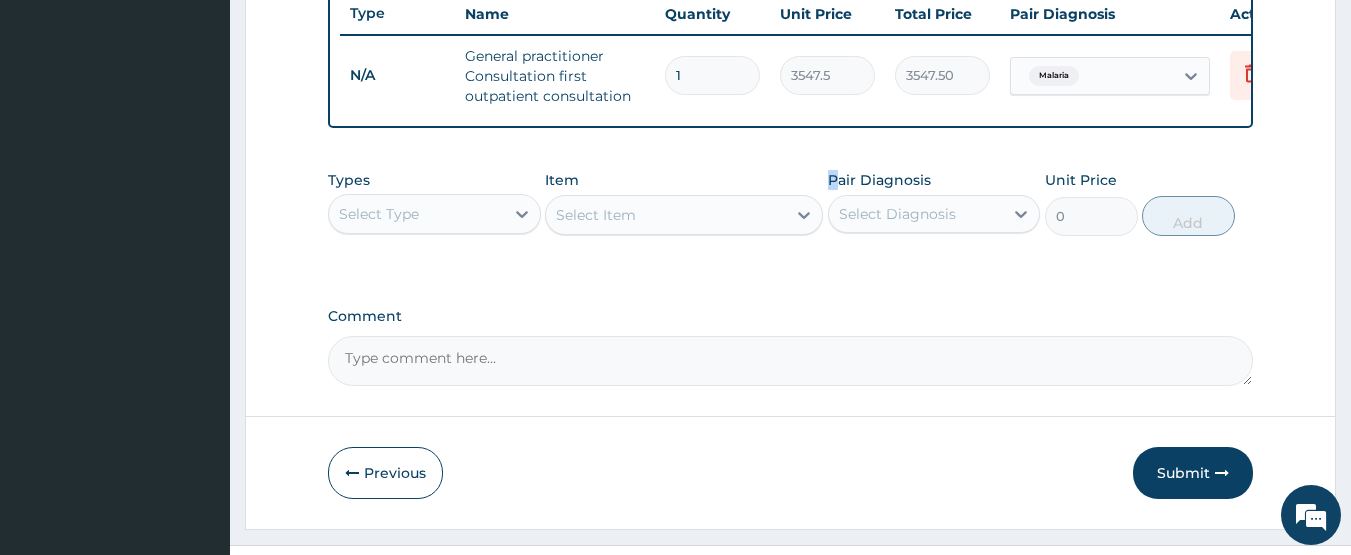 click on "Select Item" at bounding box center (684, 215) 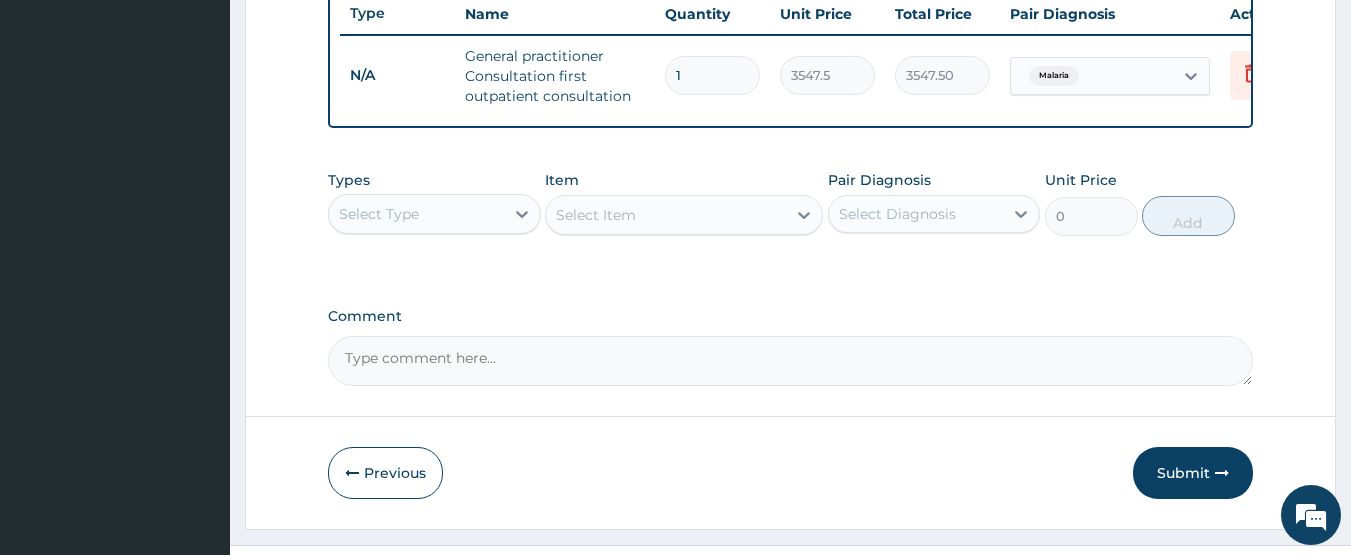 click on "Select Item" at bounding box center (684, 215) 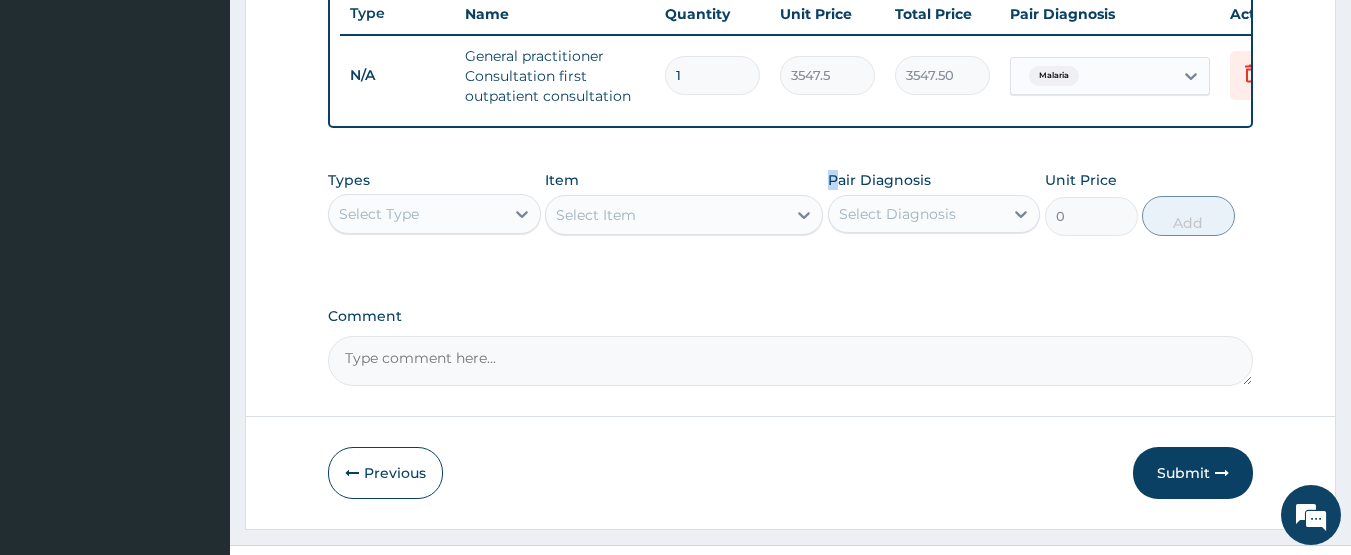 click on "Select Item" at bounding box center [684, 215] 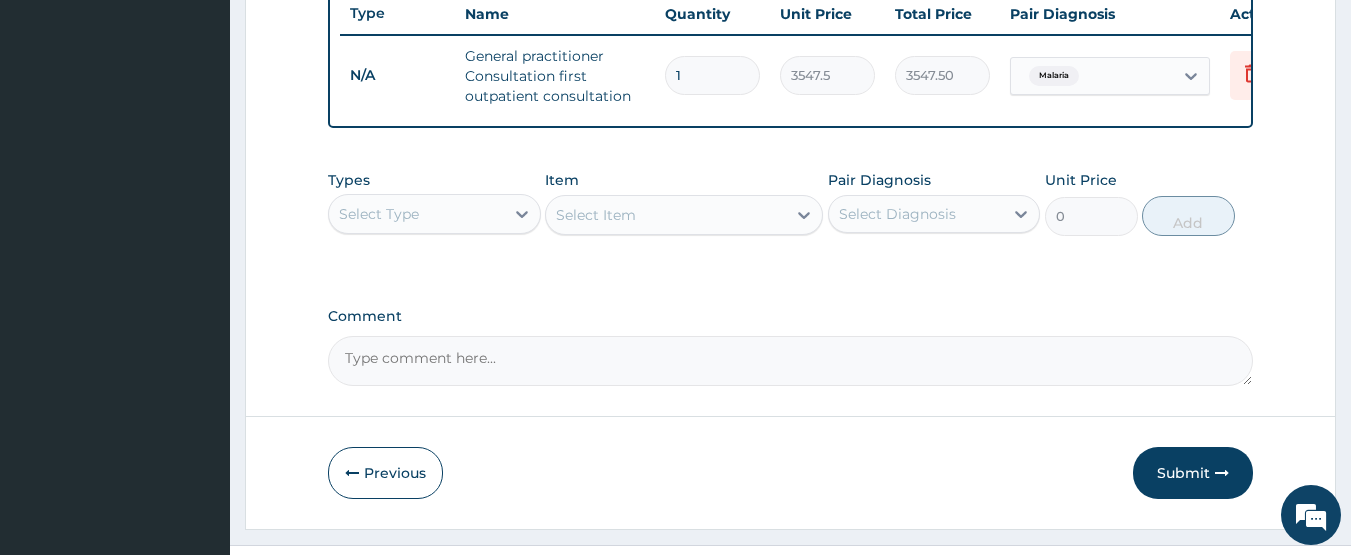 click on "Select Diagnosis" at bounding box center (897, 214) 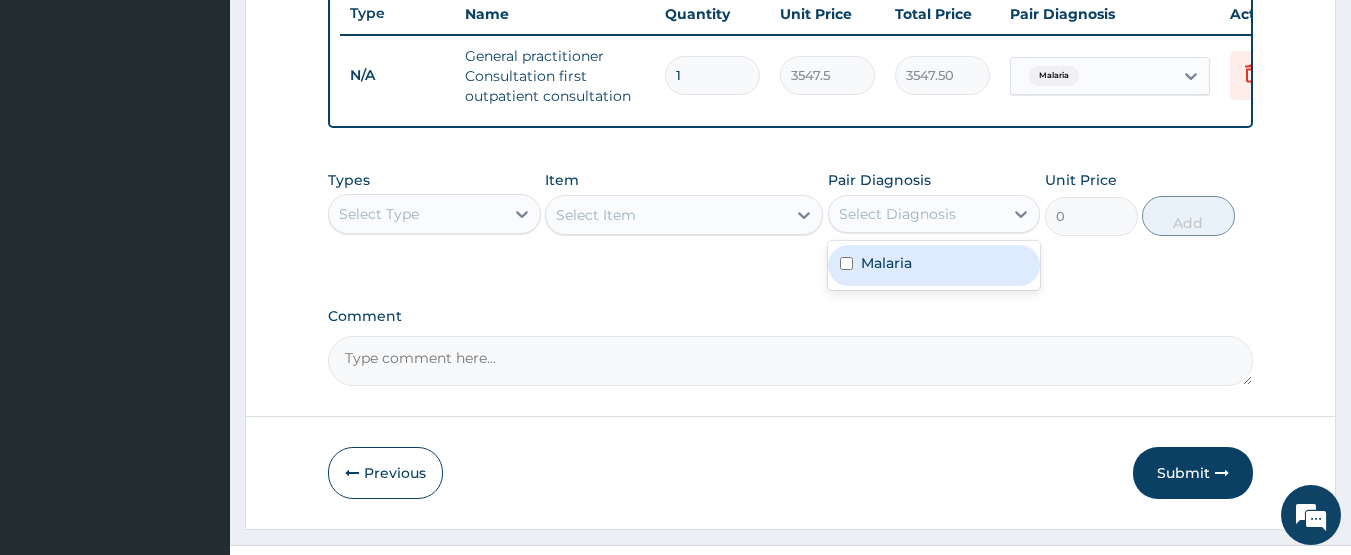 click on "Malaria" at bounding box center (886, 263) 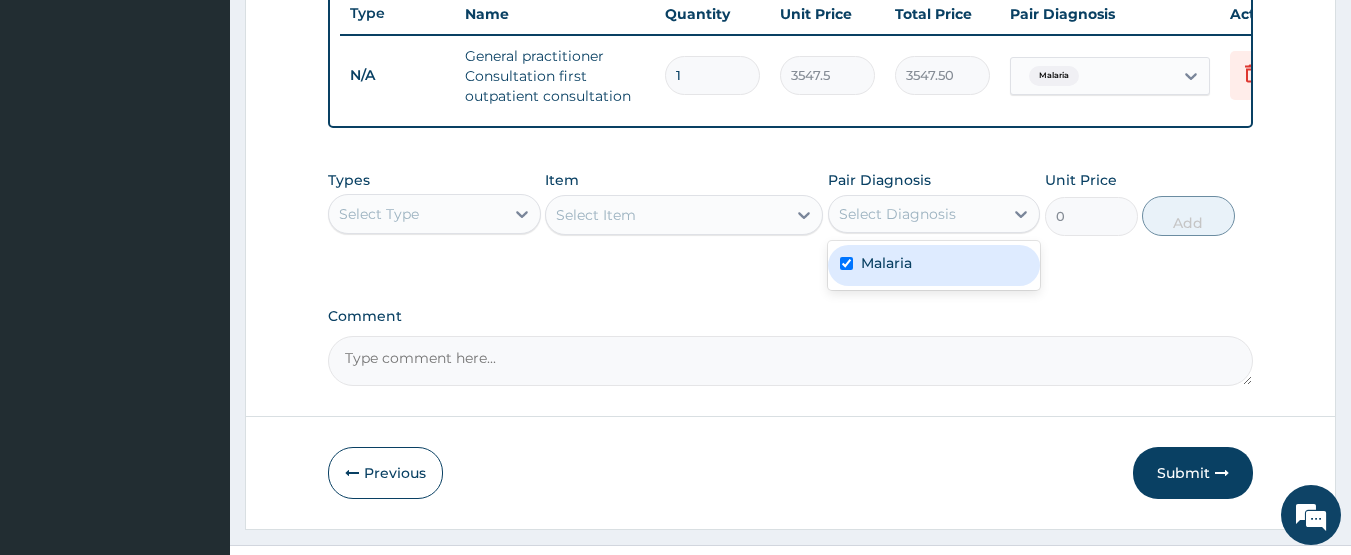 checkbox on "true" 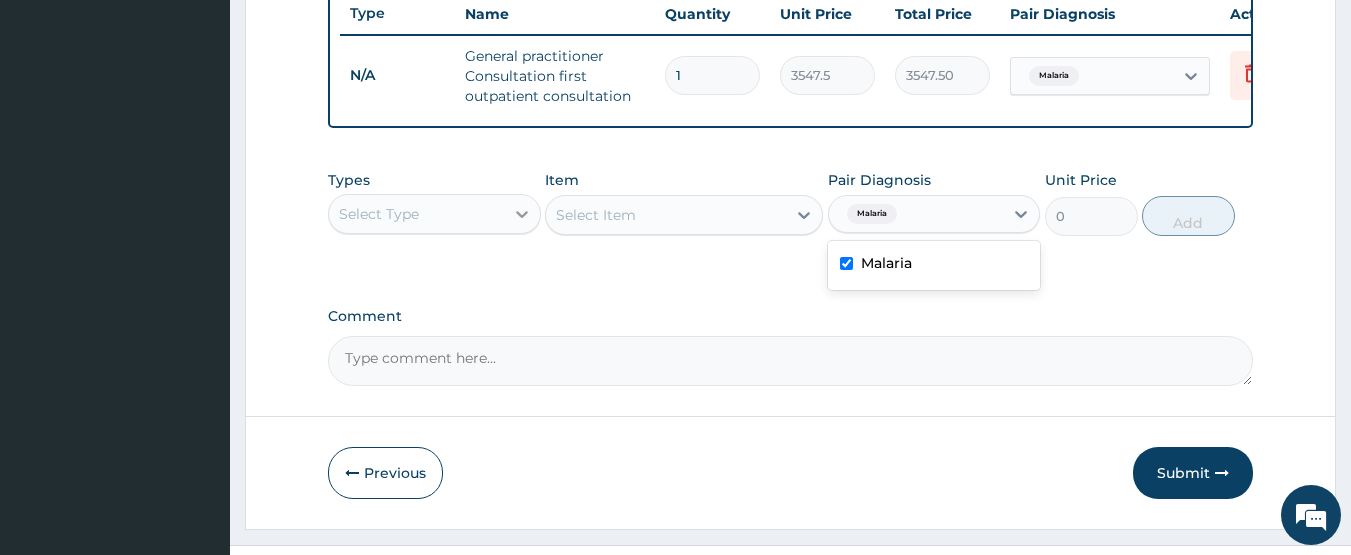 click 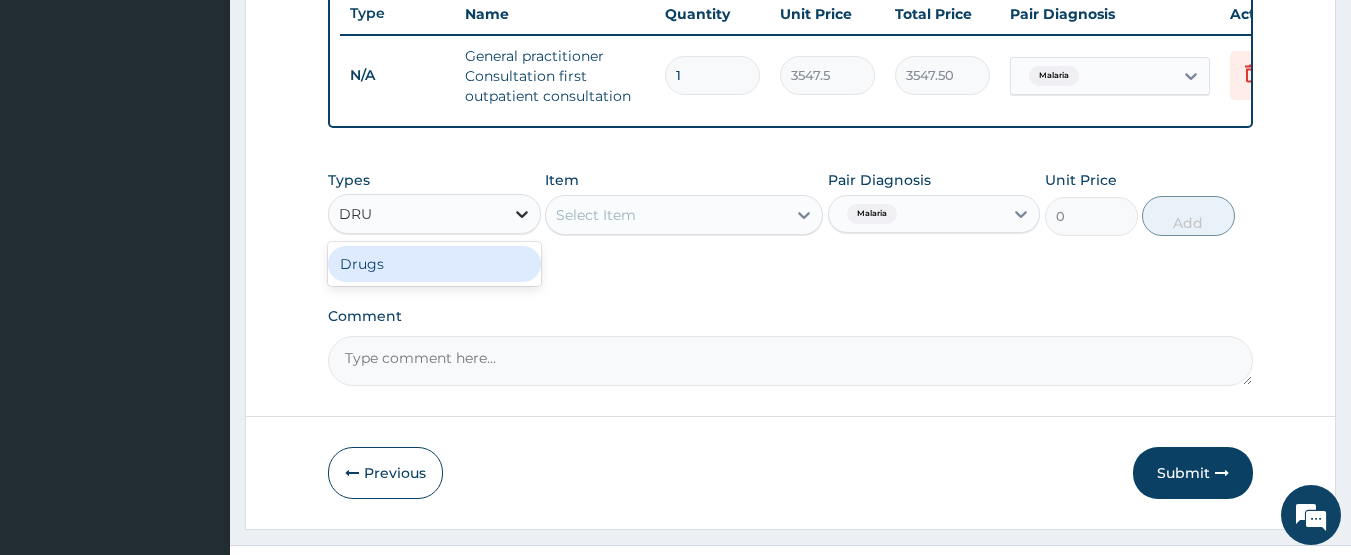 type on "DRUG" 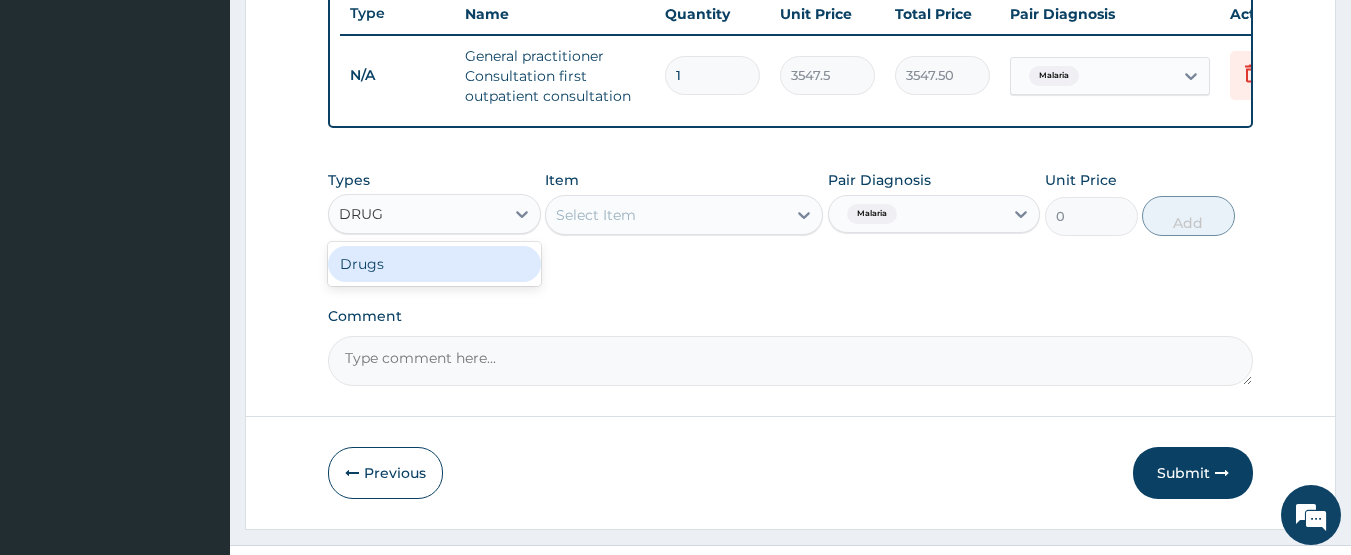 click on "Drugs" at bounding box center [434, 264] 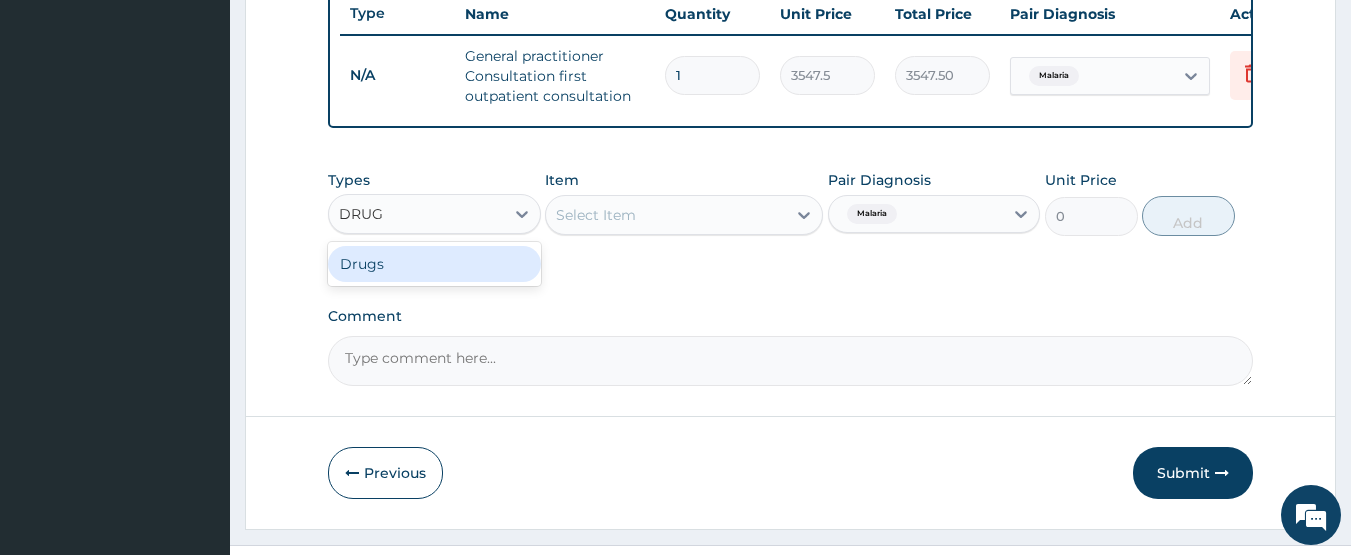 type 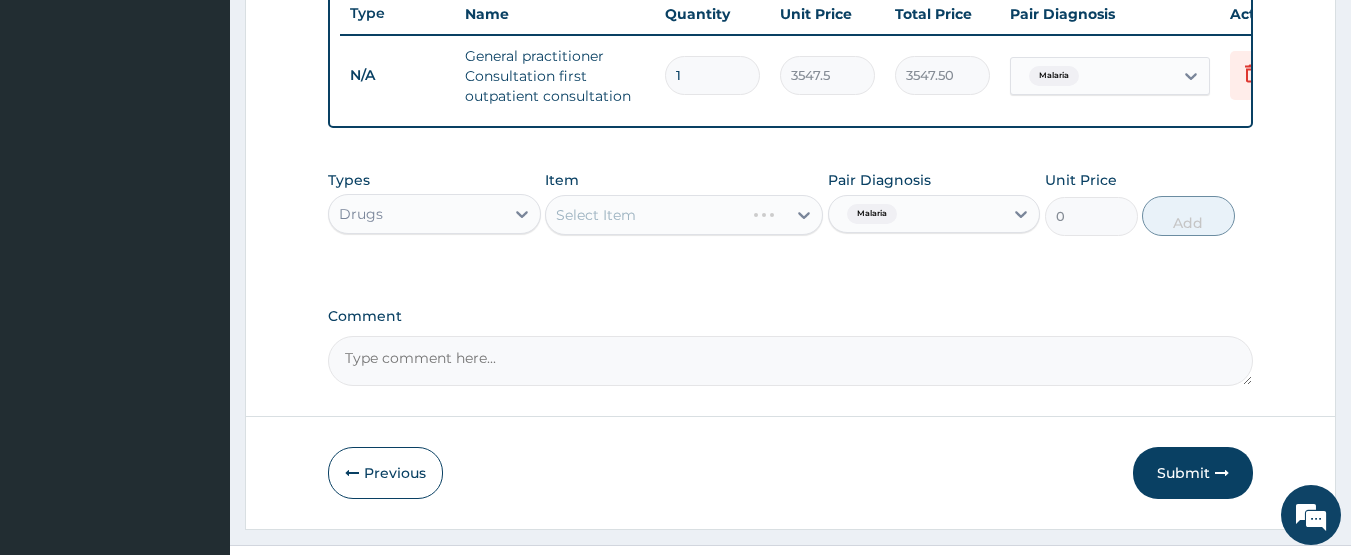 click on "Select Item" at bounding box center (684, 215) 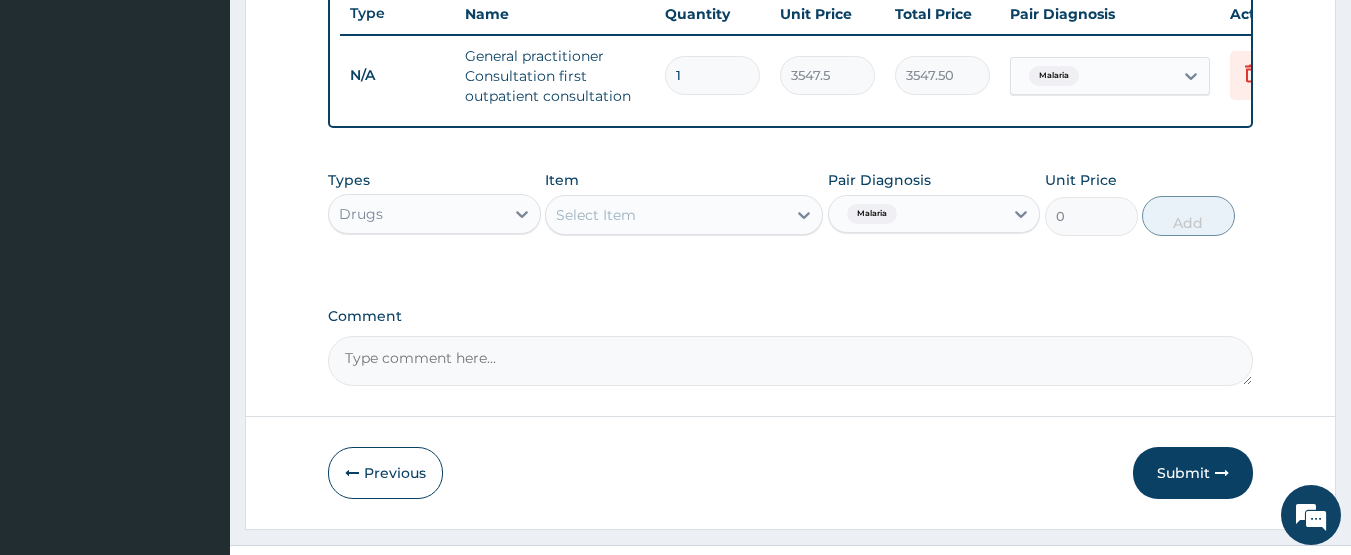 click on "Select Item" at bounding box center [596, 215] 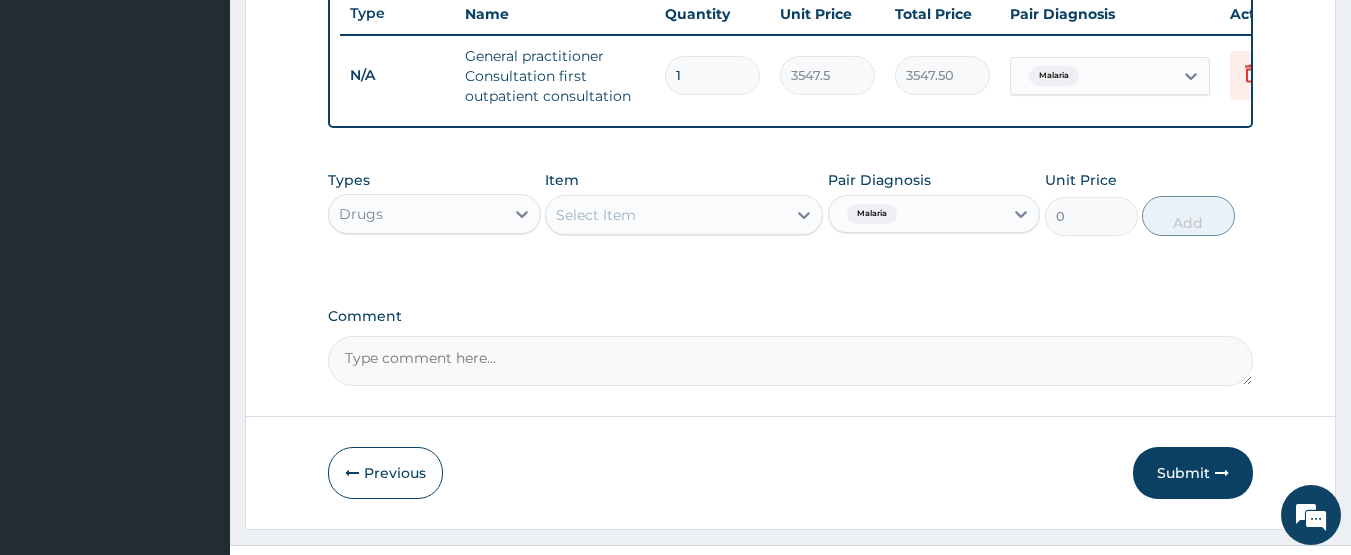 click on "Select Item" at bounding box center (596, 215) 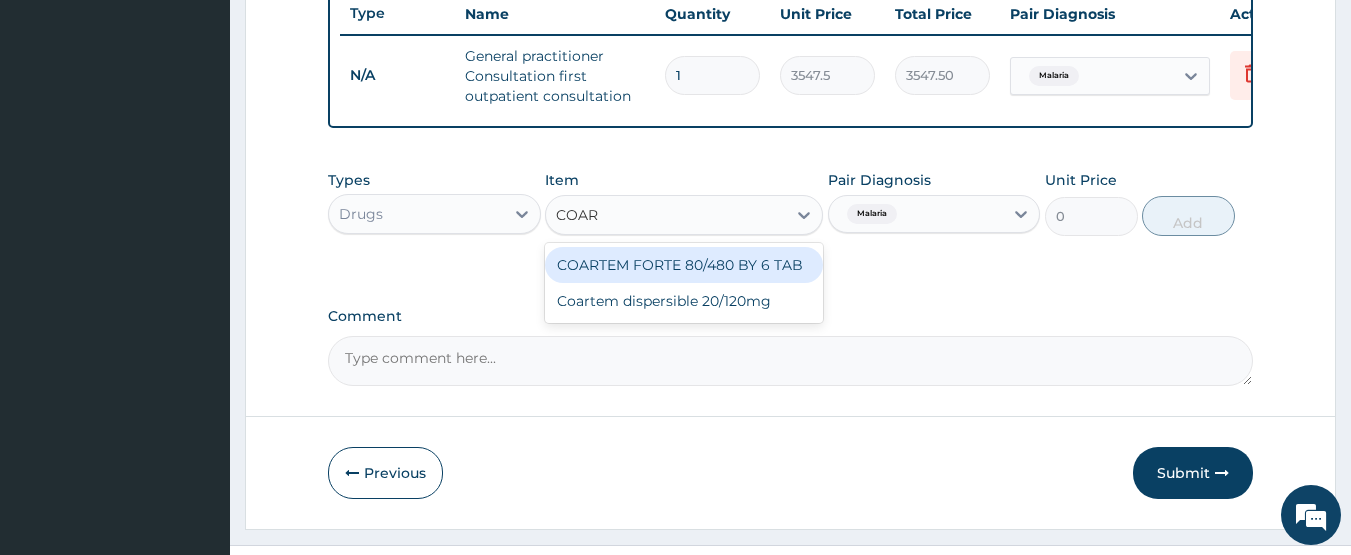 type on "COART" 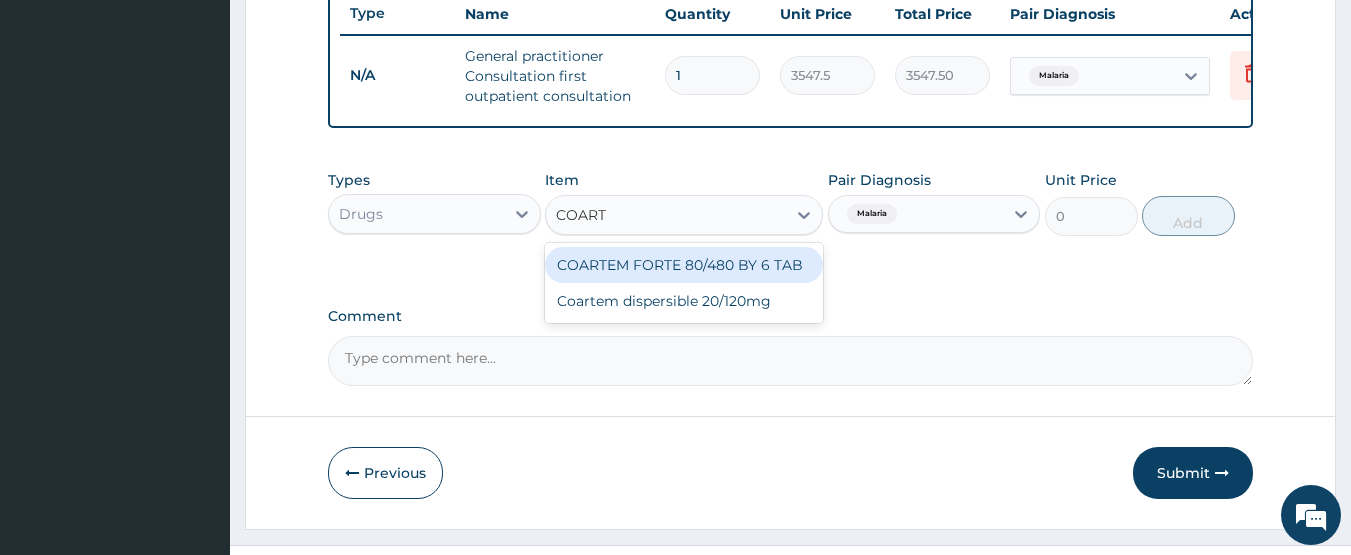 click on "COARTEM FORTE 80/480 BY 6 TAB" at bounding box center [684, 265] 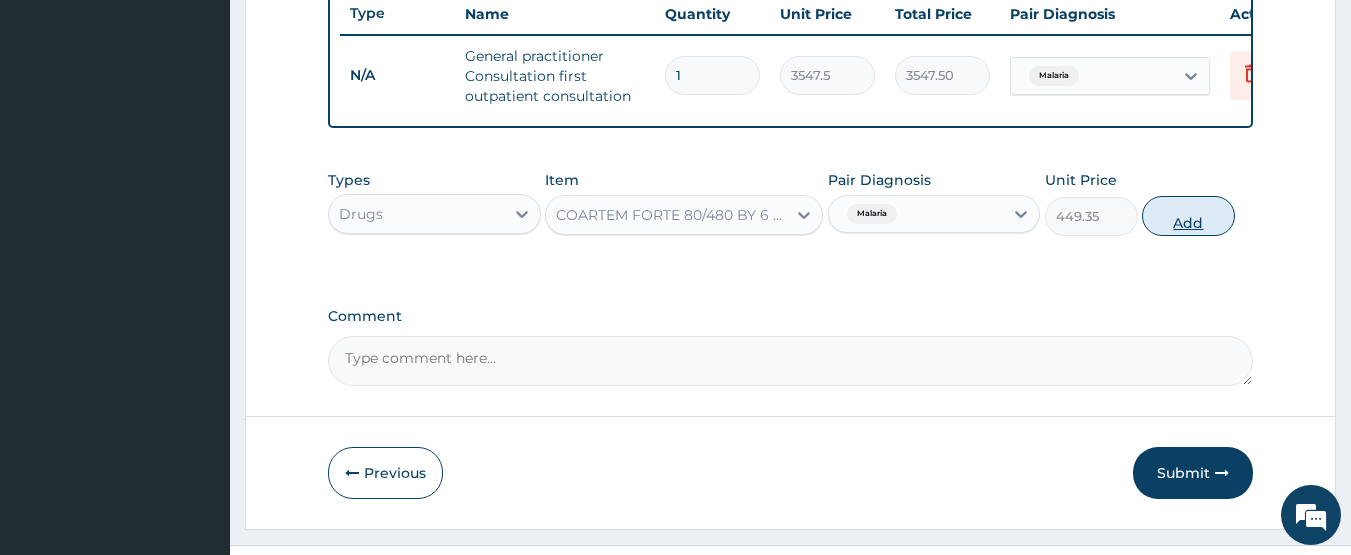 click on "Add" at bounding box center [1188, 216] 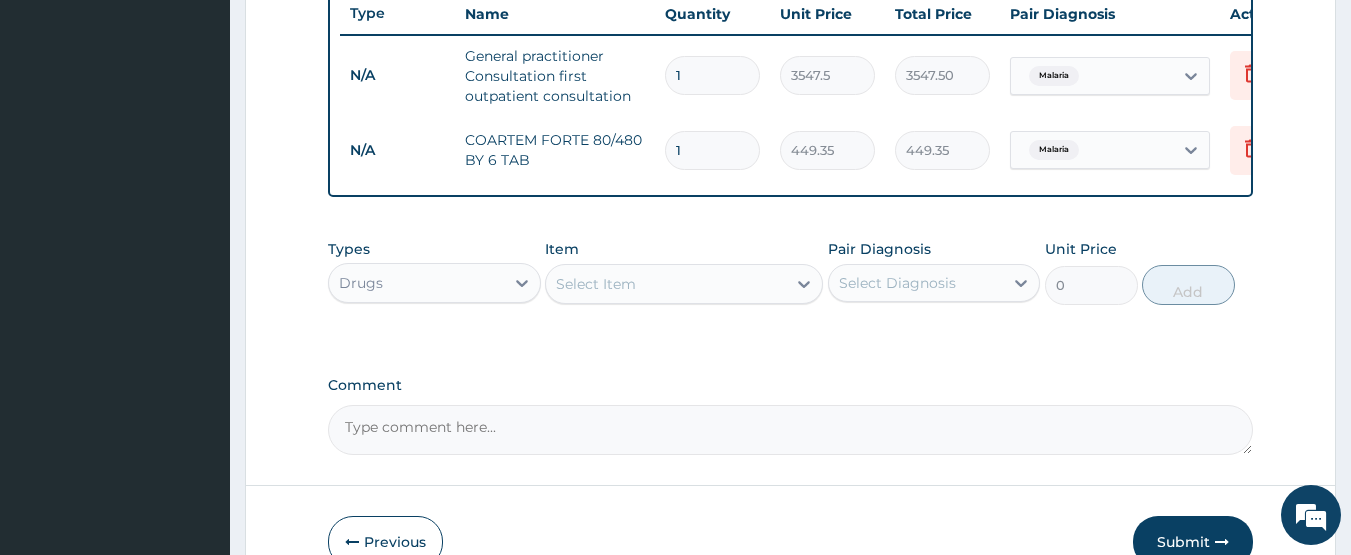 type 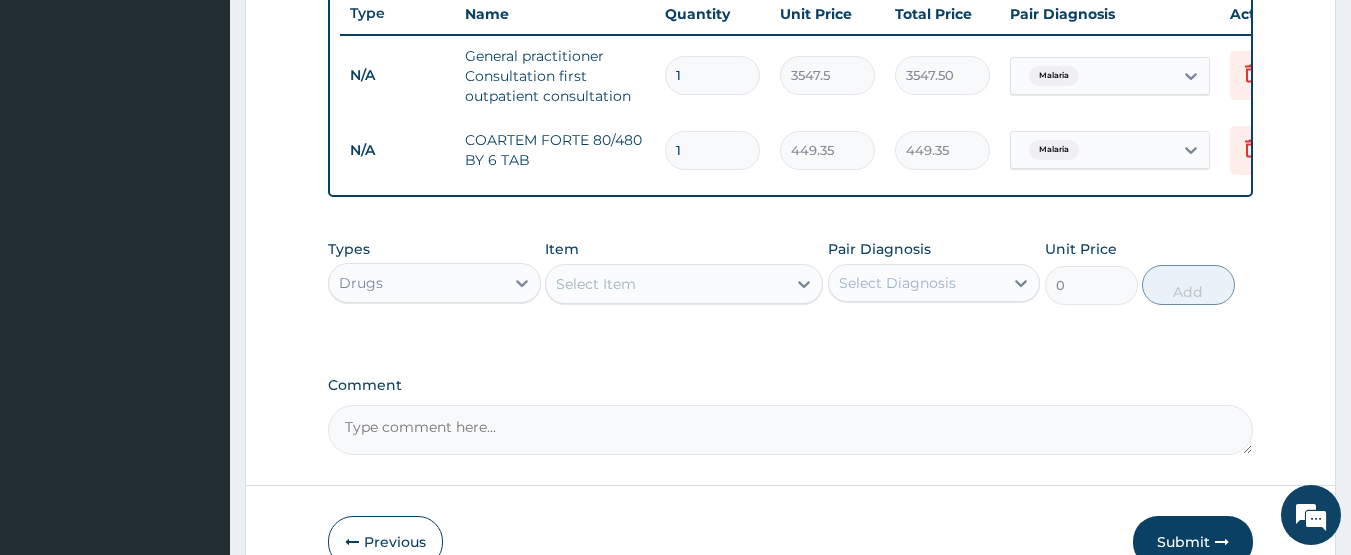 type on "0.00" 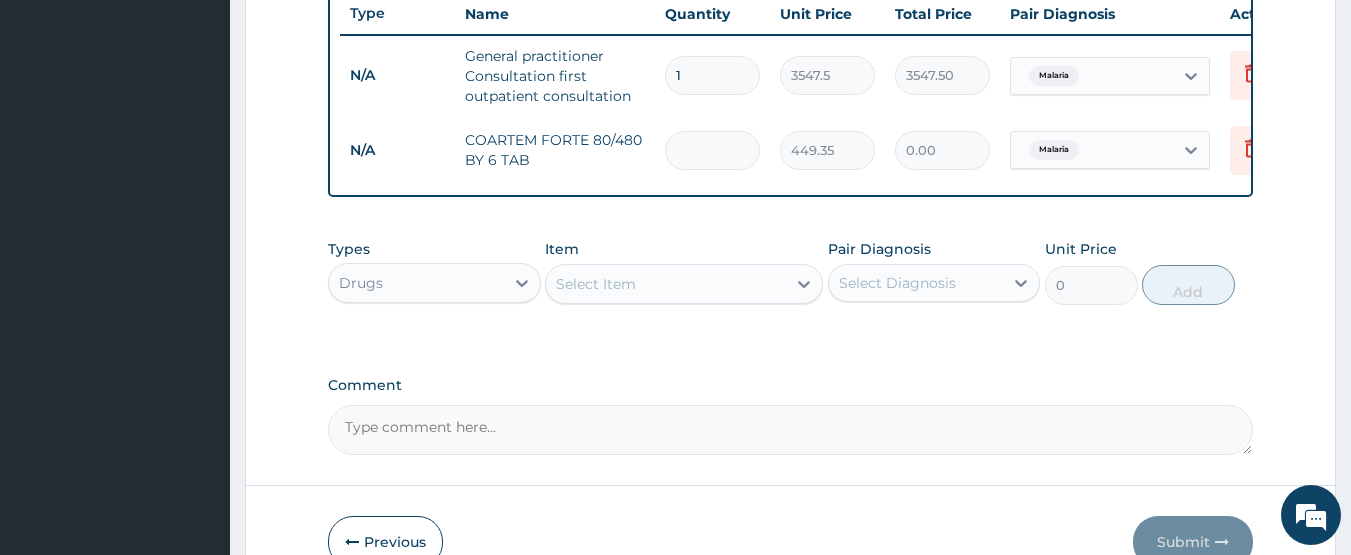 type on "6" 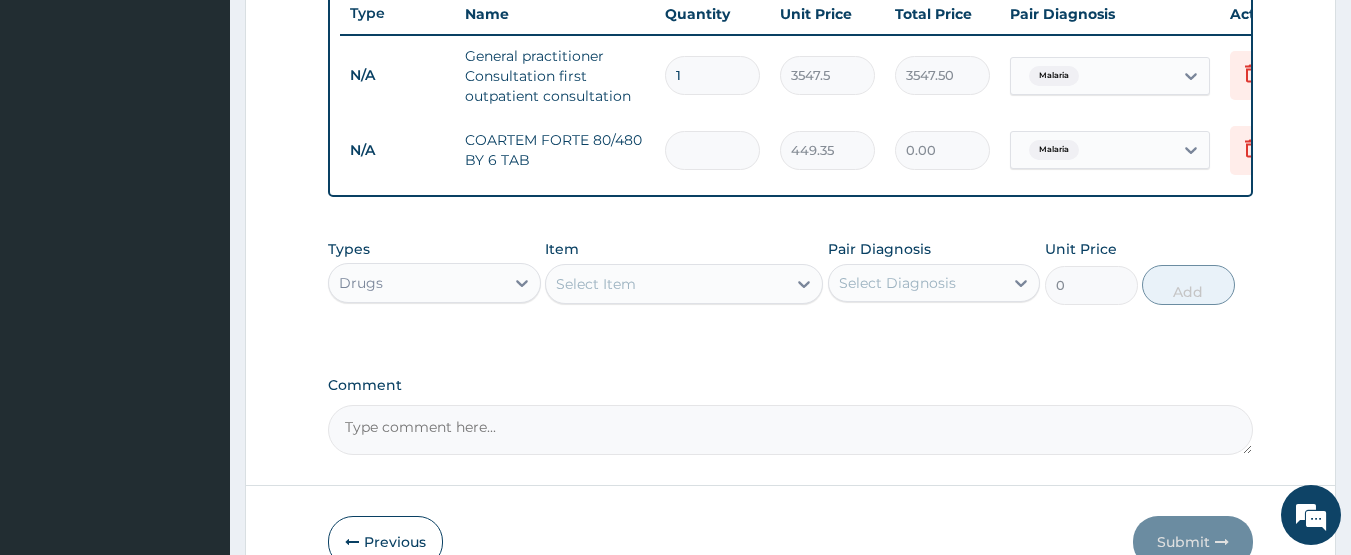 type on "2696.10" 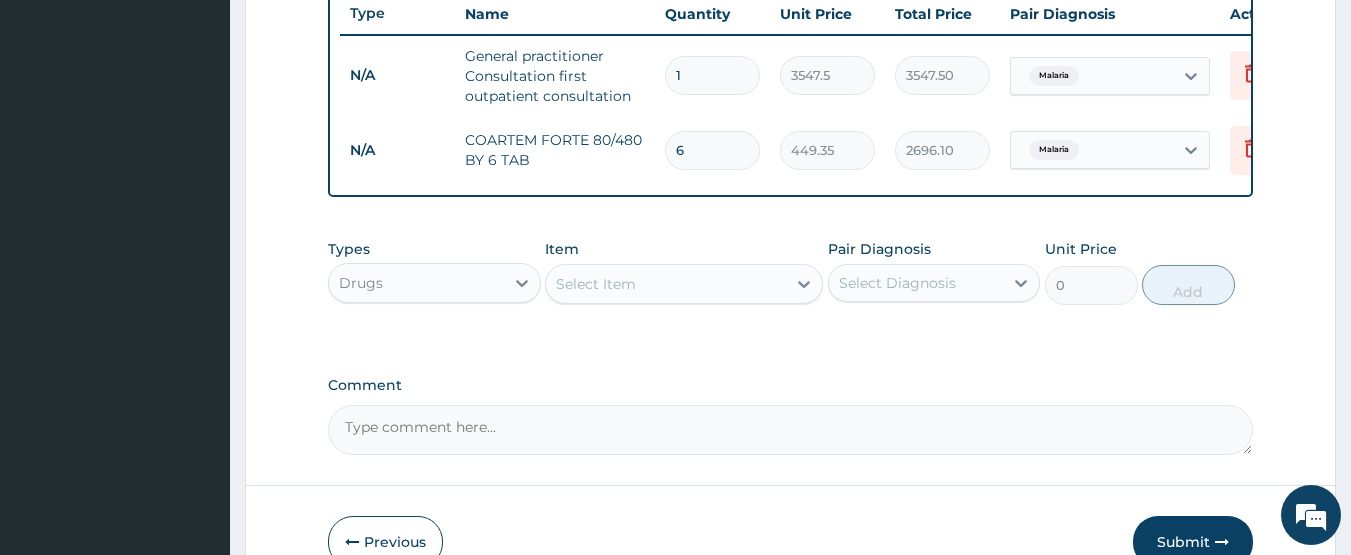 type on "6" 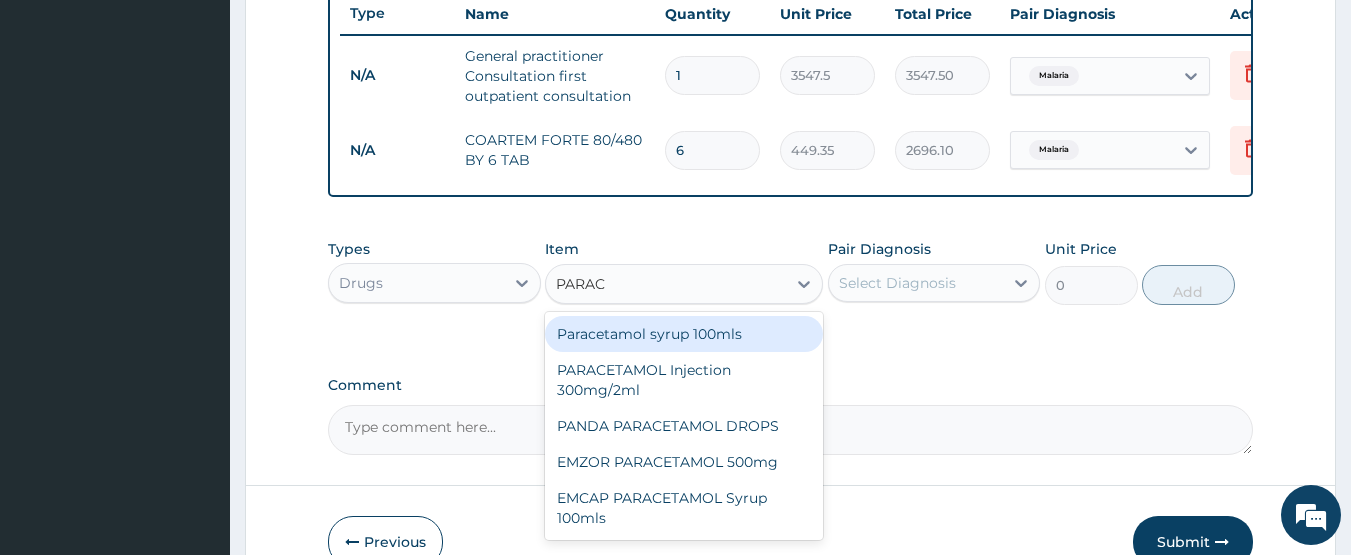 scroll, scrollTop: 0, scrollLeft: 0, axis: both 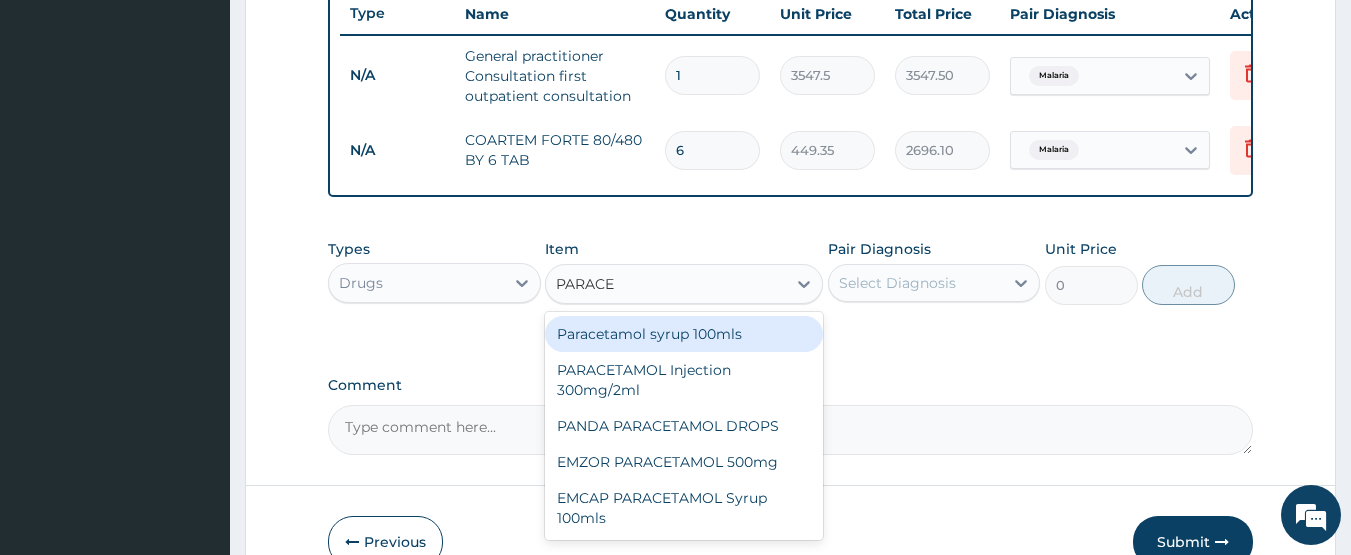 type on "PARACET" 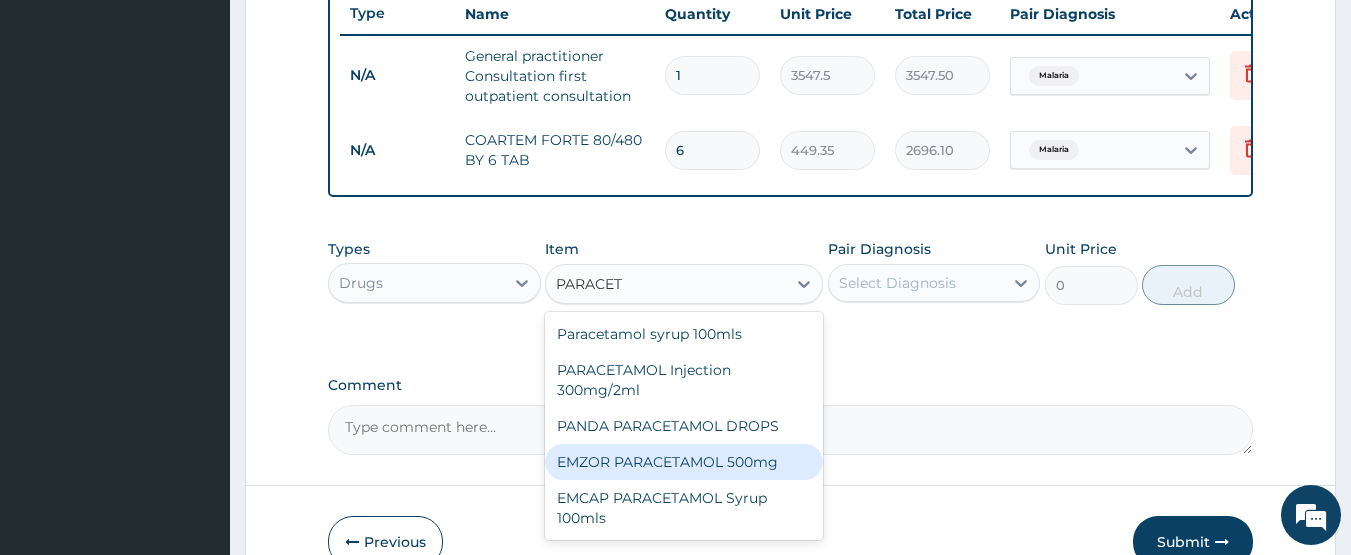 click on "EMZOR PARACETAMOL 500mg" at bounding box center (684, 462) 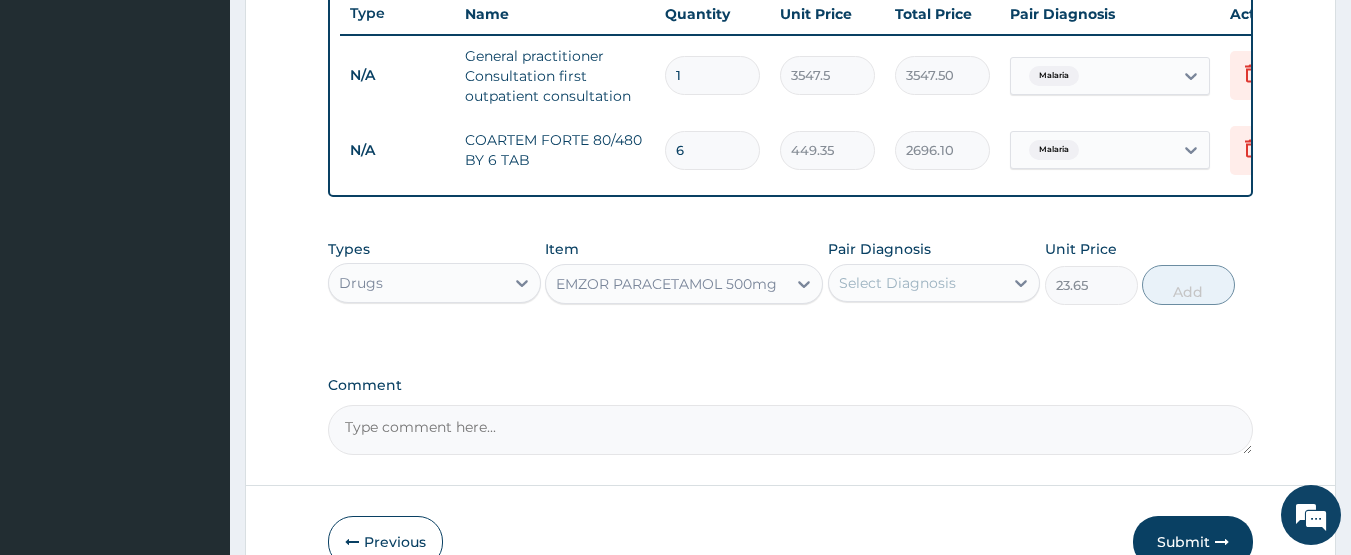 click on "Select Diagnosis" at bounding box center (916, 283) 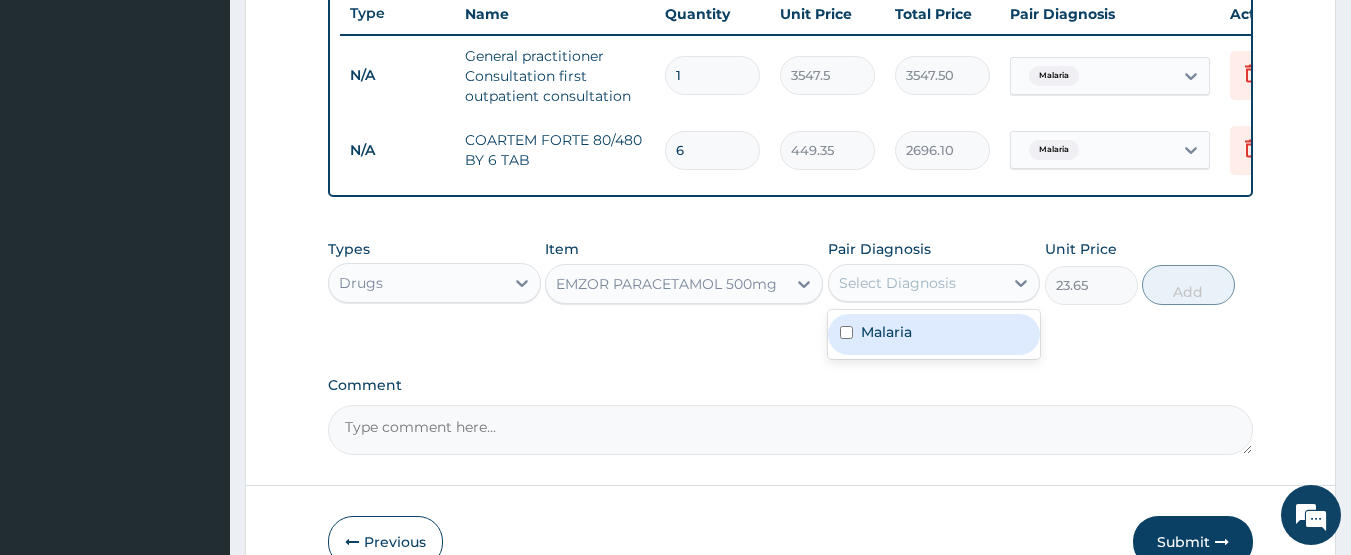 click on "Malaria" at bounding box center (934, 334) 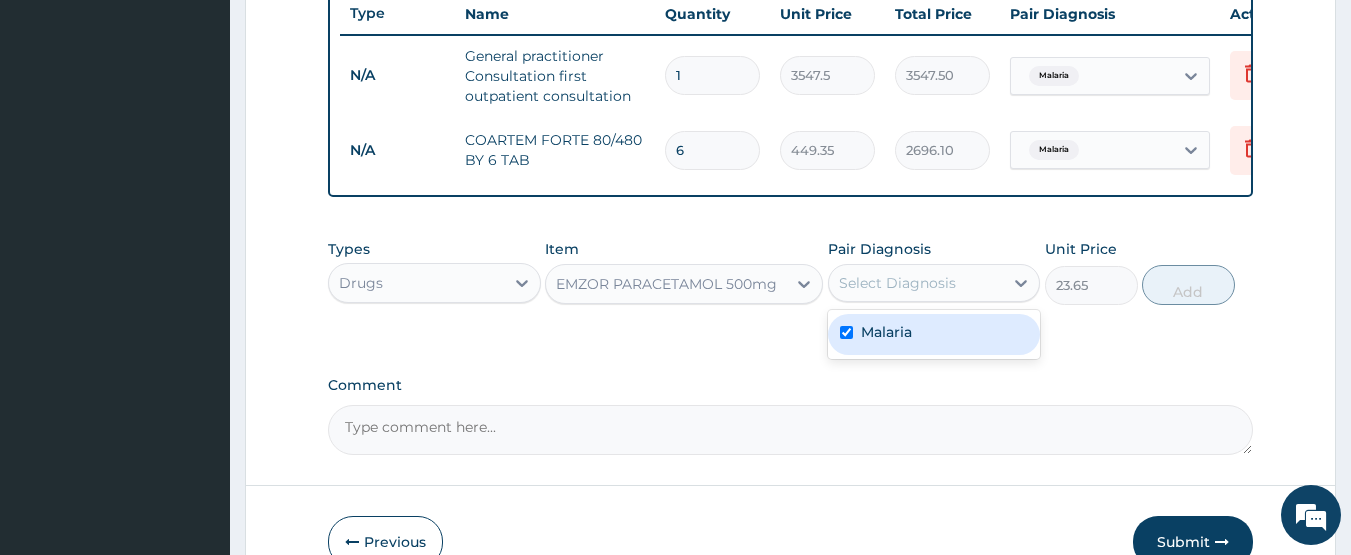 checkbox on "true" 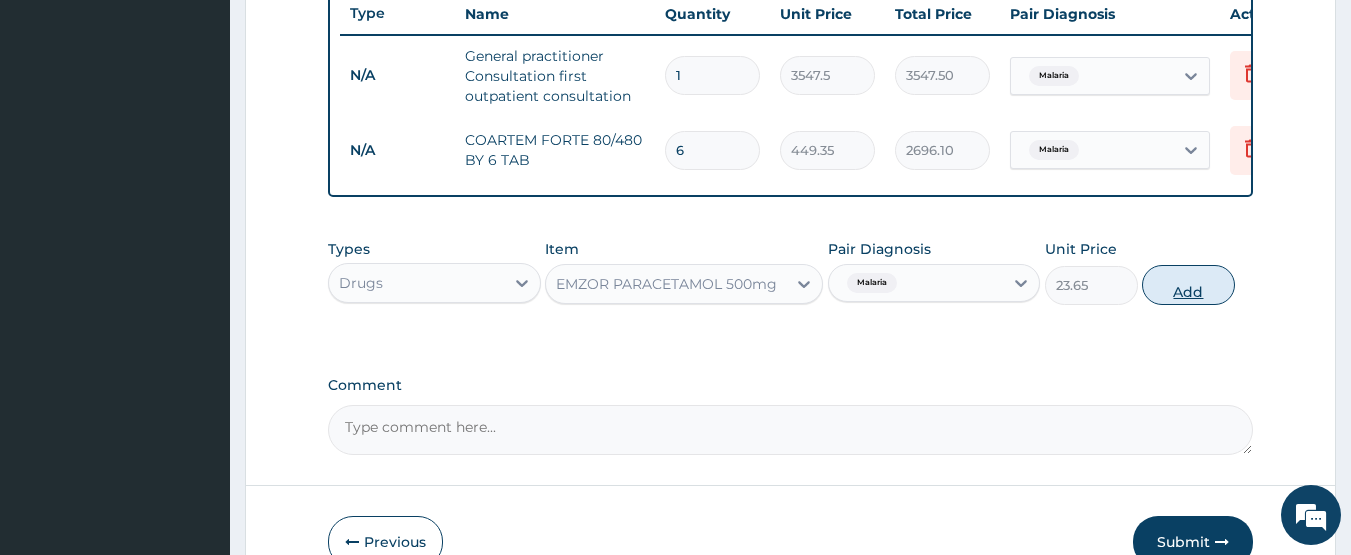 click on "Add" at bounding box center [1188, 285] 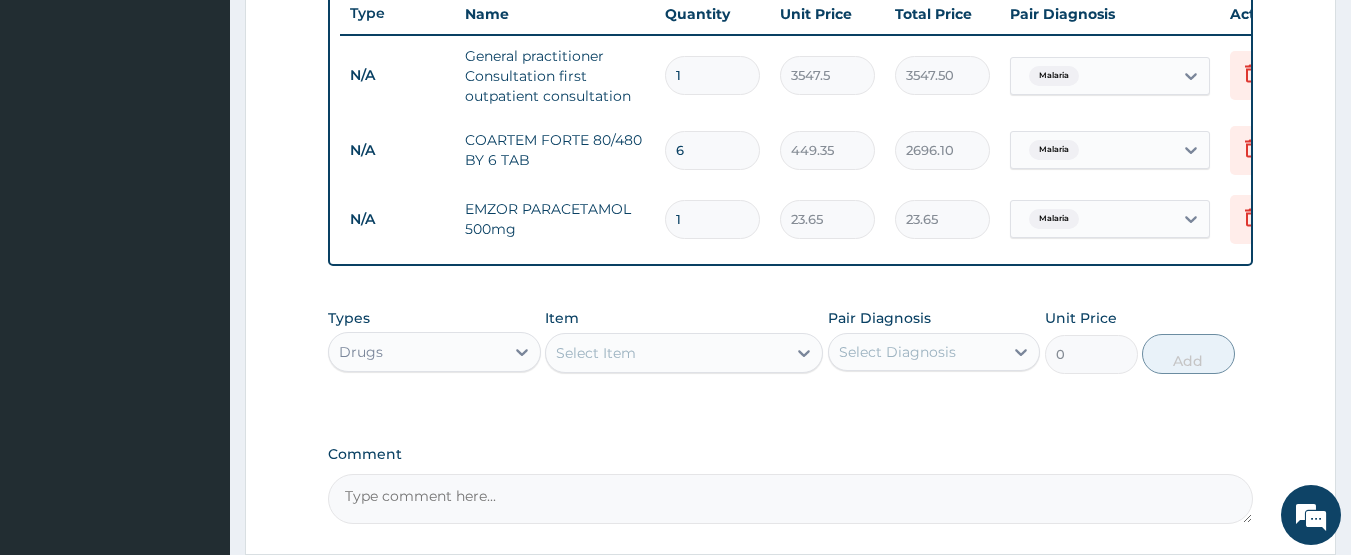 type on "18" 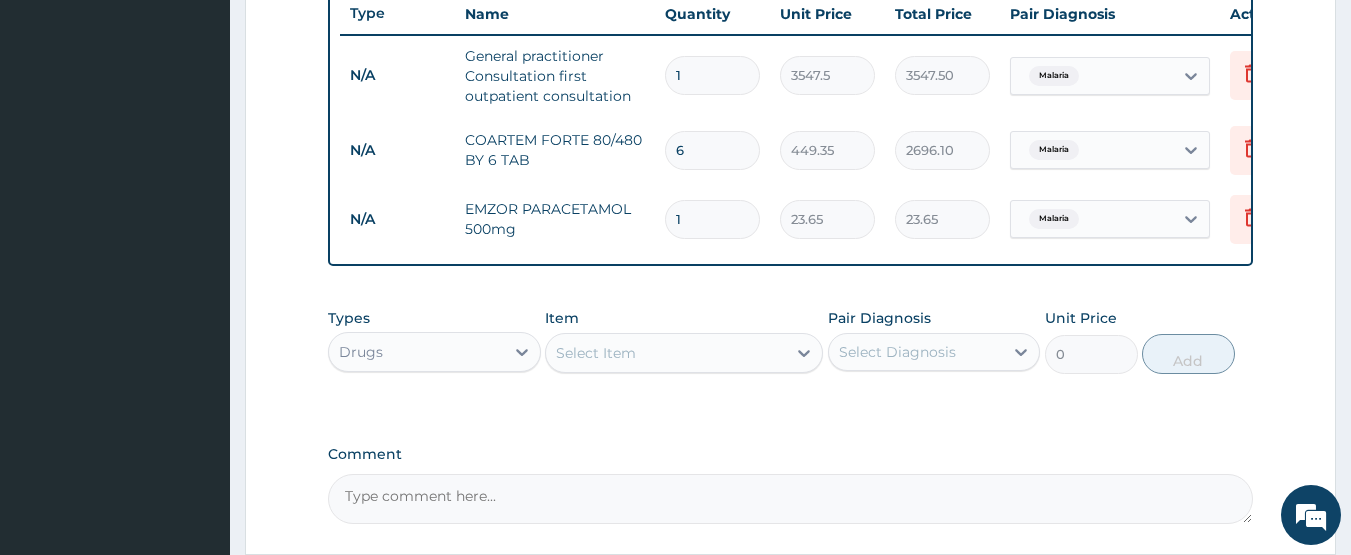 type on "425.70" 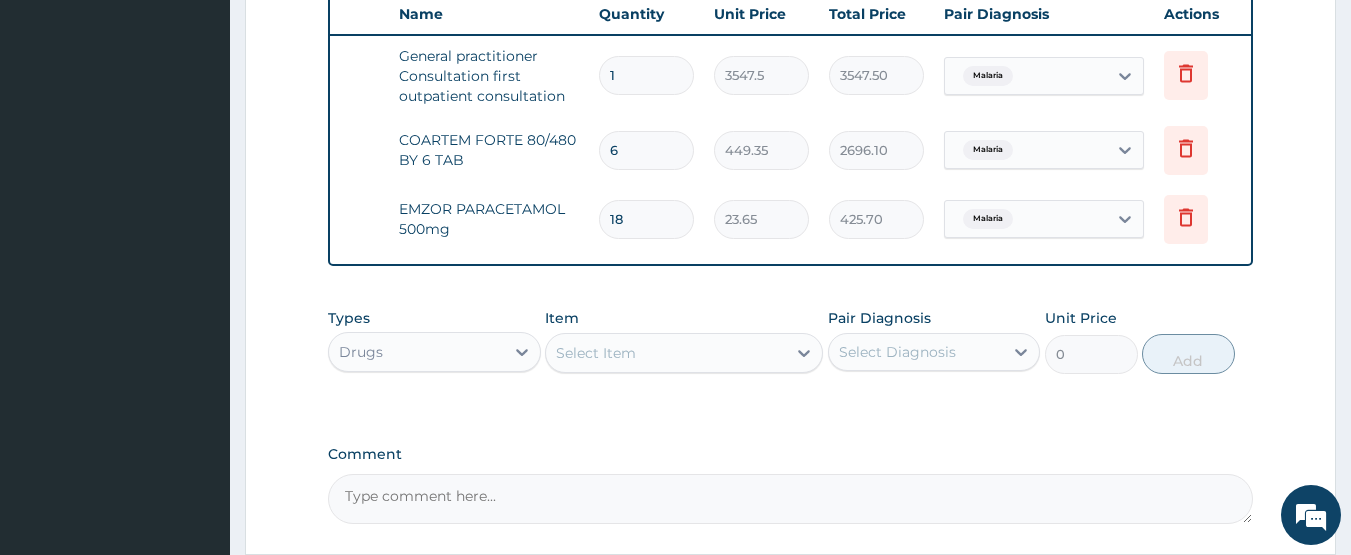 scroll, scrollTop: 0, scrollLeft: 78, axis: horizontal 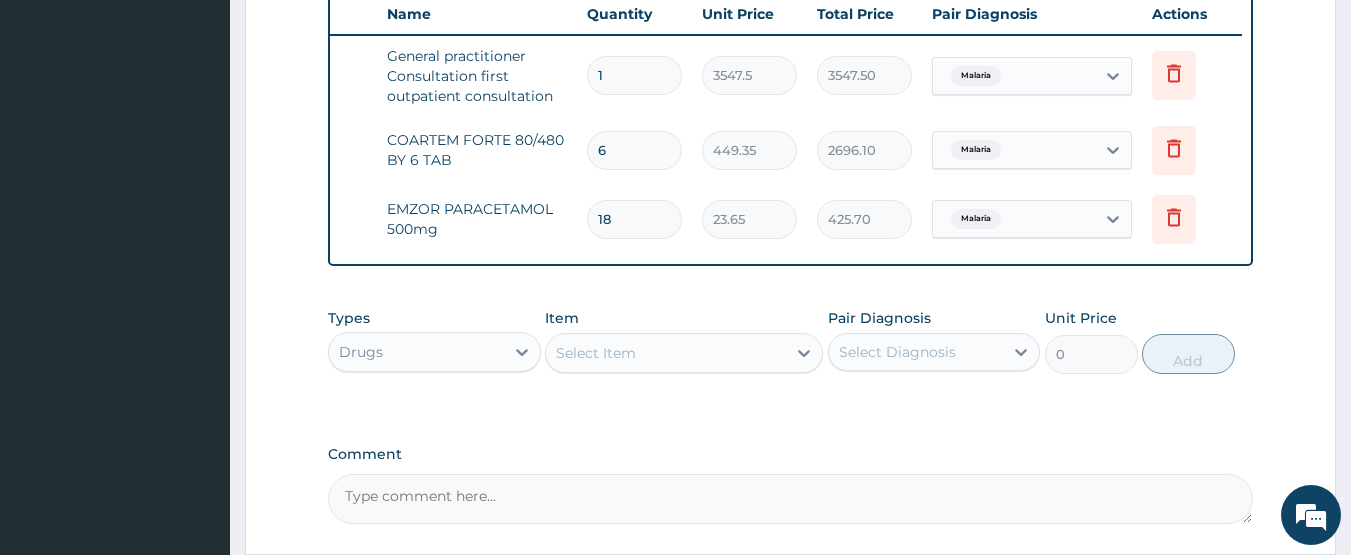 type on "18" 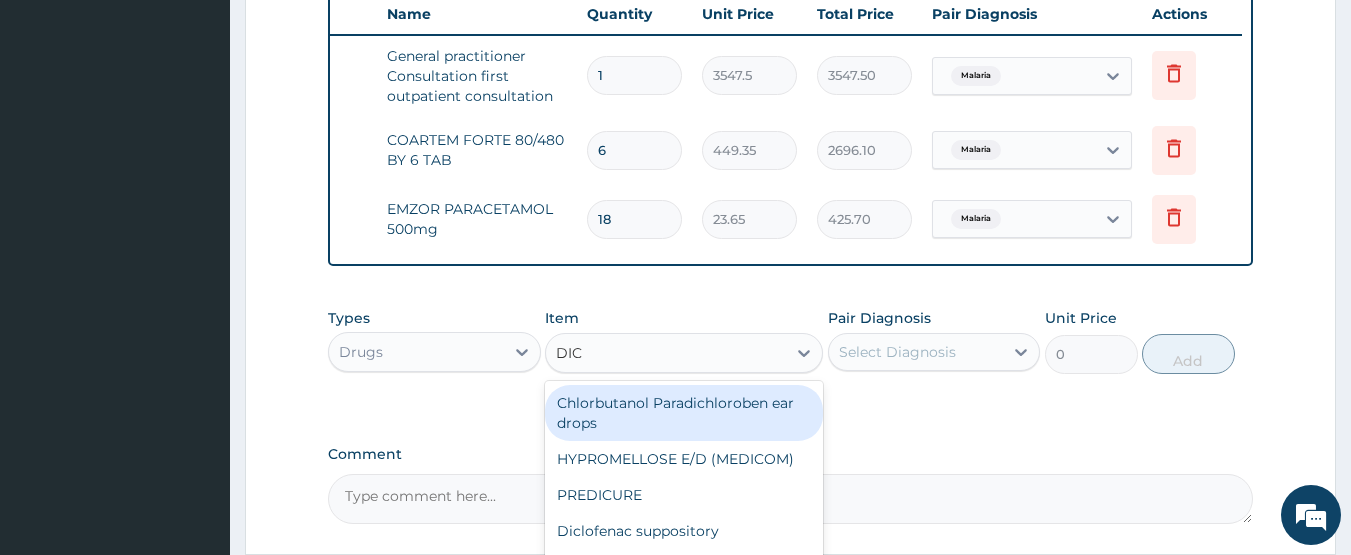 type on "DICL" 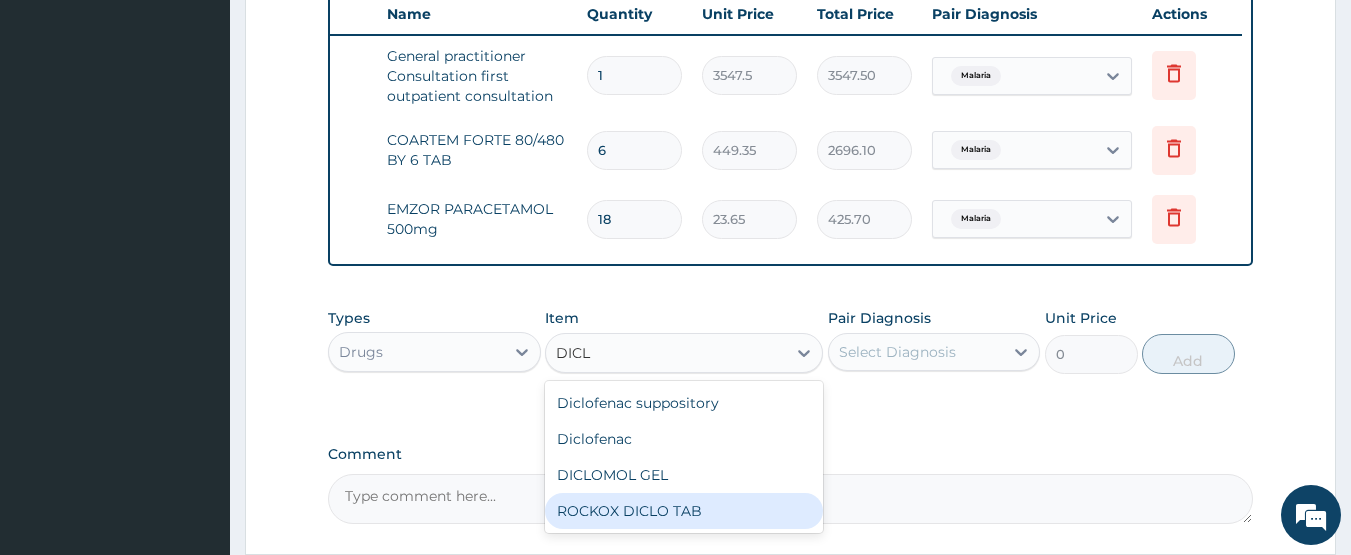 click on "ROCKOX DICLO TAB" at bounding box center [684, 511] 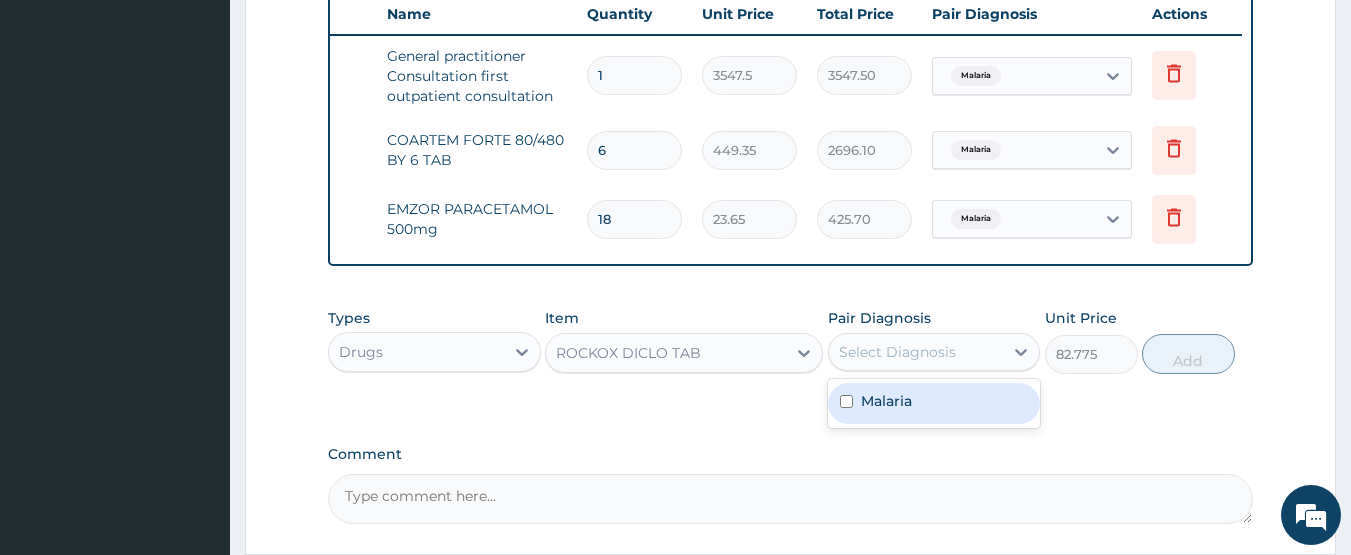 click on "Select Diagnosis" at bounding box center [916, 352] 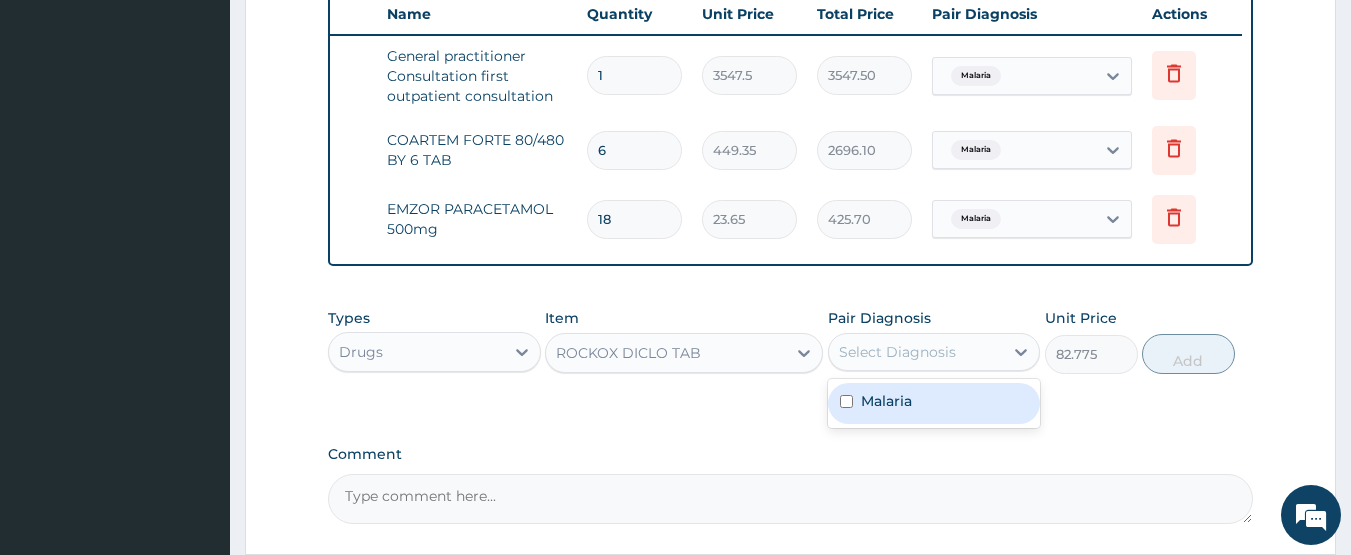 click on "Malaria" at bounding box center [886, 401] 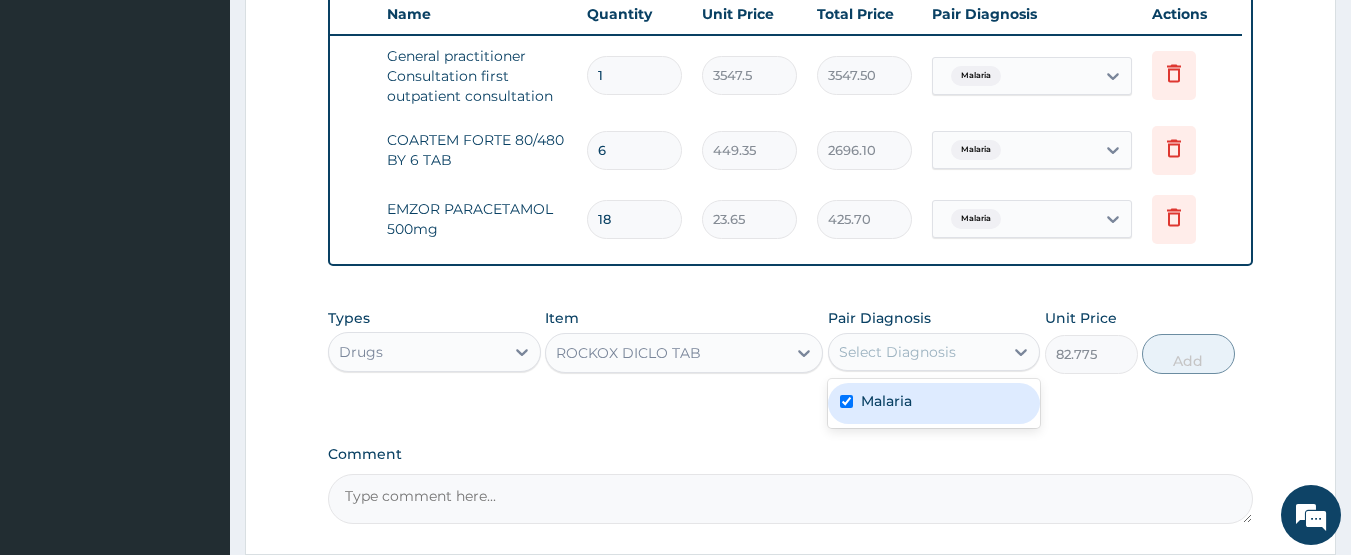 checkbox on "true" 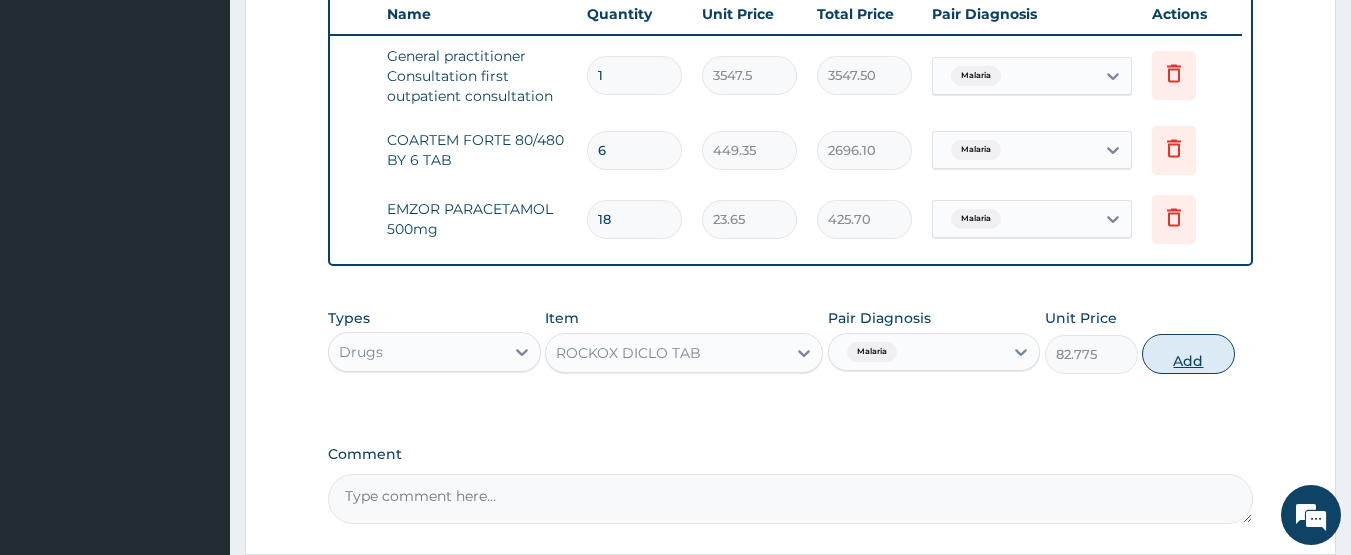 click on "Add" at bounding box center (1188, 354) 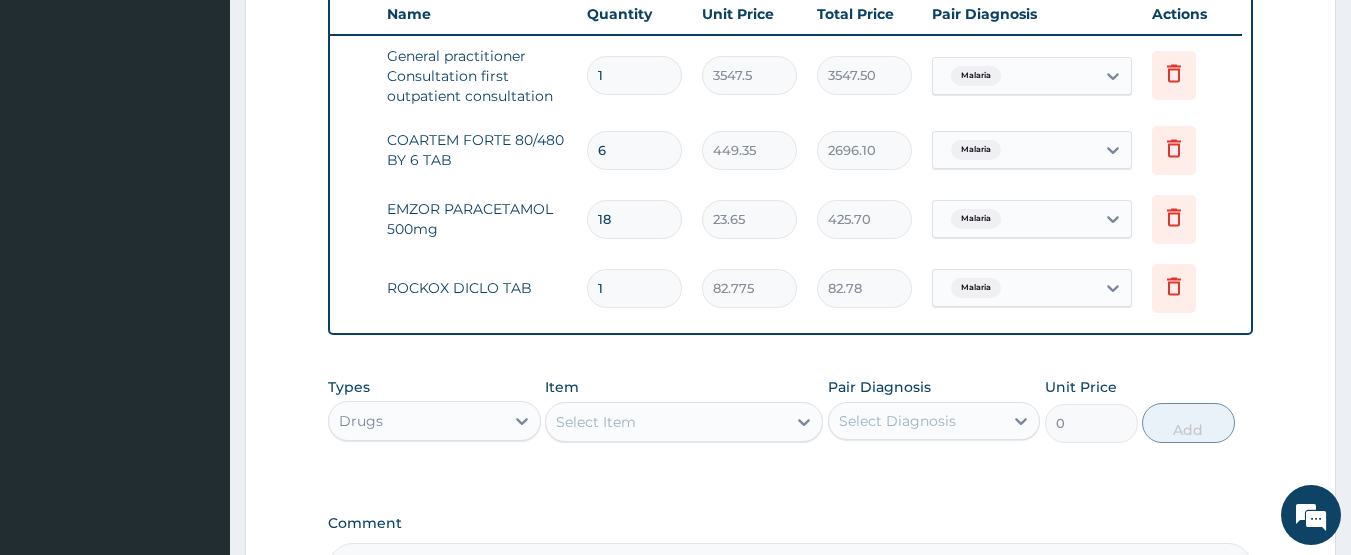 type on "10" 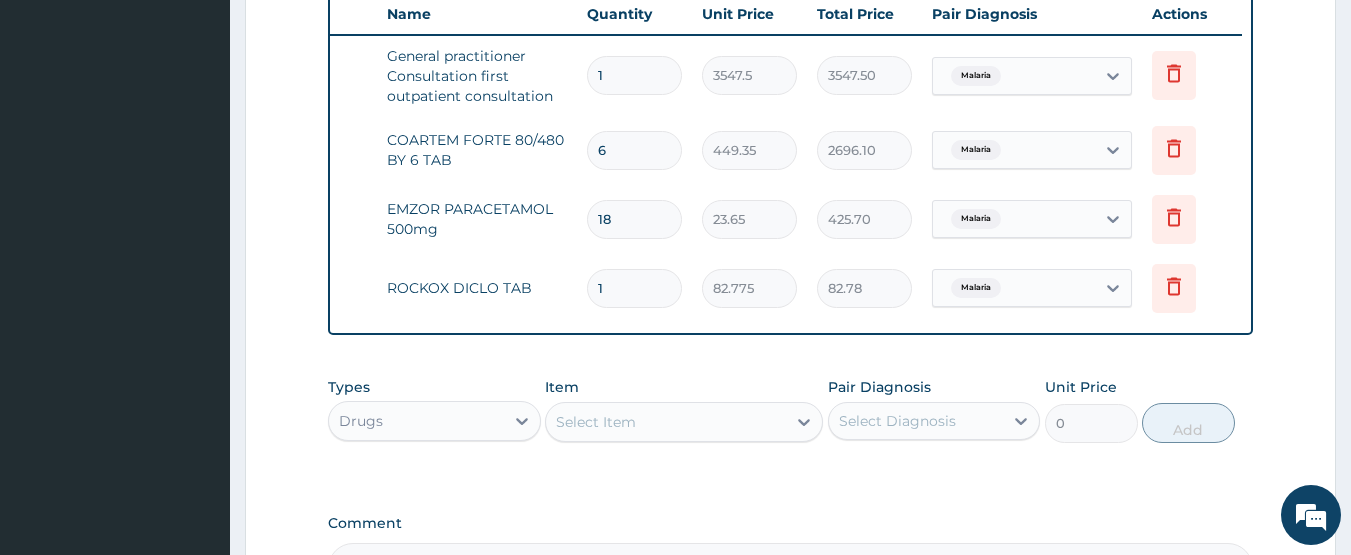 type on "827.75" 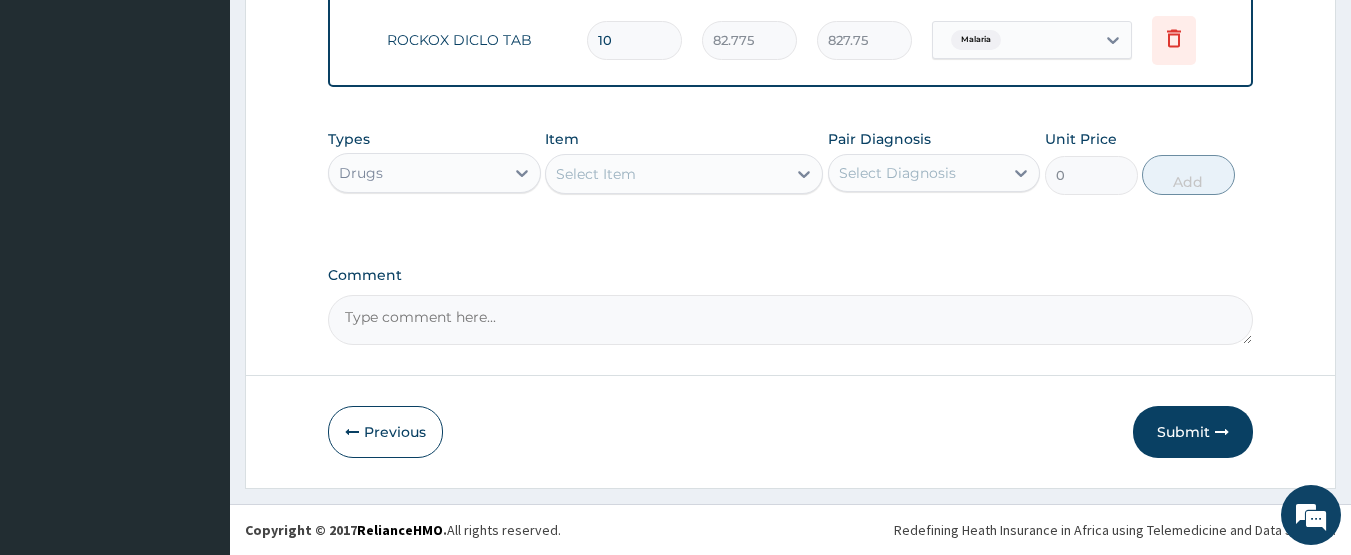 scroll, scrollTop: 1025, scrollLeft: 0, axis: vertical 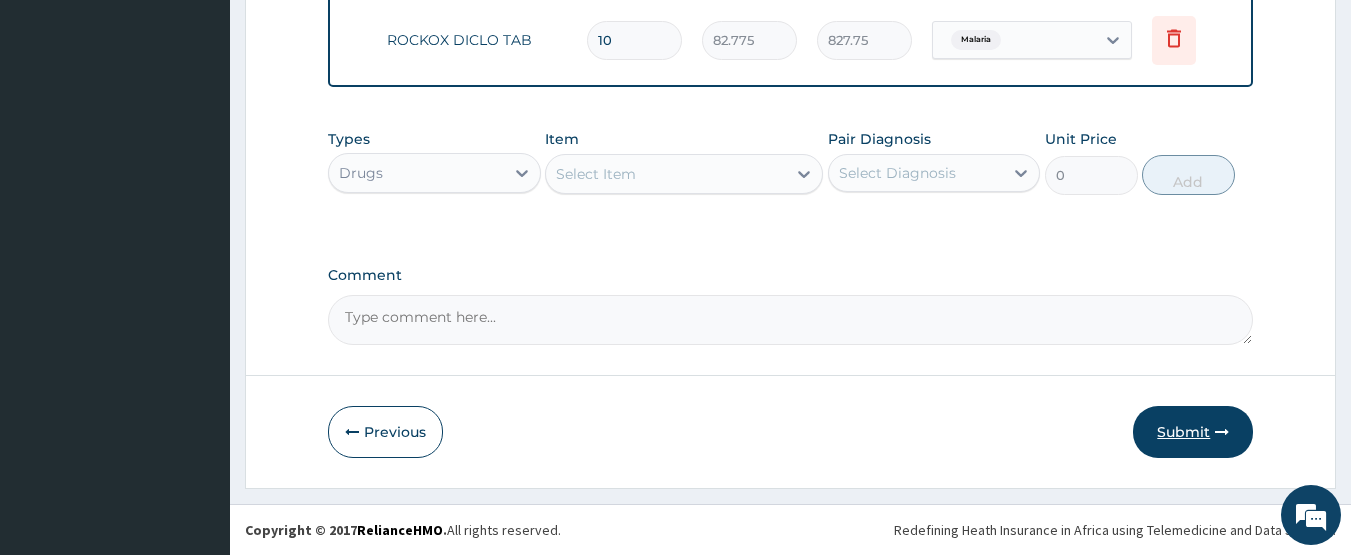 type on "10" 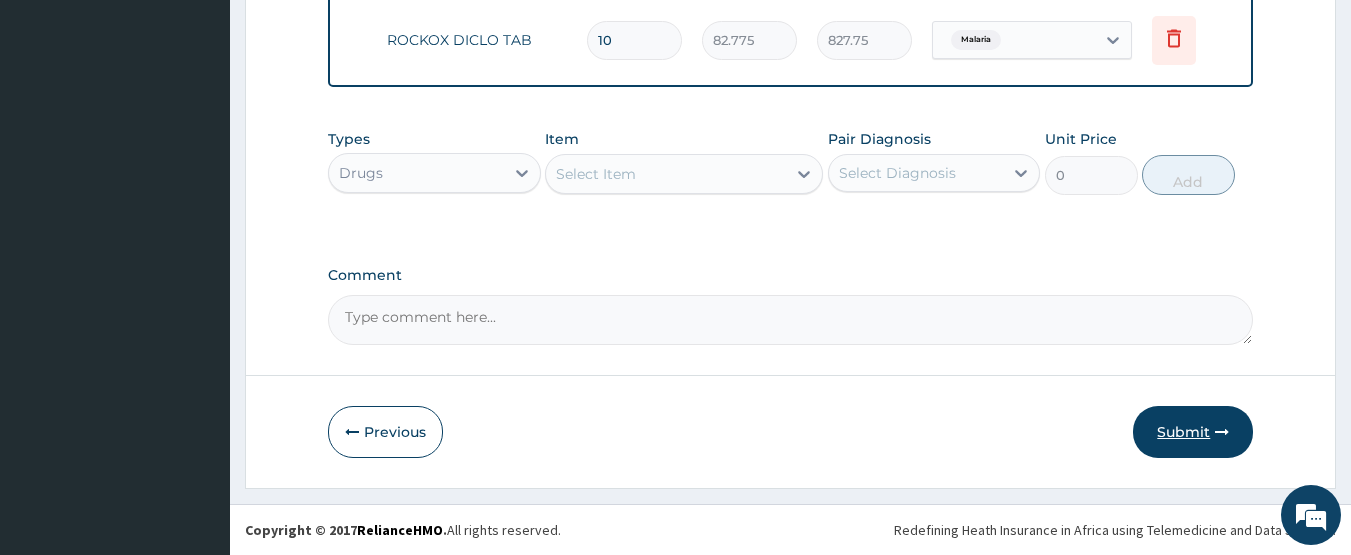 click on "Submit" at bounding box center [1193, 432] 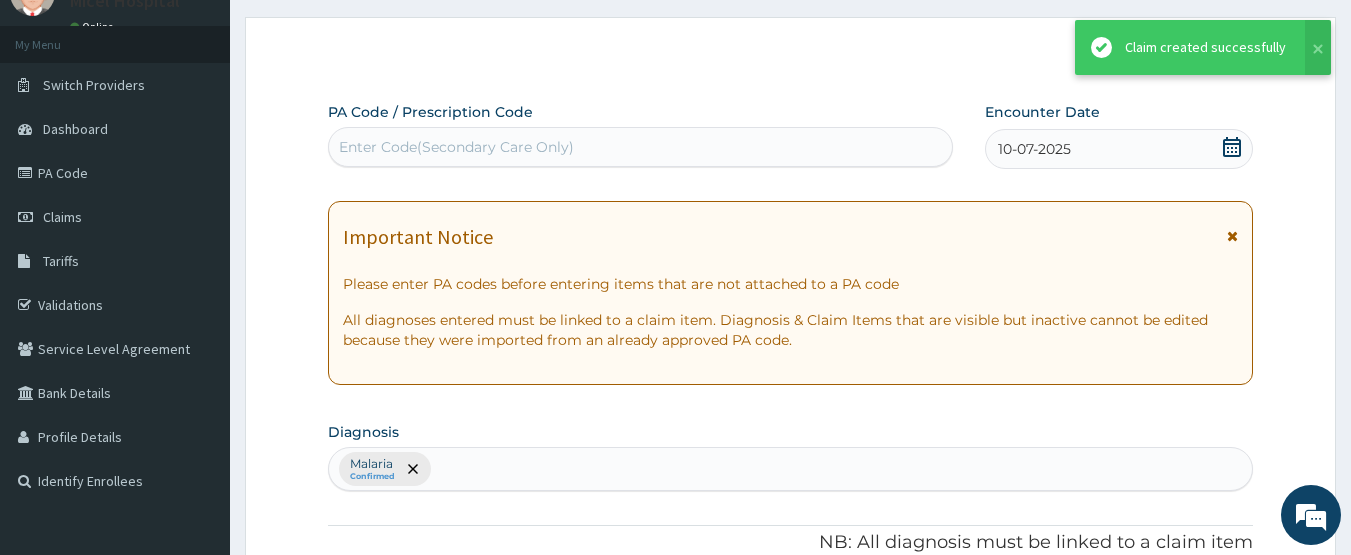 scroll, scrollTop: 1025, scrollLeft: 0, axis: vertical 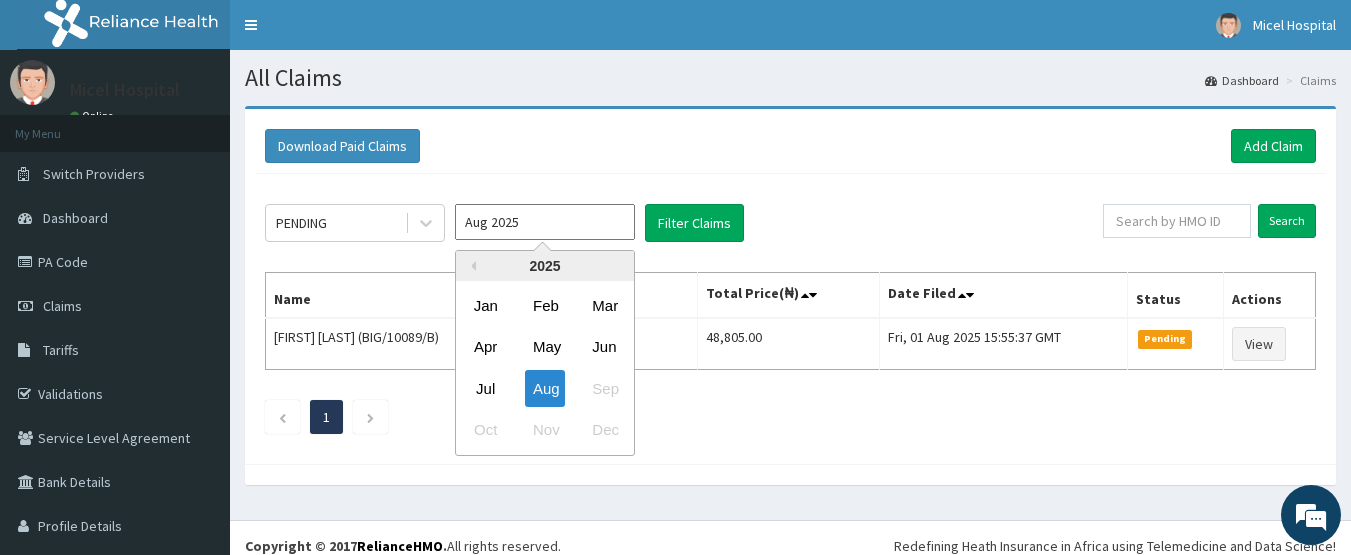 click on "Aug 2025" at bounding box center (545, 222) 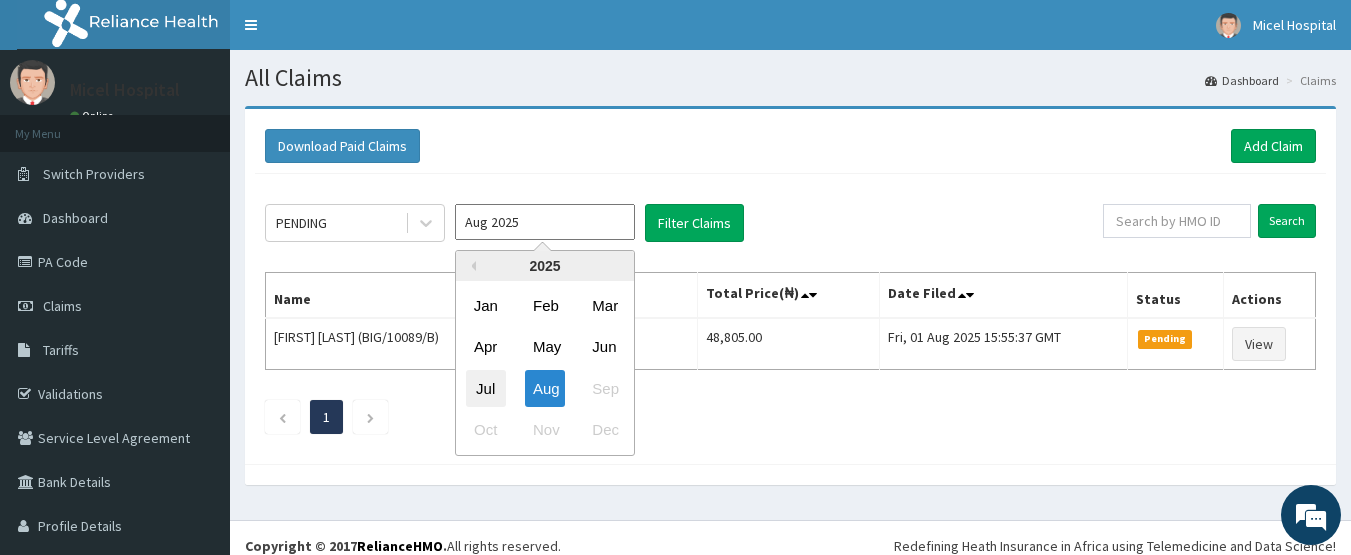 click on "Jul" at bounding box center (486, 388) 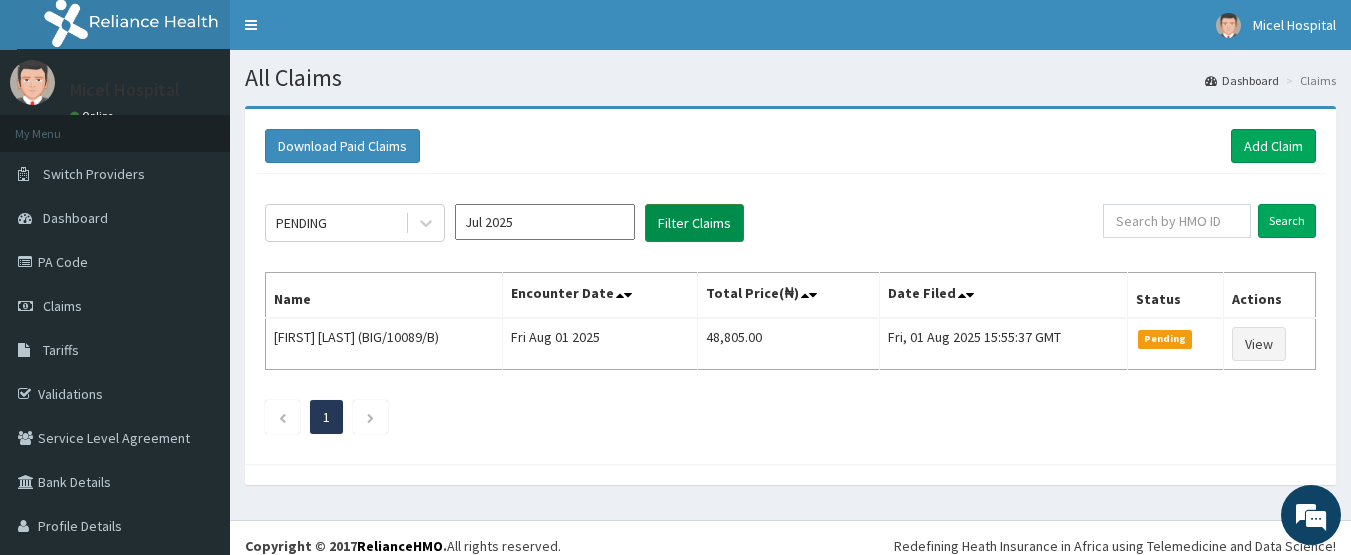 scroll, scrollTop: 0, scrollLeft: 0, axis: both 